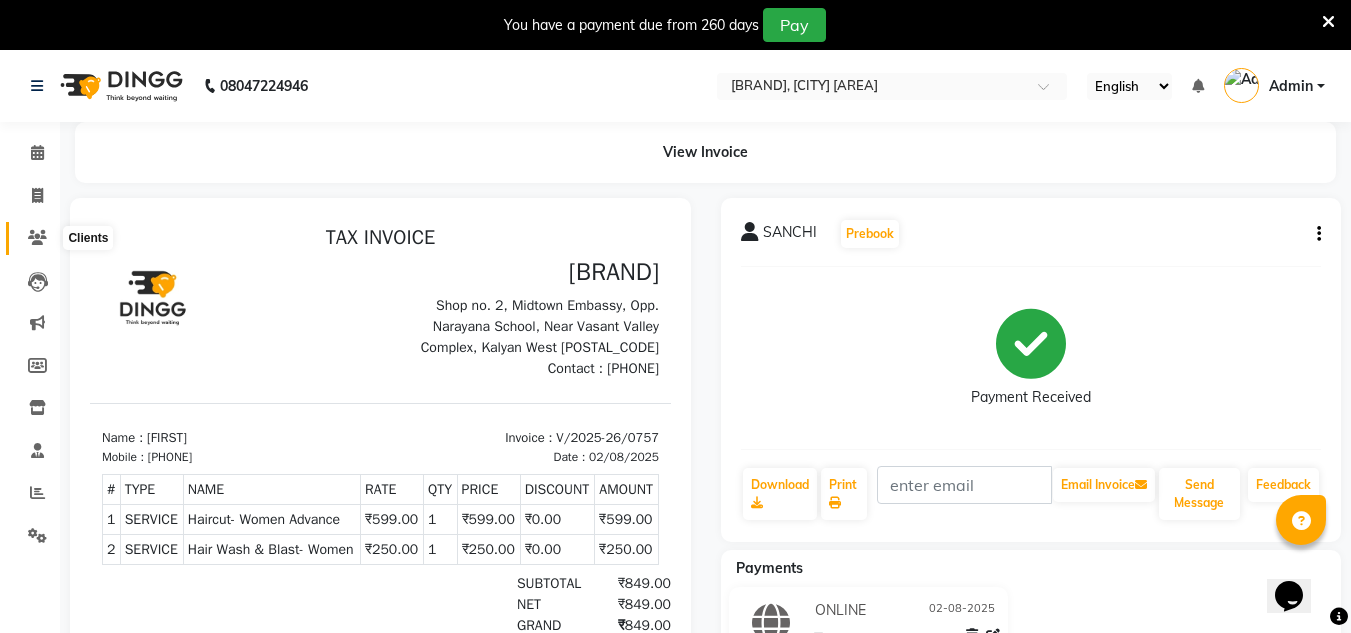 scroll, scrollTop: 0, scrollLeft: 0, axis: both 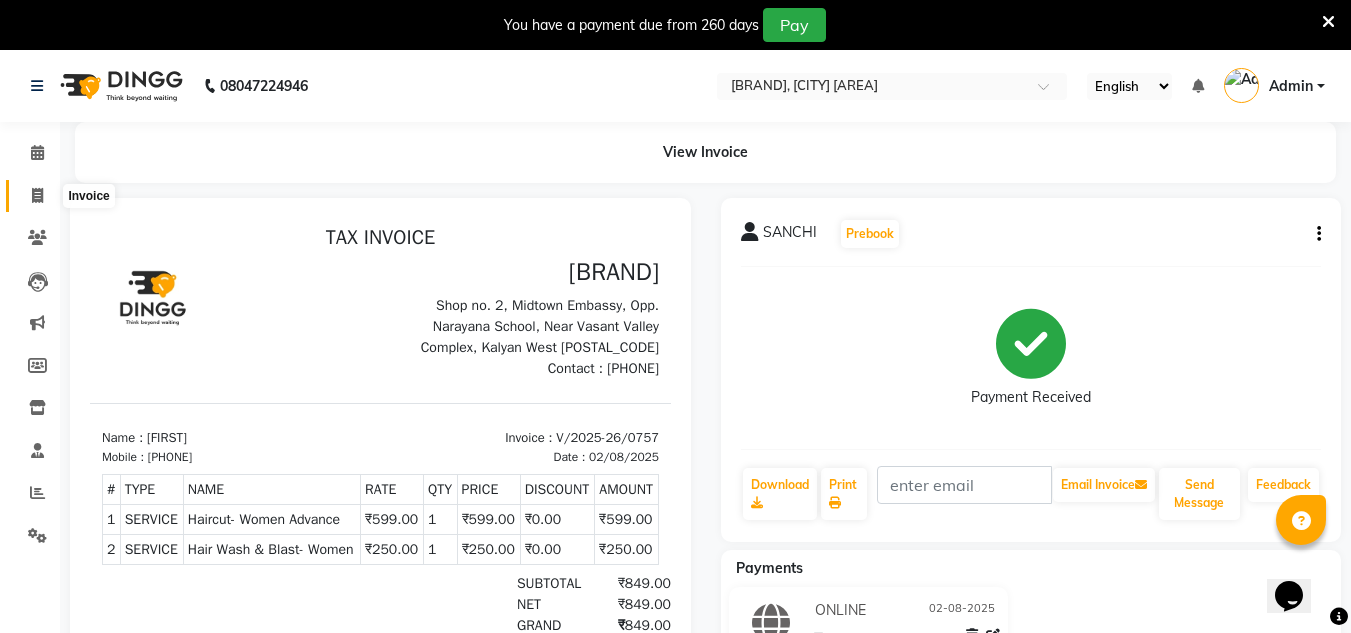 click 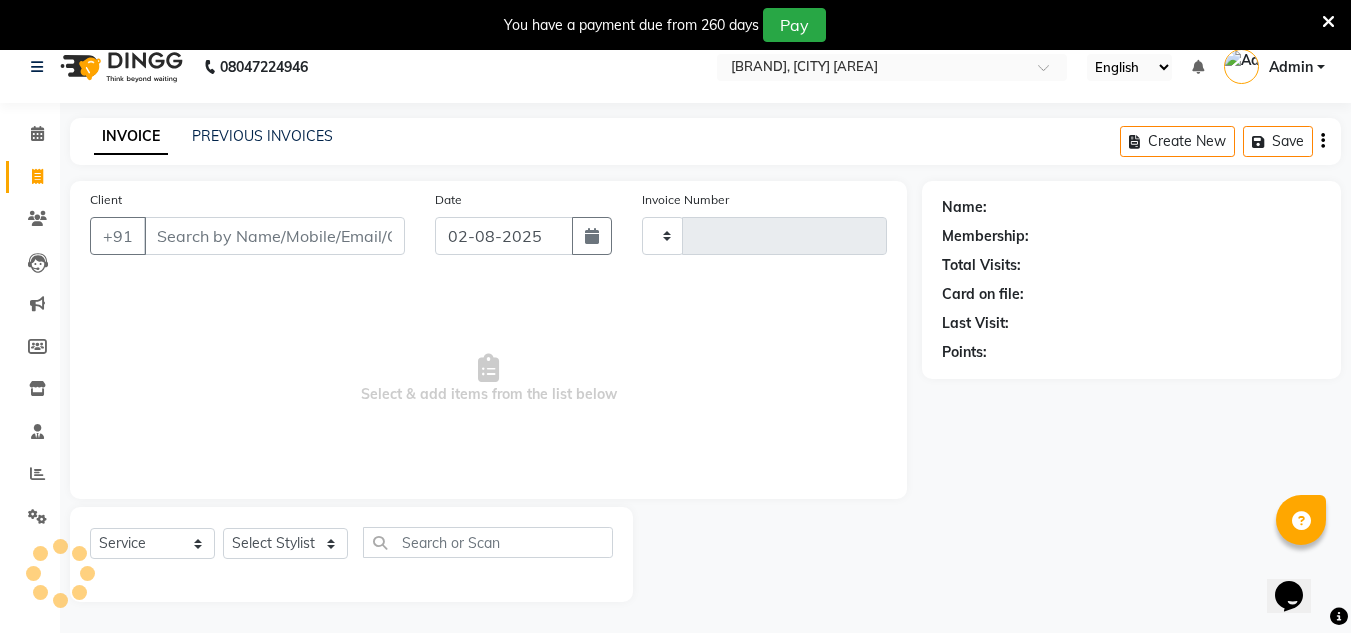 scroll, scrollTop: 50, scrollLeft: 0, axis: vertical 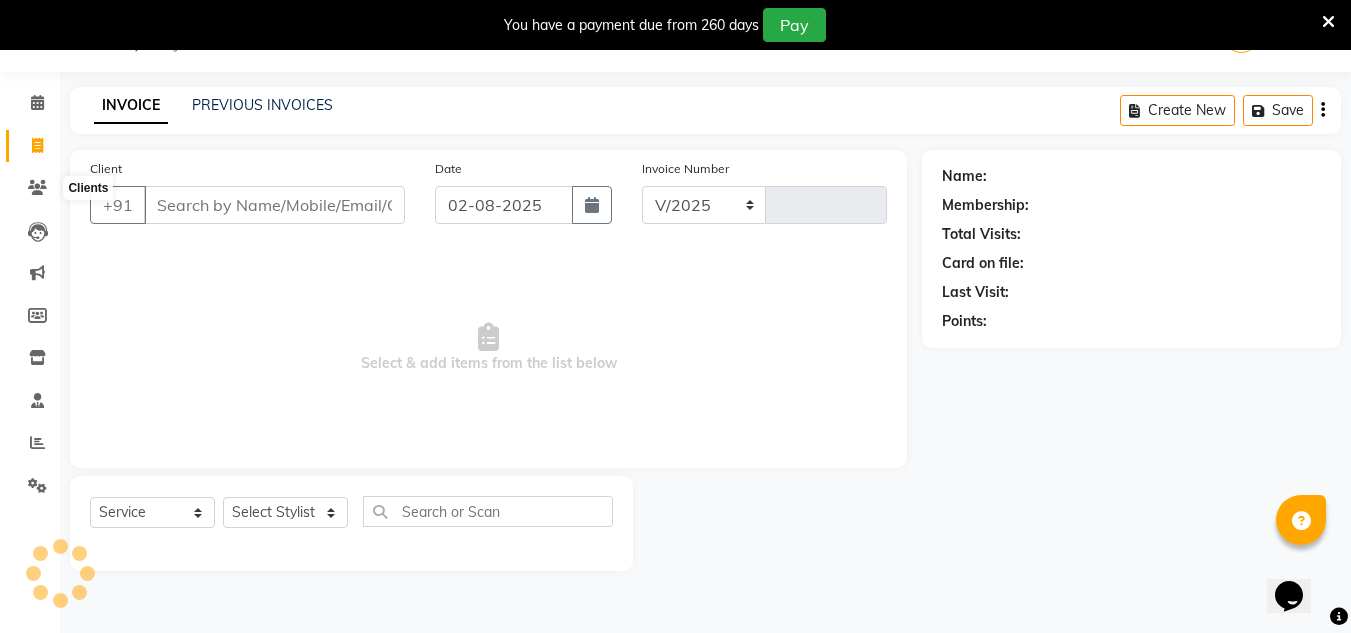 select on "4941" 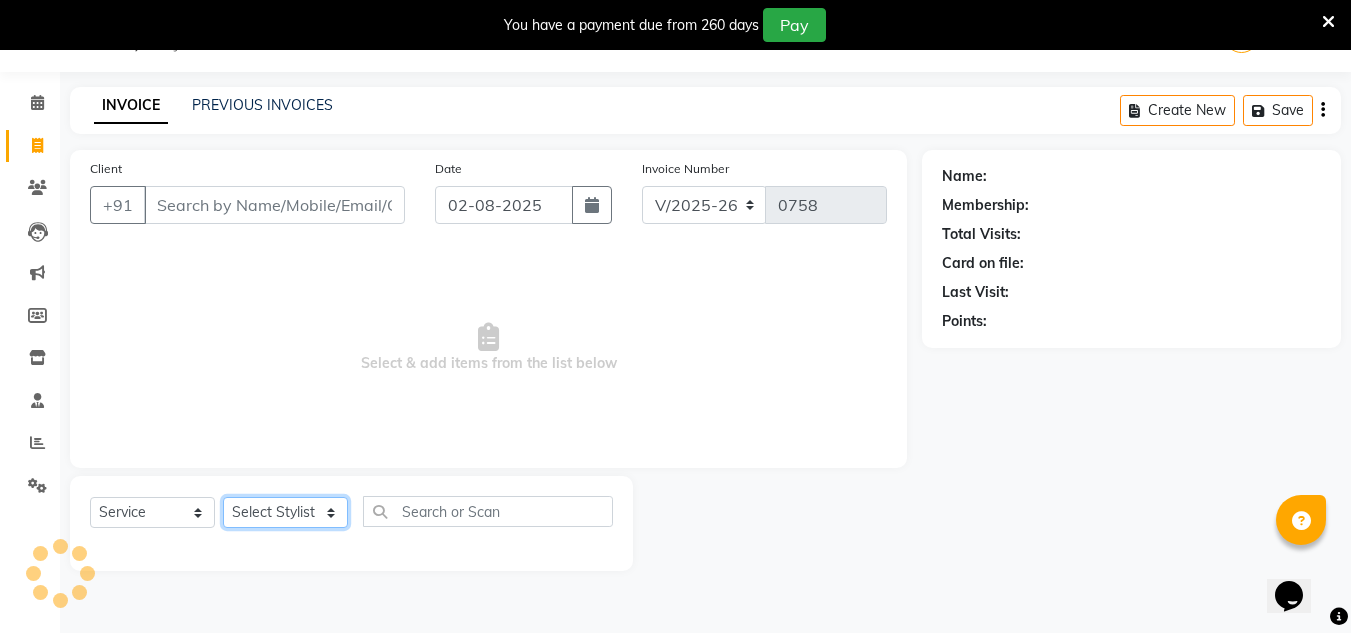 click on "Select Stylist" 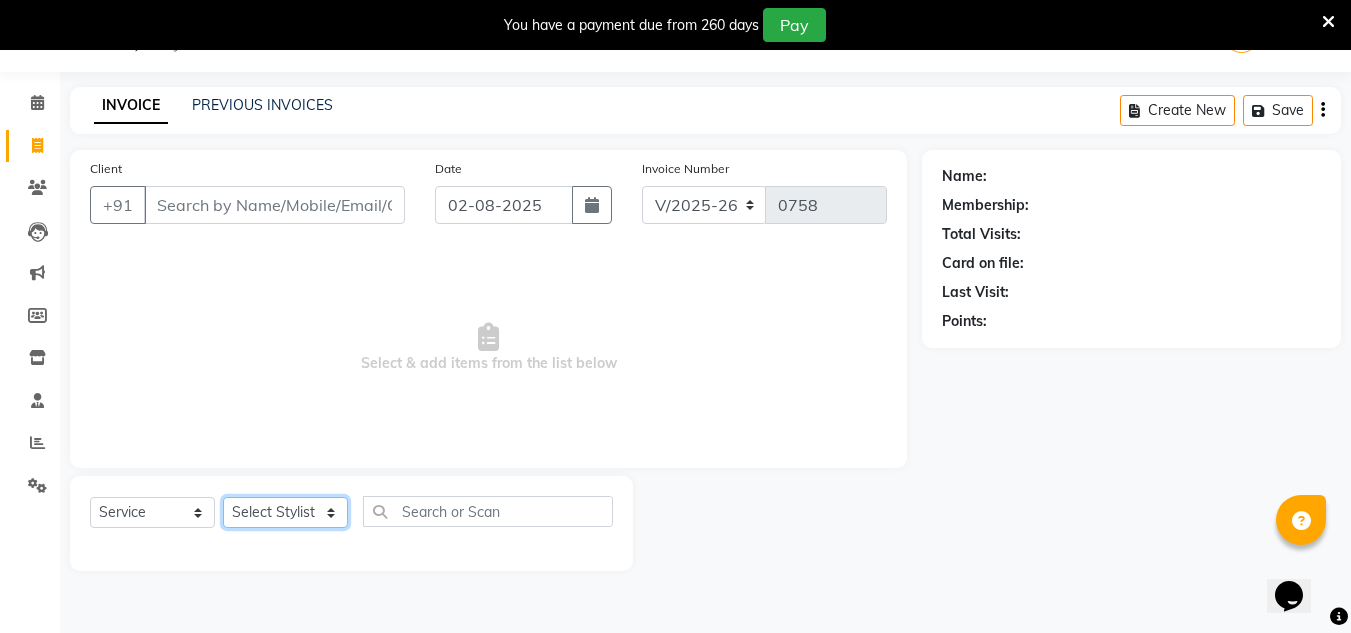 select on "53415" 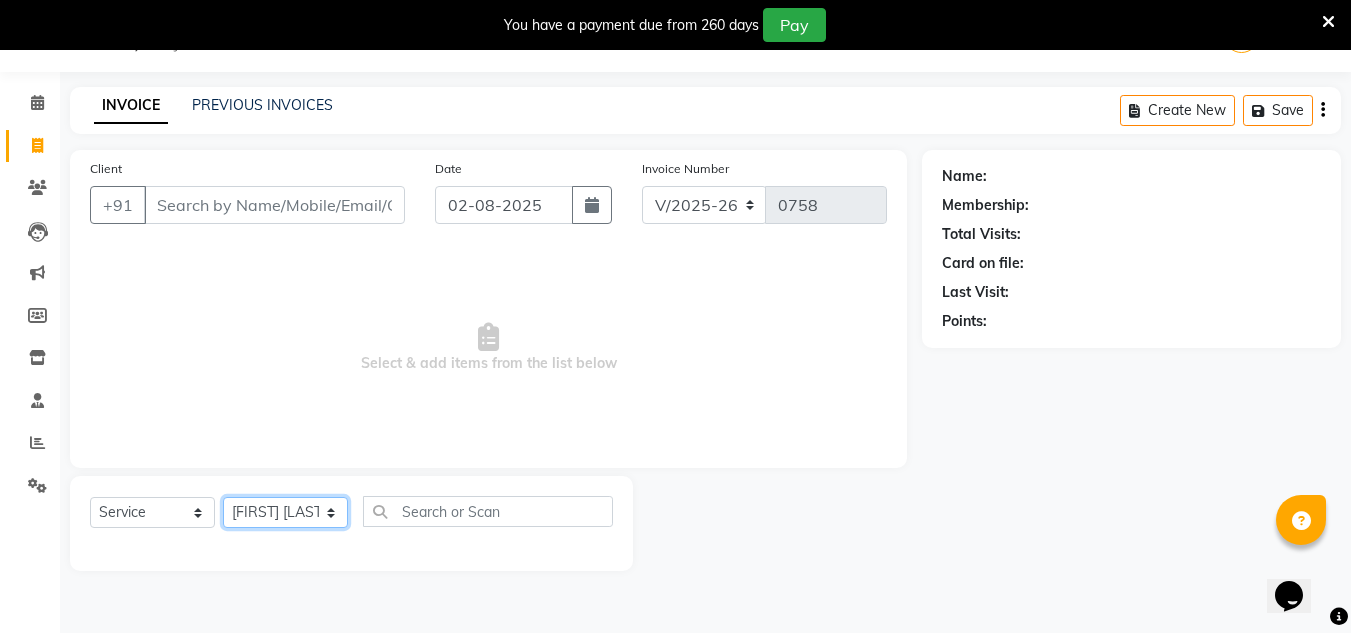 click on "Select Stylist H Robinson Keivom Khushi Krisha Manoranjan Neeta Sonkar Padmini Pradip Praksh Sharma Rakshu Roshni" 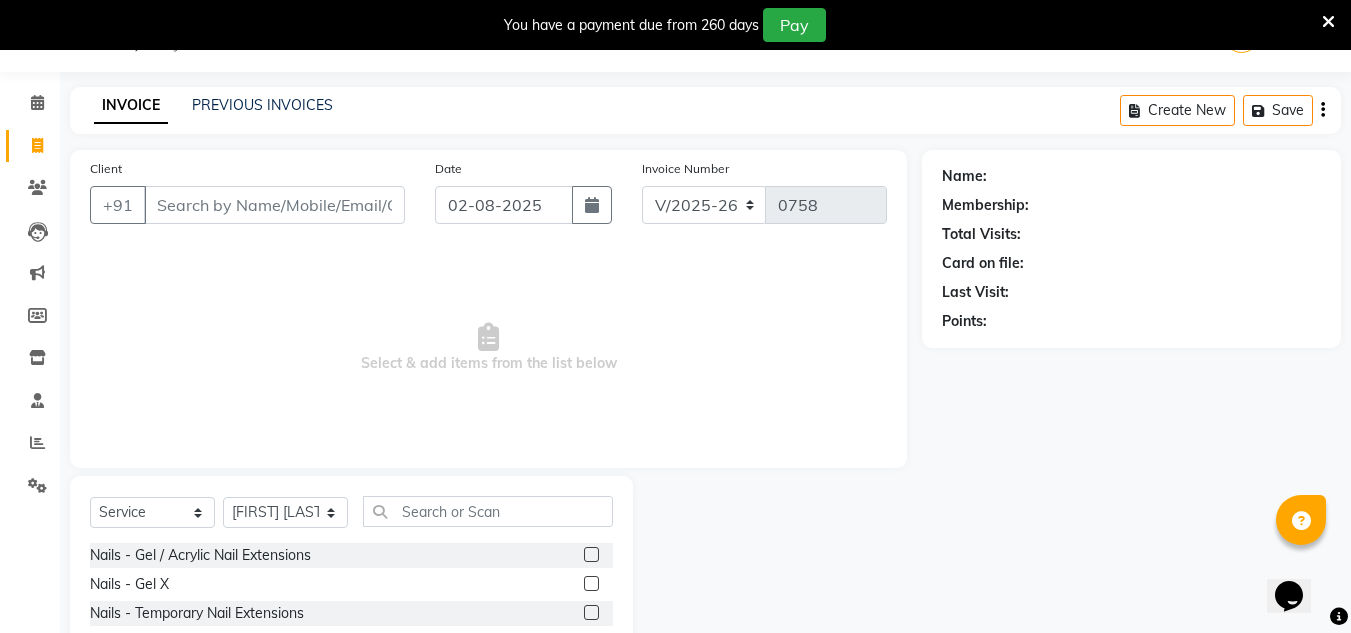 click on "Select  Service  Product  Membership  Package Voucher Prepaid Gift Card  Select Stylist [FIRST] [LAST] [FIRST] [LAST] [FIRST] [LAST] [FIRST] [LAST] [FIRST] [LAST] [FIRST] [LAST] [FIRST] [LAST] [FIRST] [LAST] [FIRST] [LAST] [FIRST] [LAST] Nails - Gel / Acrylic Nail Extensions  Nails - Gel X  Nails - Temporary Nail Extensions  Nails - Refills  Nails - Toe Nail Extensions  Nails - Gel Polish  Nails - Gel/Acrylic Overlays  Nails - Acrylic/Gel Toe Nail Extensions  Nails - Gel Polish Removal  Nails - Extensions Removal  Nails - Art (per finger starts from)  press ons  beard   french  Ombre  glitter ombre  inbuilt   inbuilt   per streak highlights  per streak highlights  per streak highlights  Nails - Gel / Acrylic Nail Extensions ( [LAST] )  Nails - Gel X ( [LAST] )  Nails - Temporary Nail Extensions( [LAST] )  Nails - Refills ( [LAST] )  Nails - Gel/Acrylic Overlays ( [LAST] )  Nails - Gel Polish ( [LAST] )  Cut,File,Polish  Lashes - Classic Eyelash Extensions  Lashes - Hybrid (Medium Volume) Extensions  Lashes - Volume Eyelash Extensions  Lashes - Lash lifting & tinting" 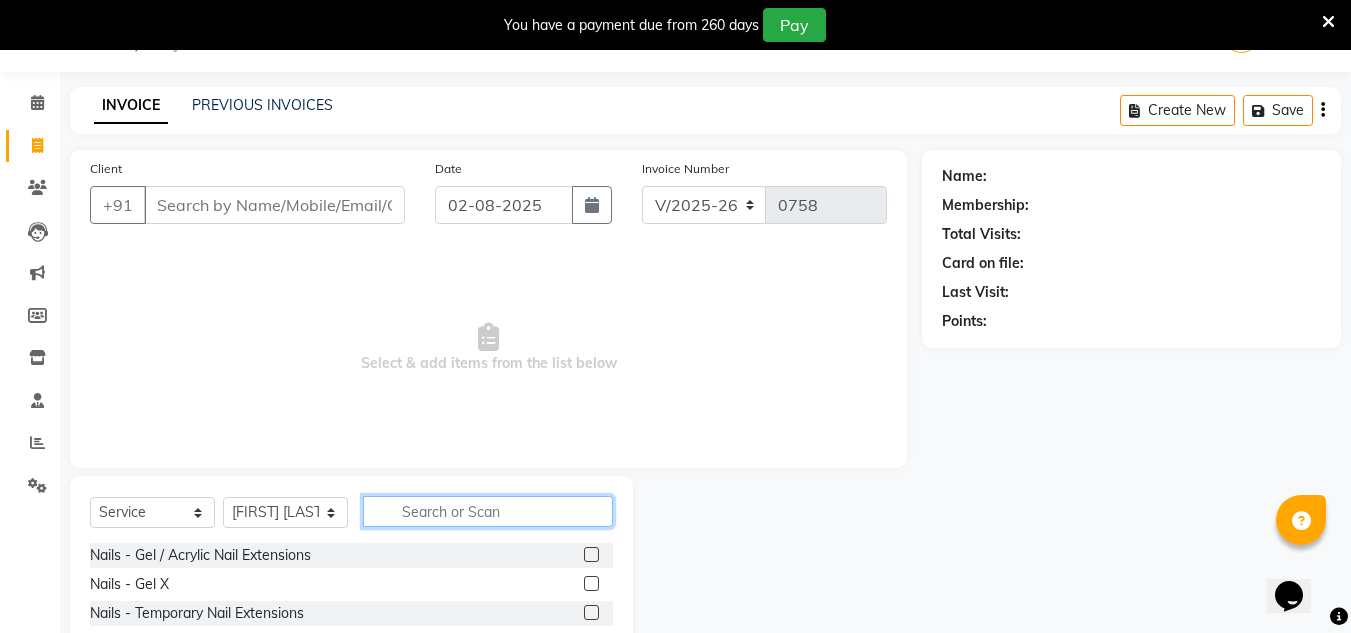 click 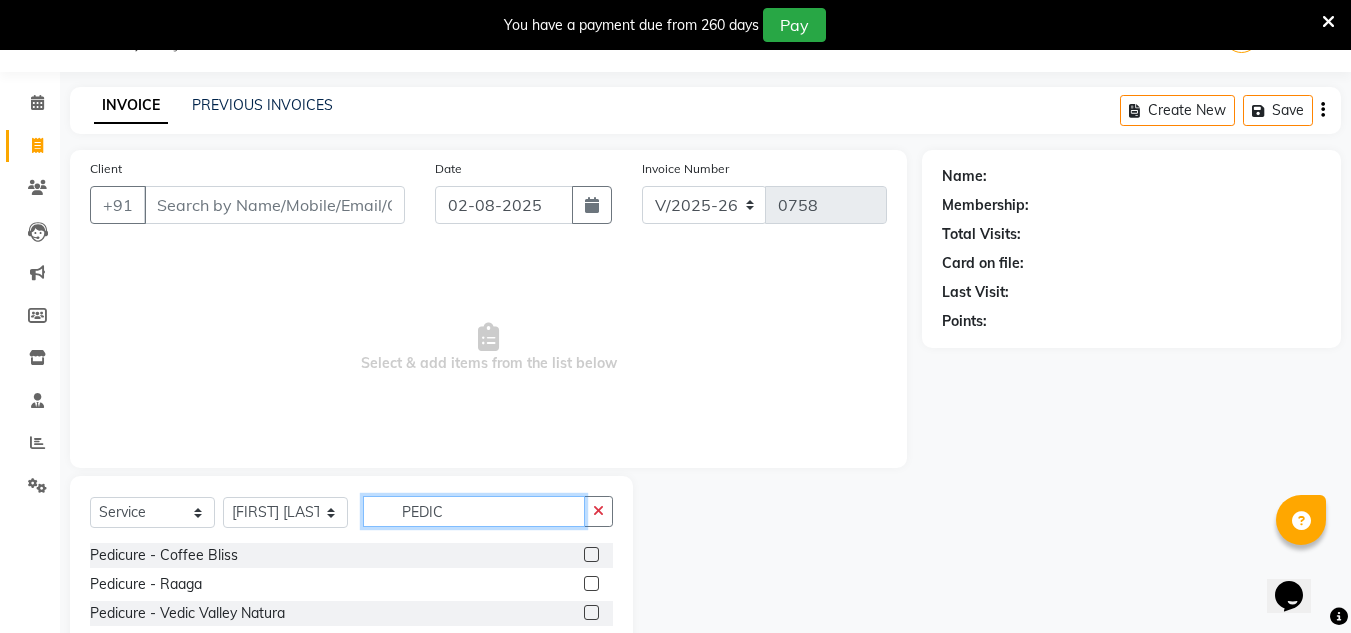 scroll, scrollTop: 218, scrollLeft: 0, axis: vertical 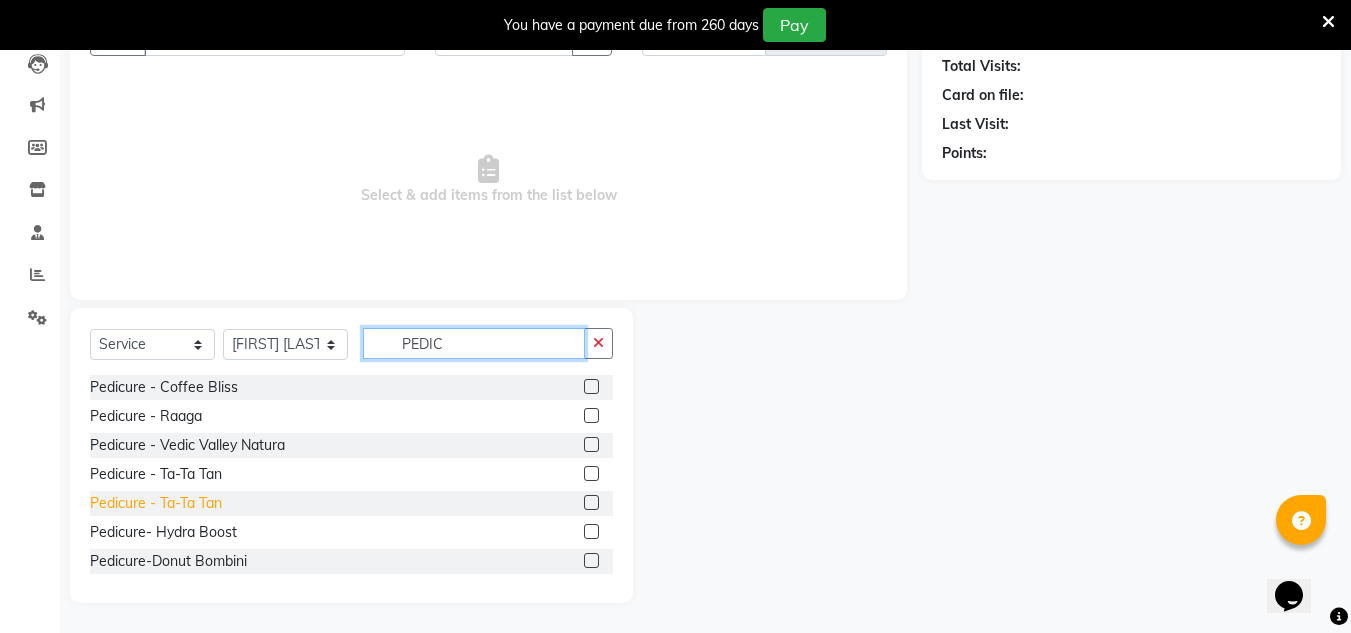 type on "PEDIC" 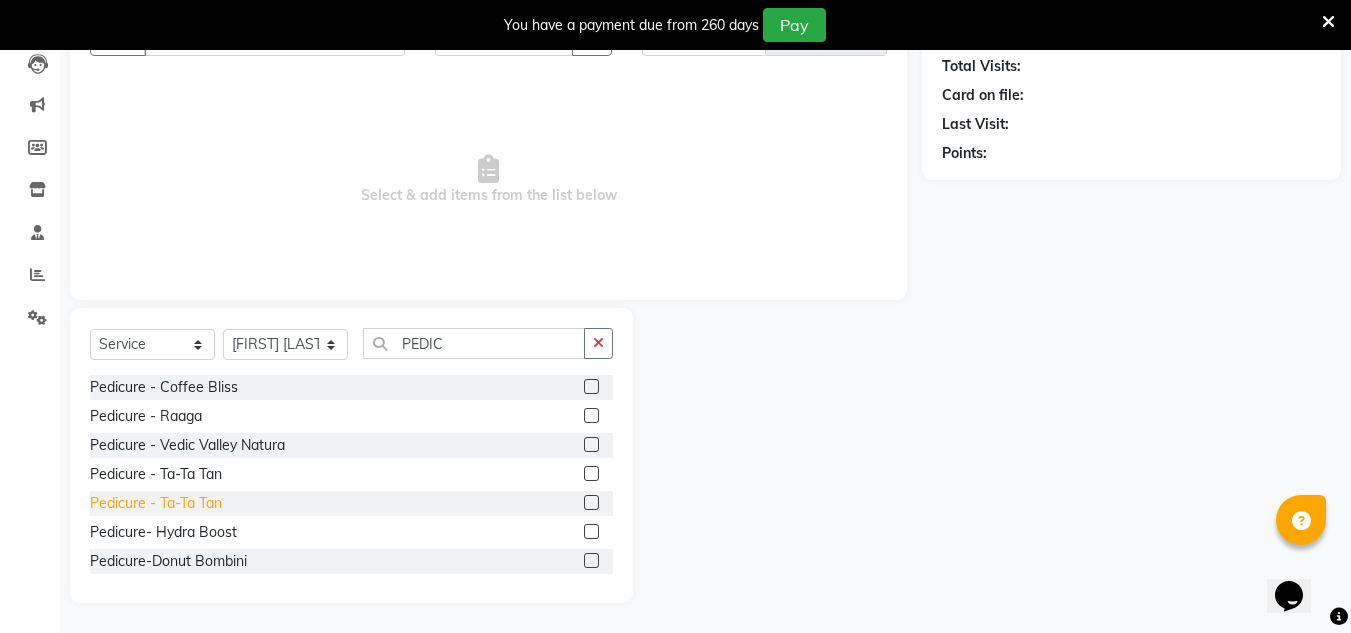 click on "Pedicure - Ta-Ta Tan" 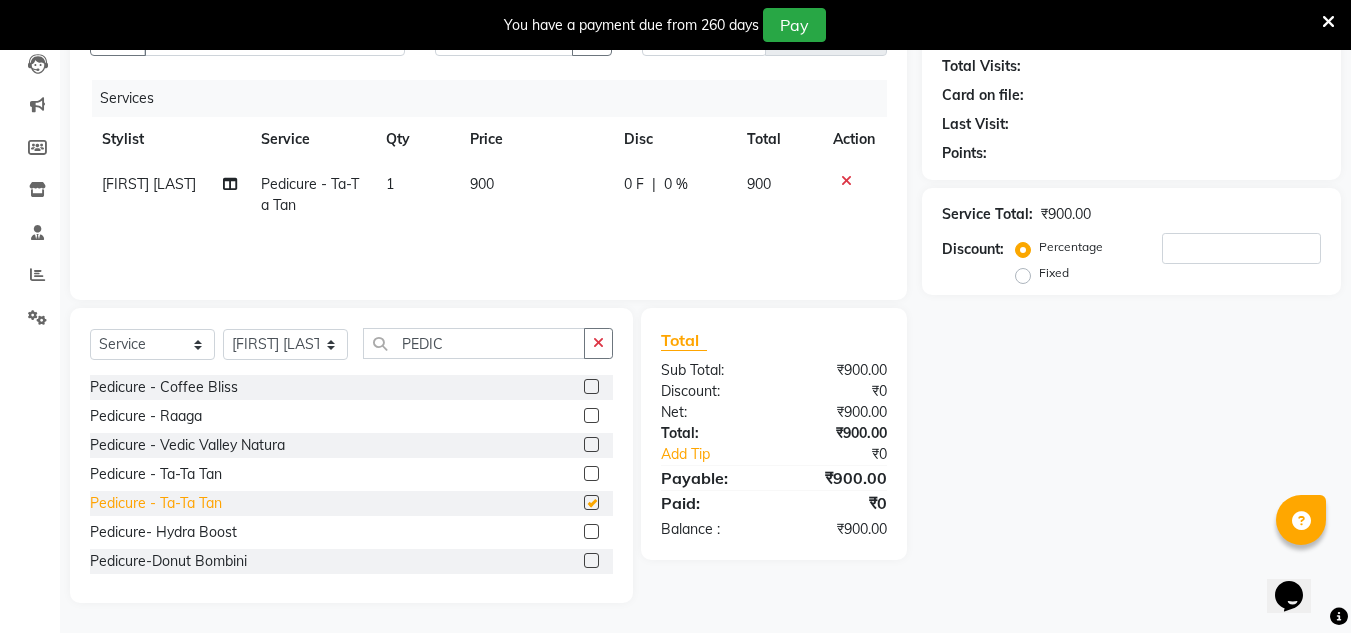 checkbox on "false" 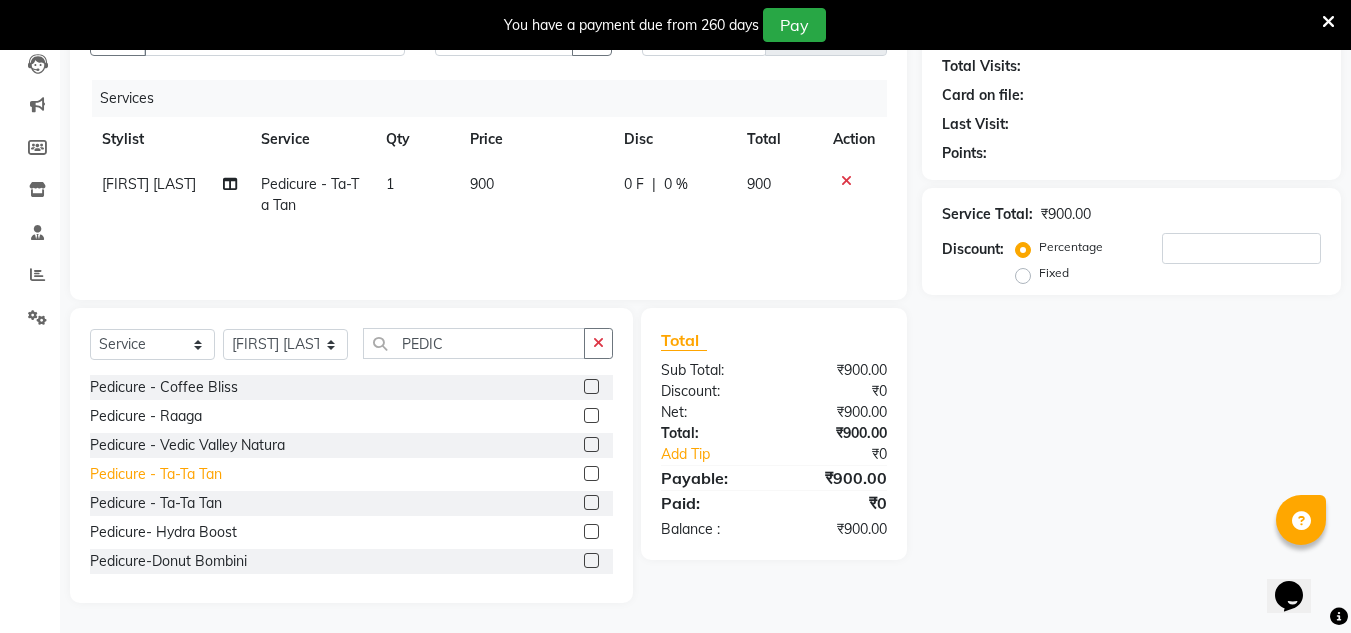 click on "Pedicure - Ta-Ta Tan" 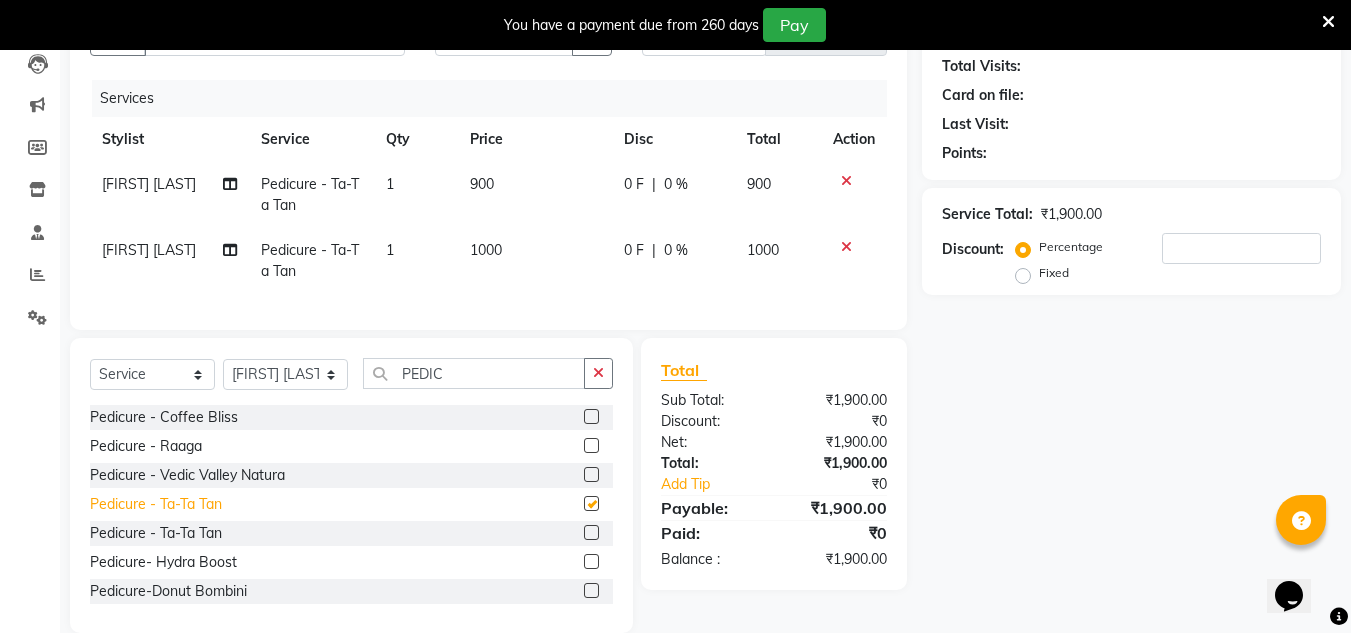 checkbox on "false" 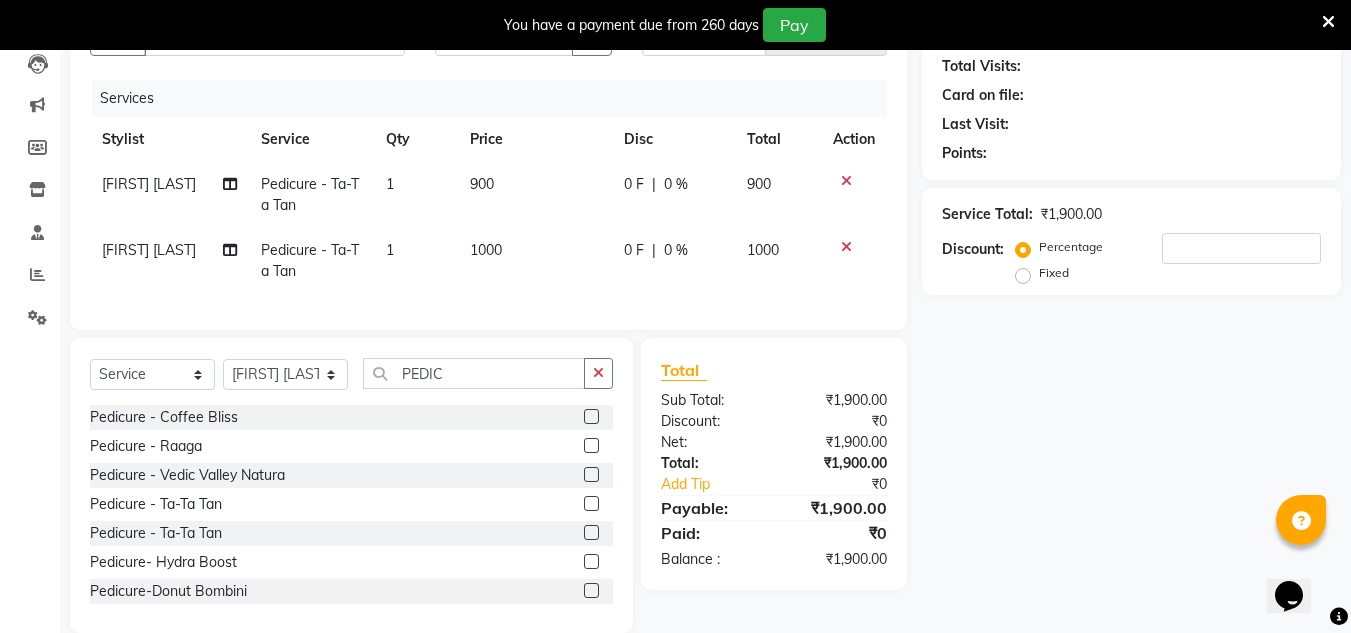 click 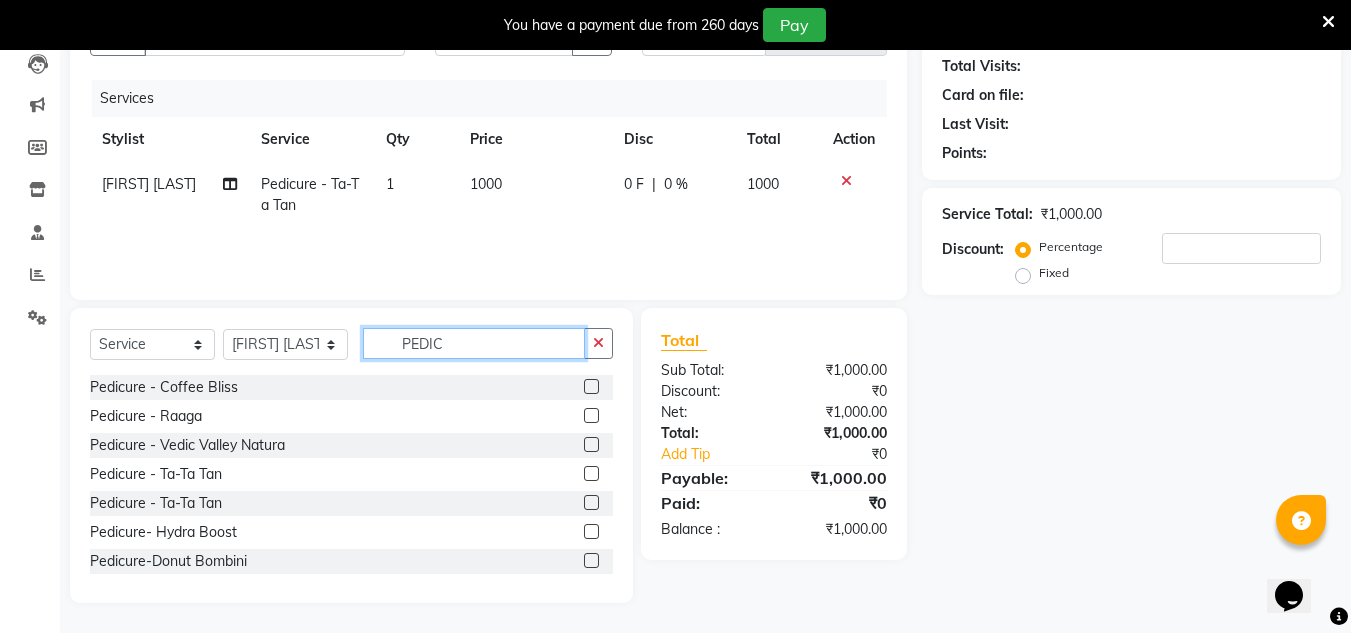 click on "PEDIC" 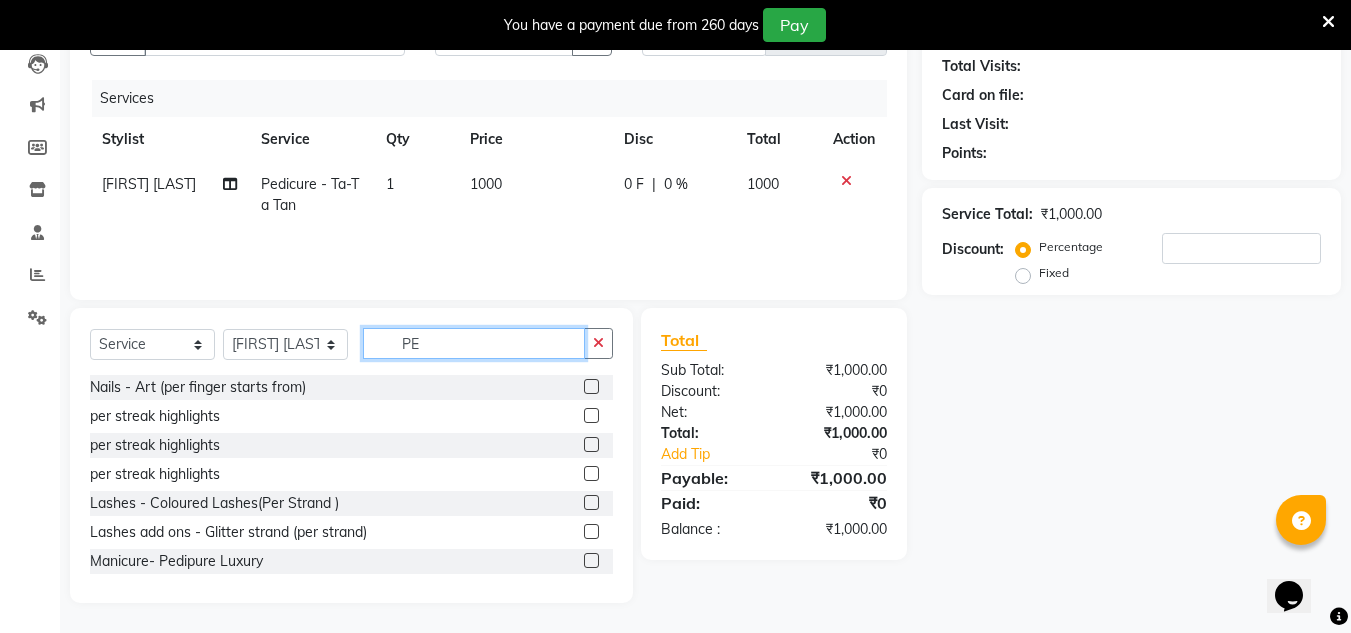 type on "P" 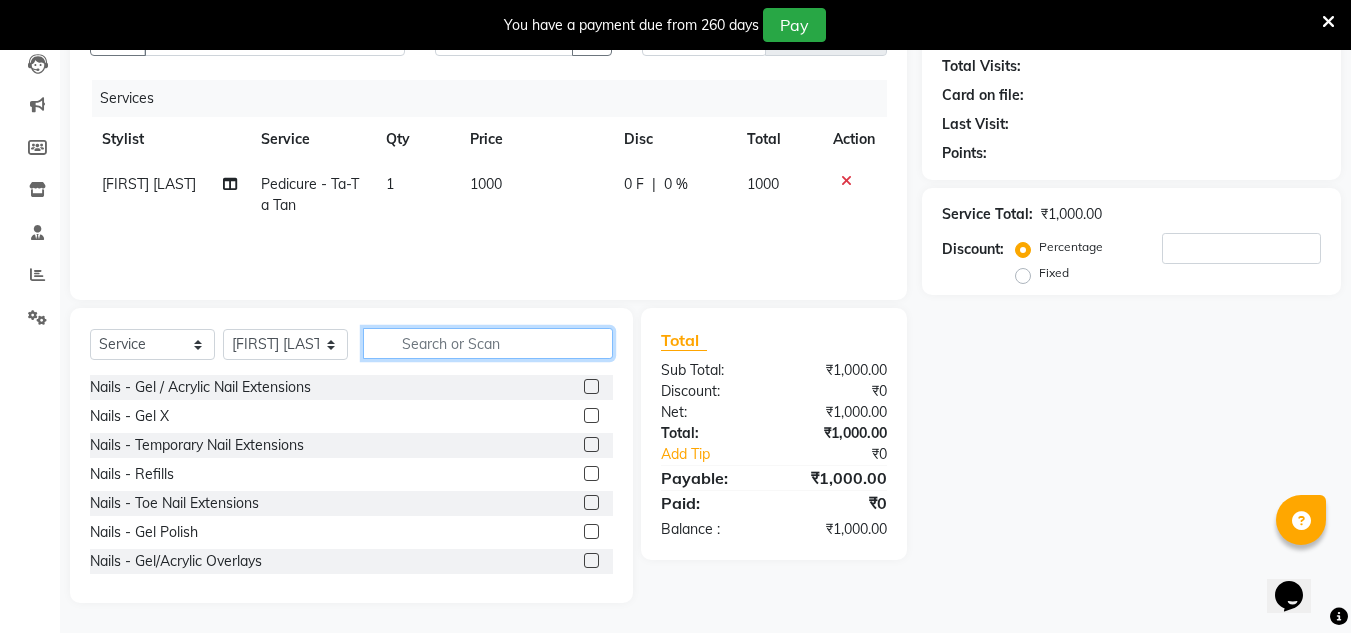type 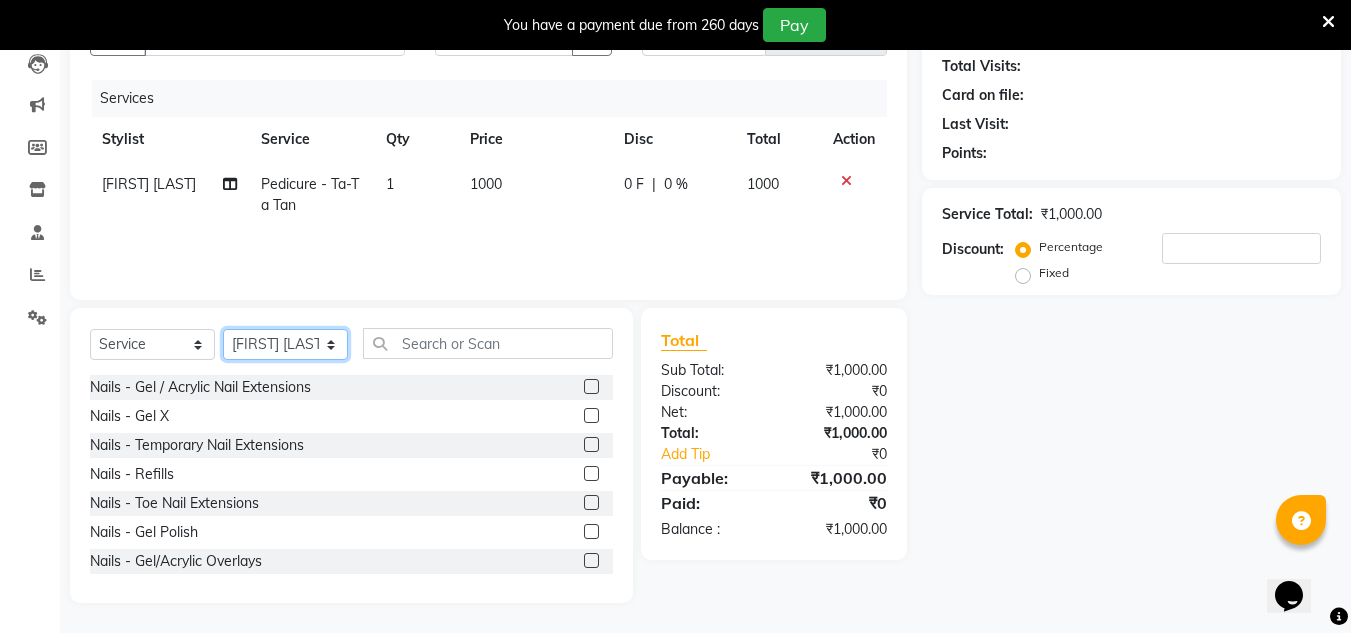 click on "Select Stylist H Robinson Keivom Khushi Krisha Manoranjan Neeta Sonkar Padmini Pradip Praksh Sharma Rakshu Roshni" 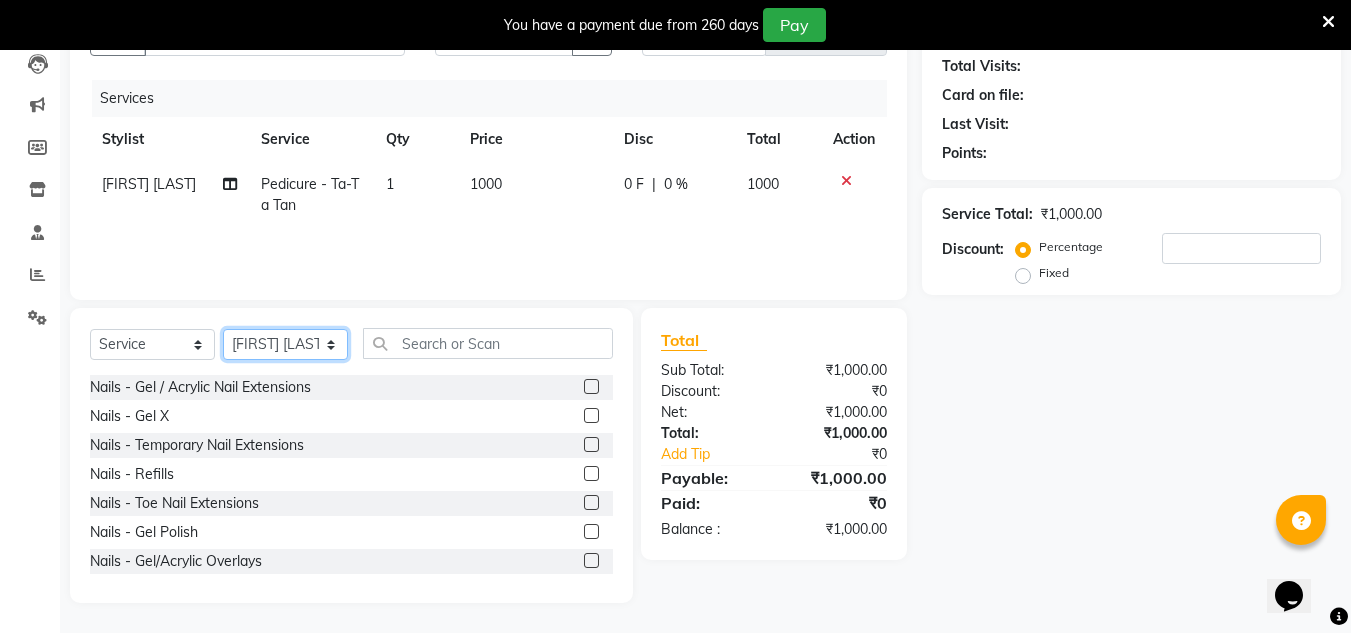 select on "31204" 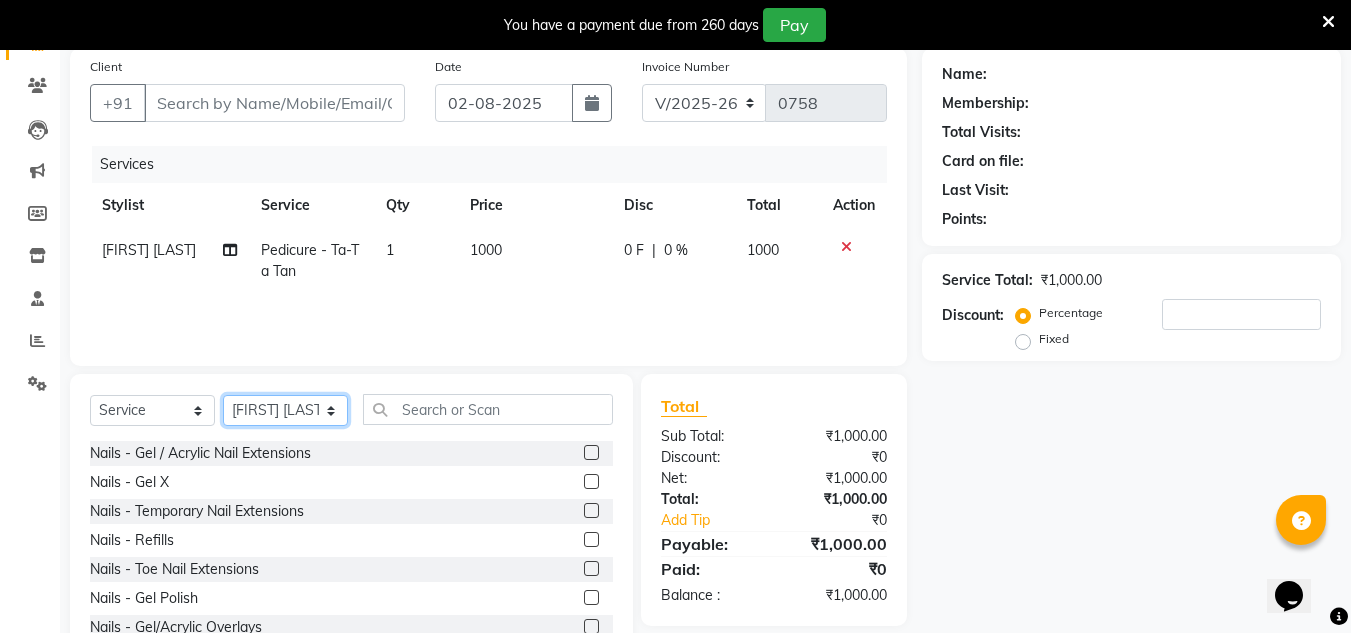 scroll, scrollTop: 218, scrollLeft: 0, axis: vertical 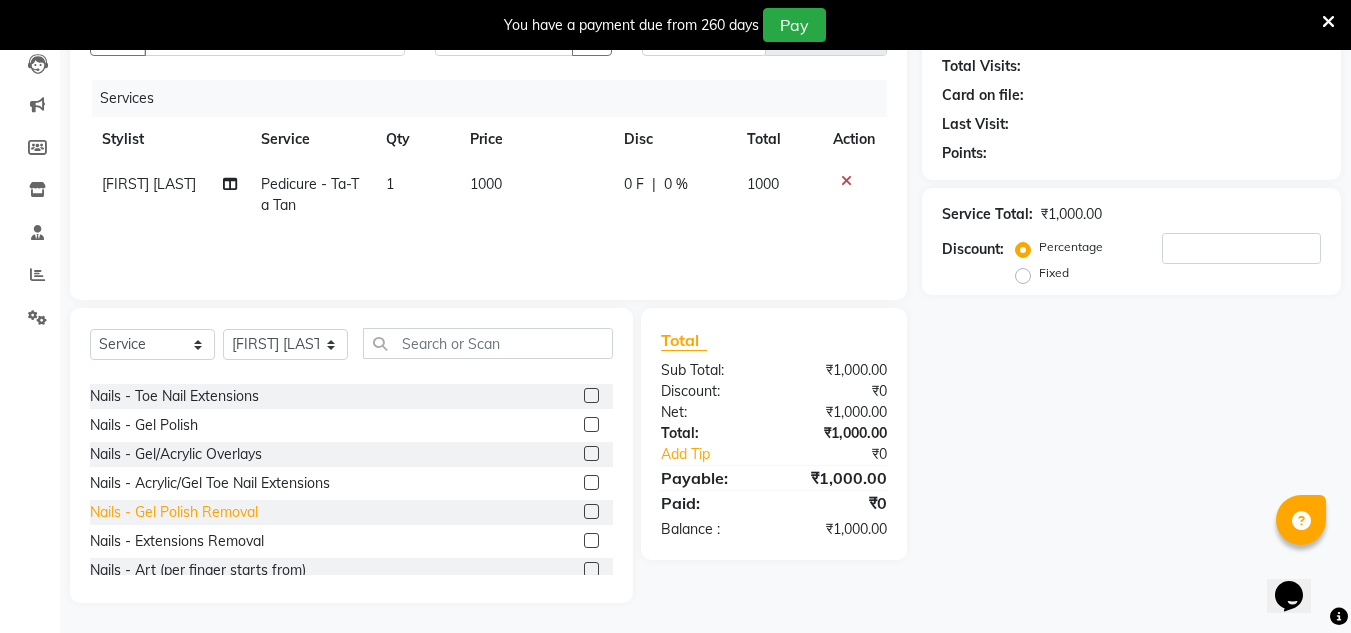 click on "Nails - Gel Polish Removal" 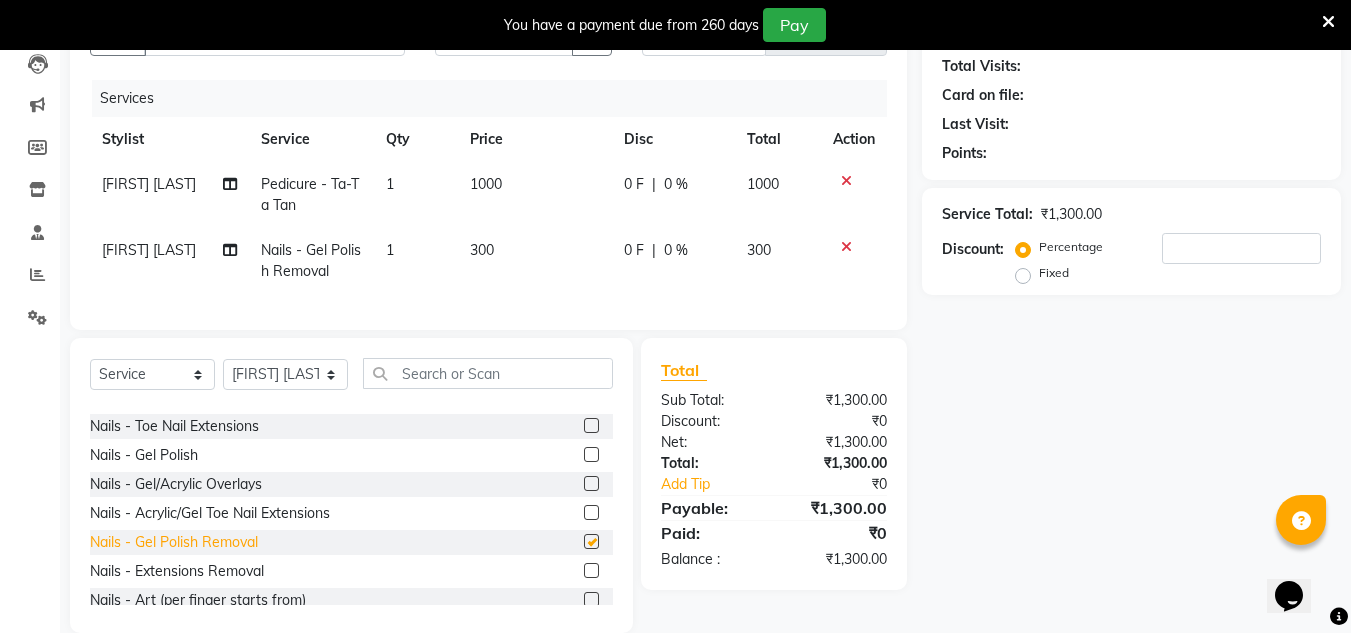 checkbox on "false" 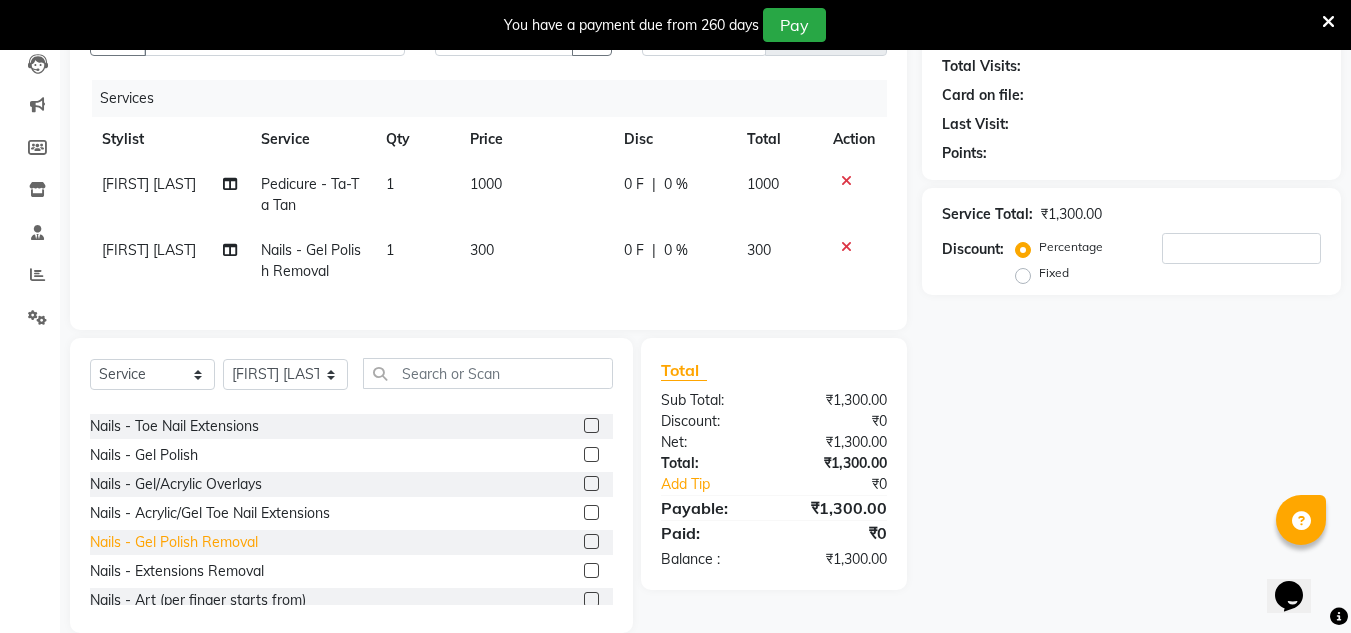 scroll, scrollTop: 0, scrollLeft: 0, axis: both 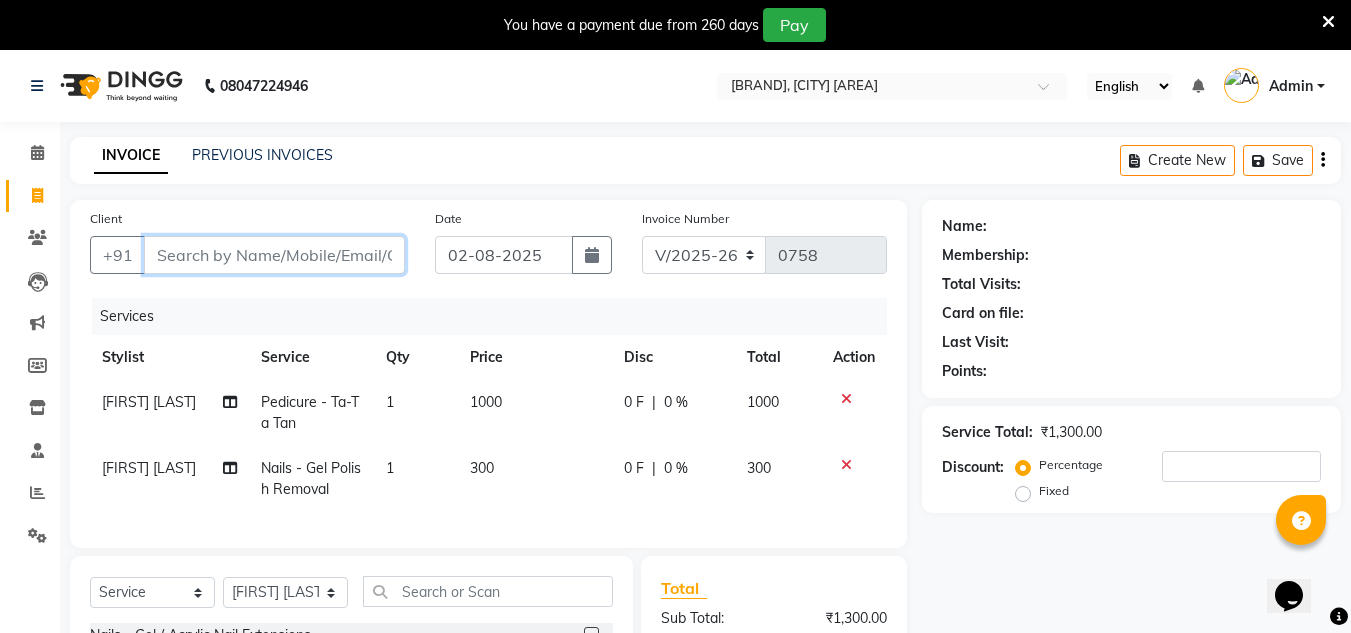 click on "Client" at bounding box center (274, 255) 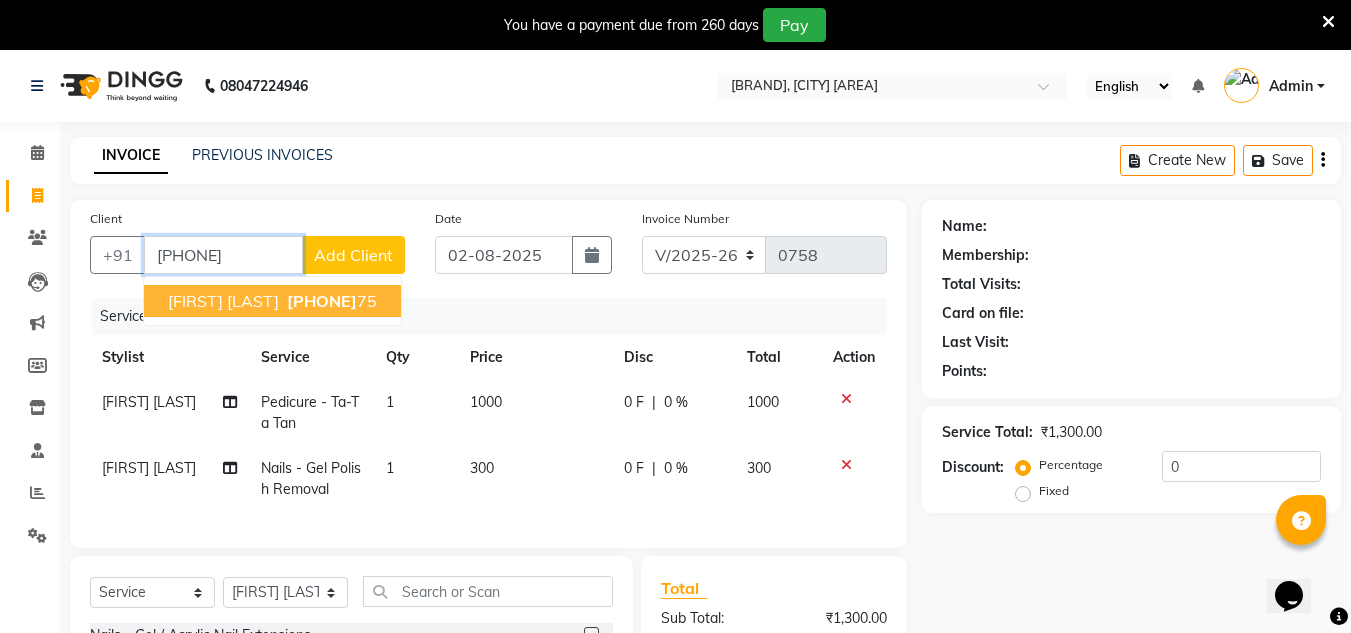 click on "[FIRST] [LAST]" at bounding box center (223, 301) 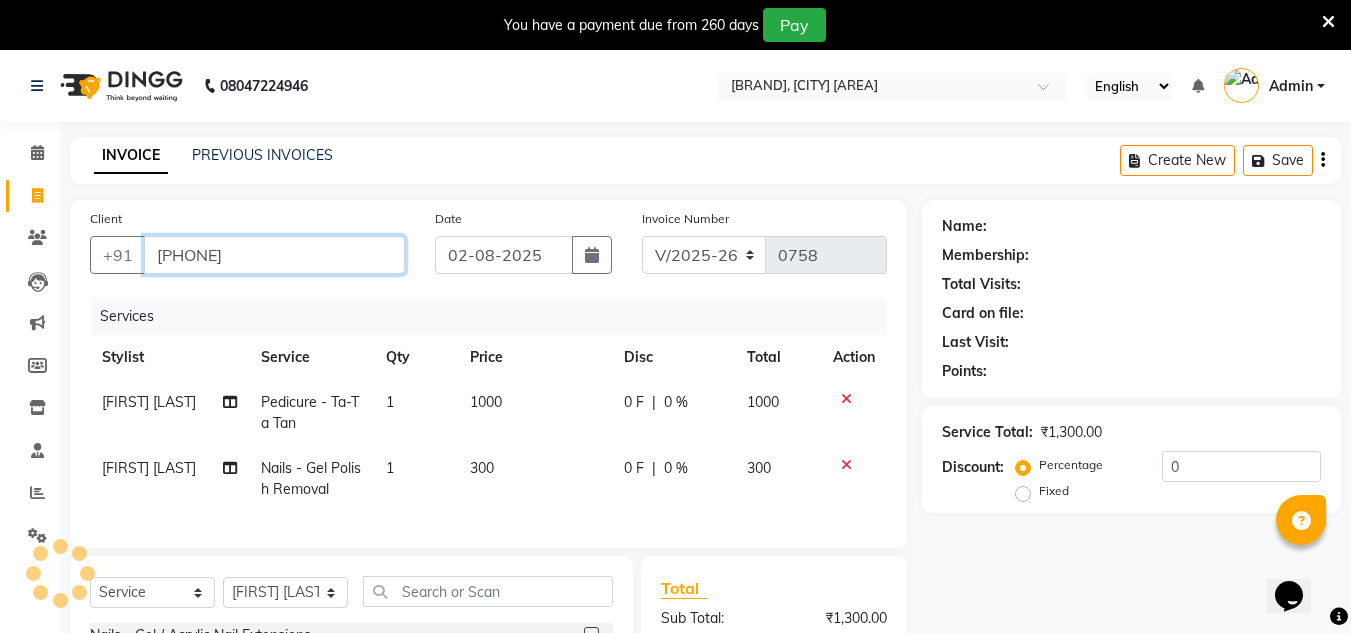 type on "[PHONE]" 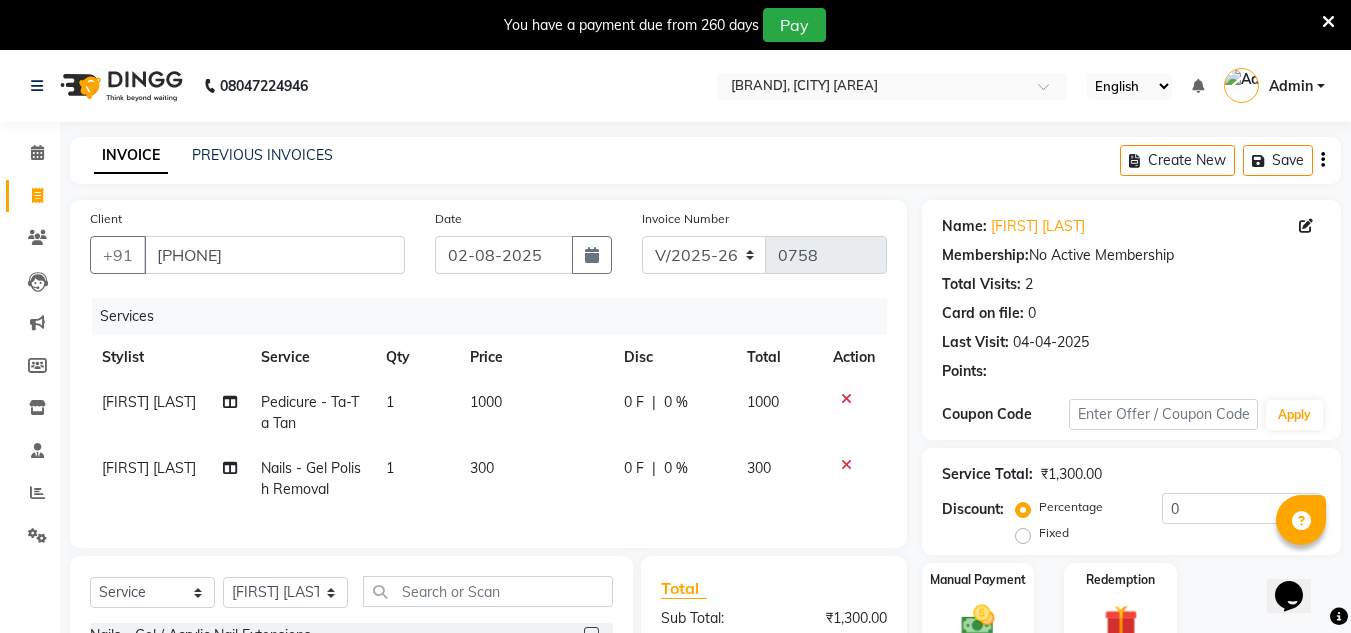 scroll, scrollTop: 263, scrollLeft: 0, axis: vertical 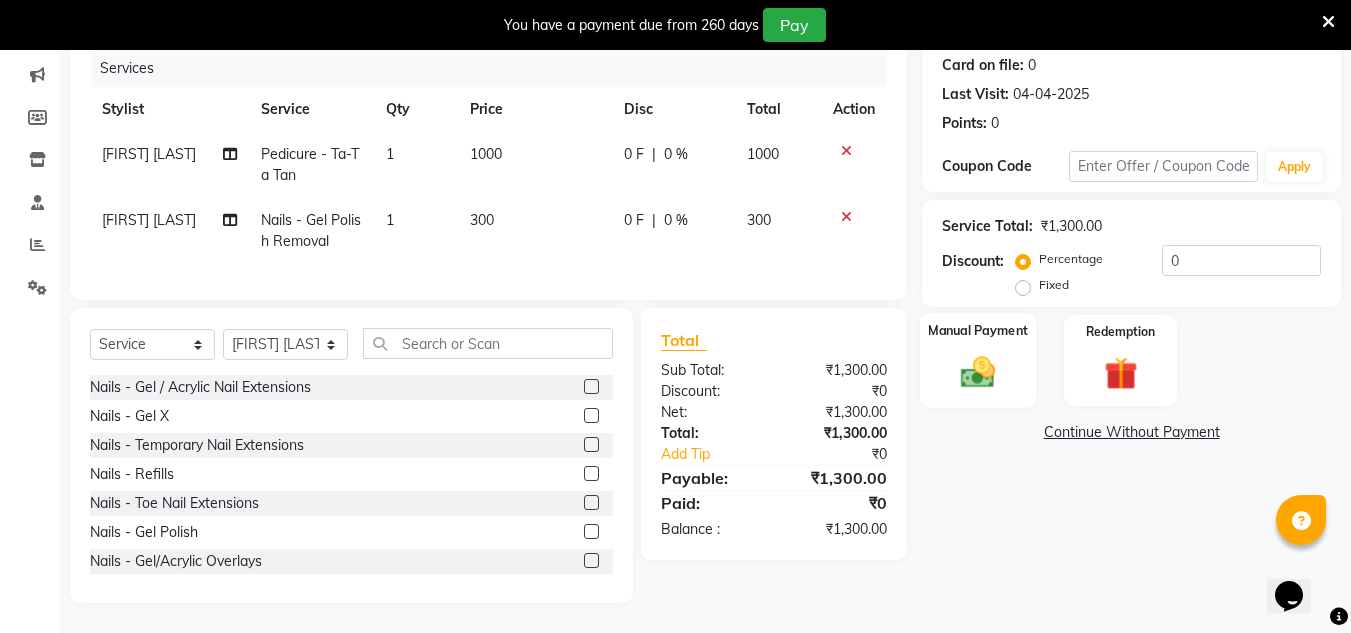 click 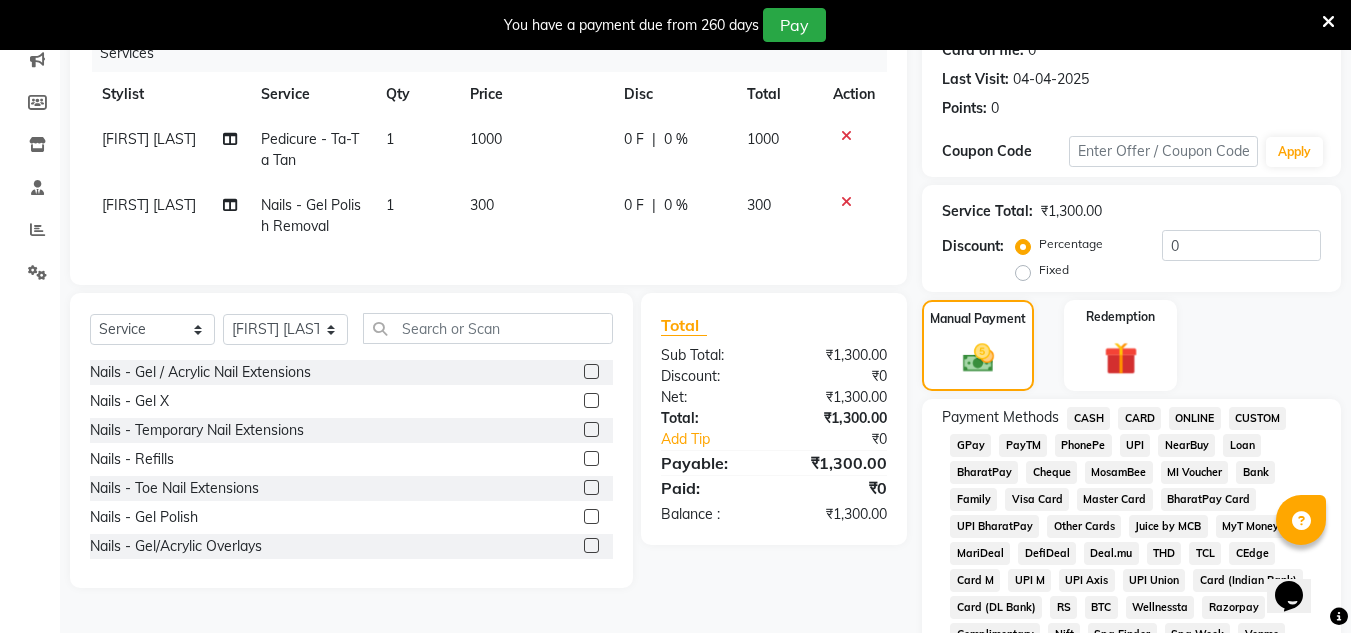click on "ONLINE" 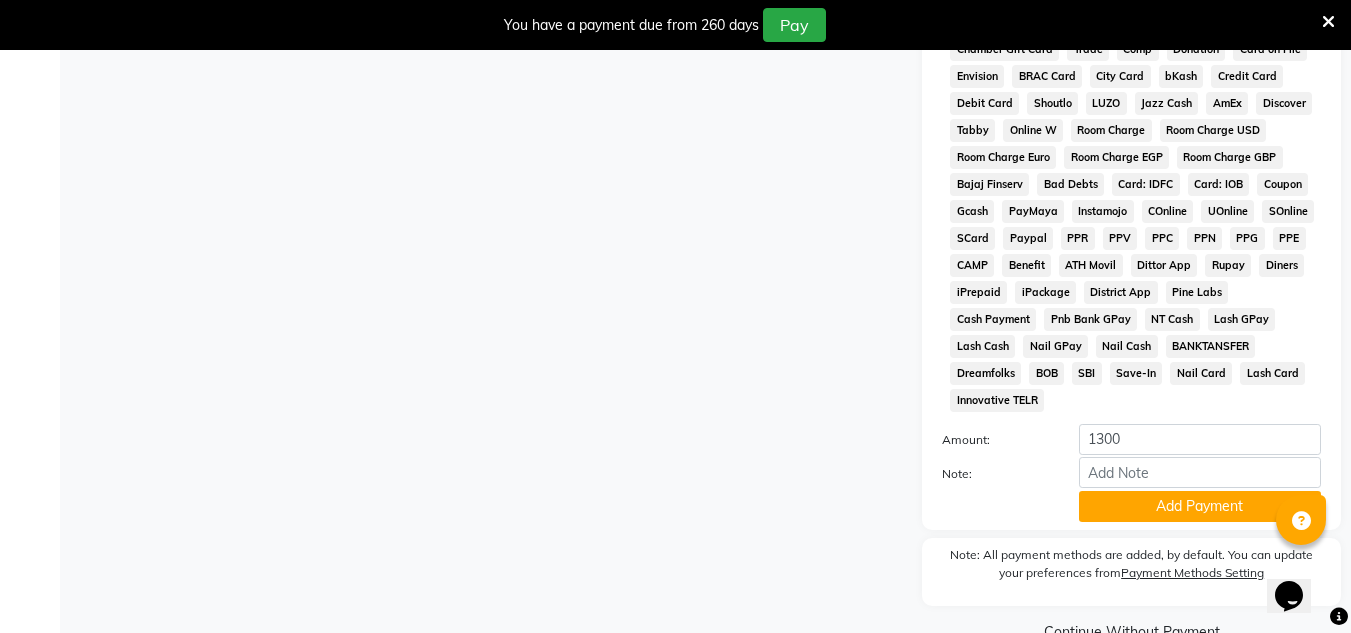 scroll, scrollTop: 919, scrollLeft: 0, axis: vertical 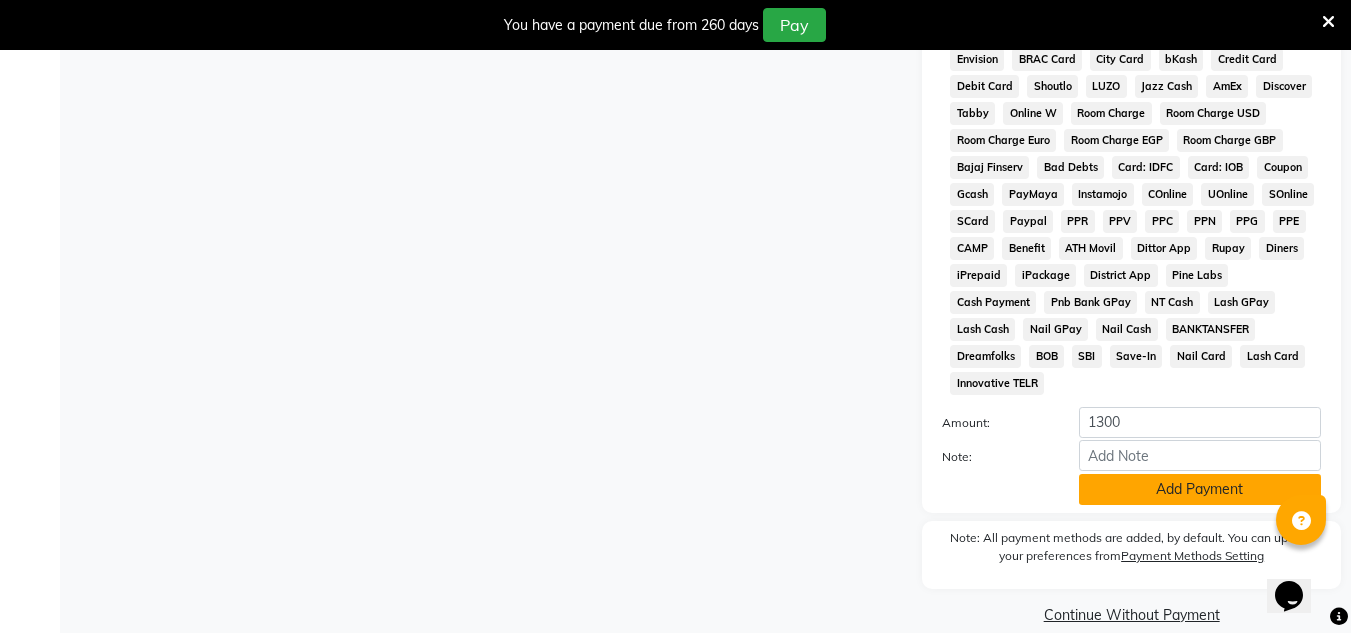 click on "Add Payment" 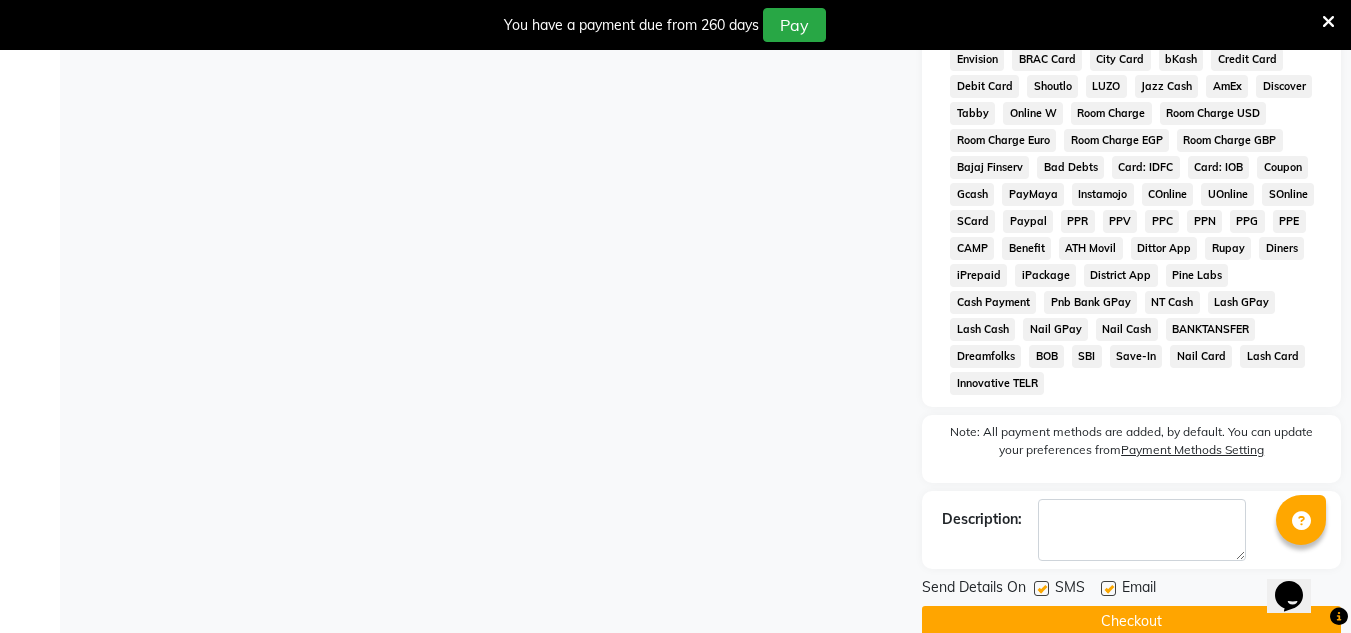click 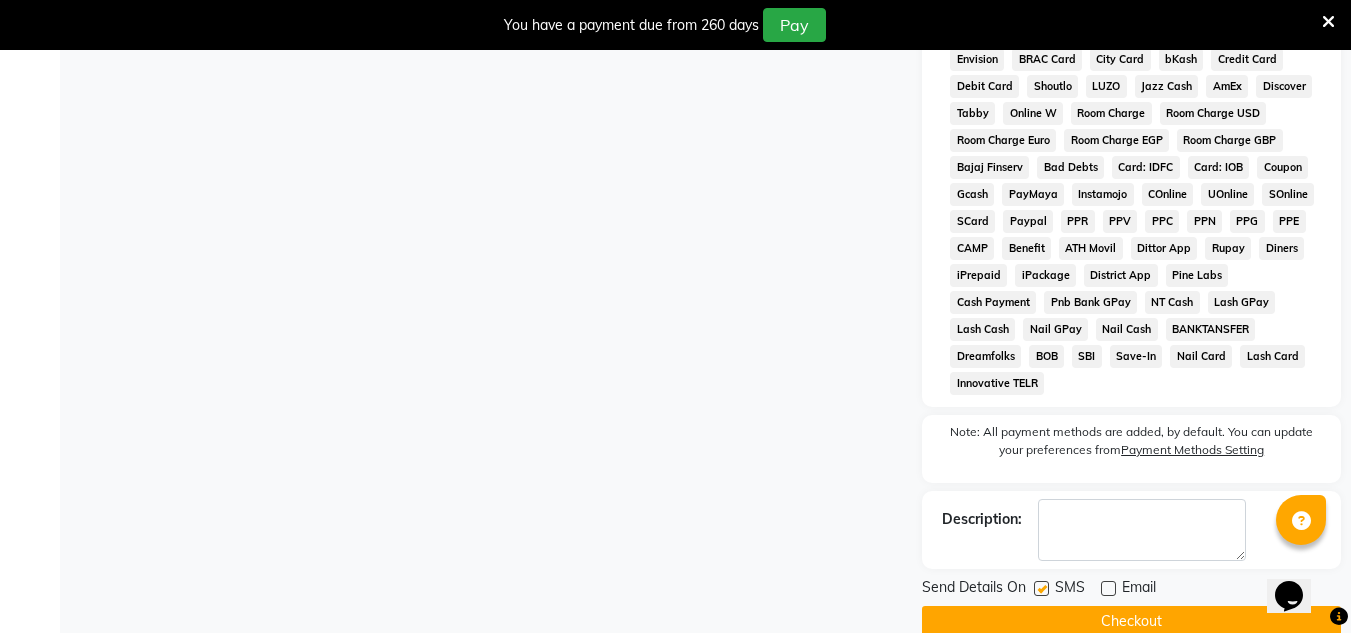 click on "Checkout" 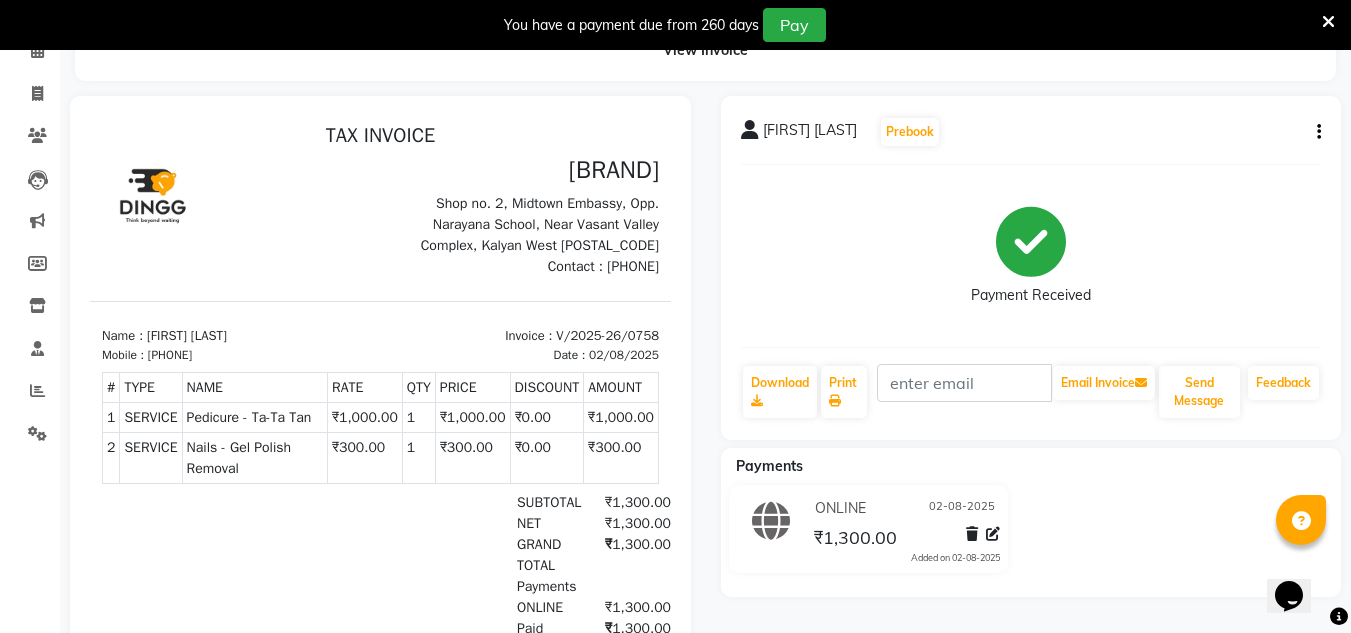 scroll, scrollTop: 101, scrollLeft: 0, axis: vertical 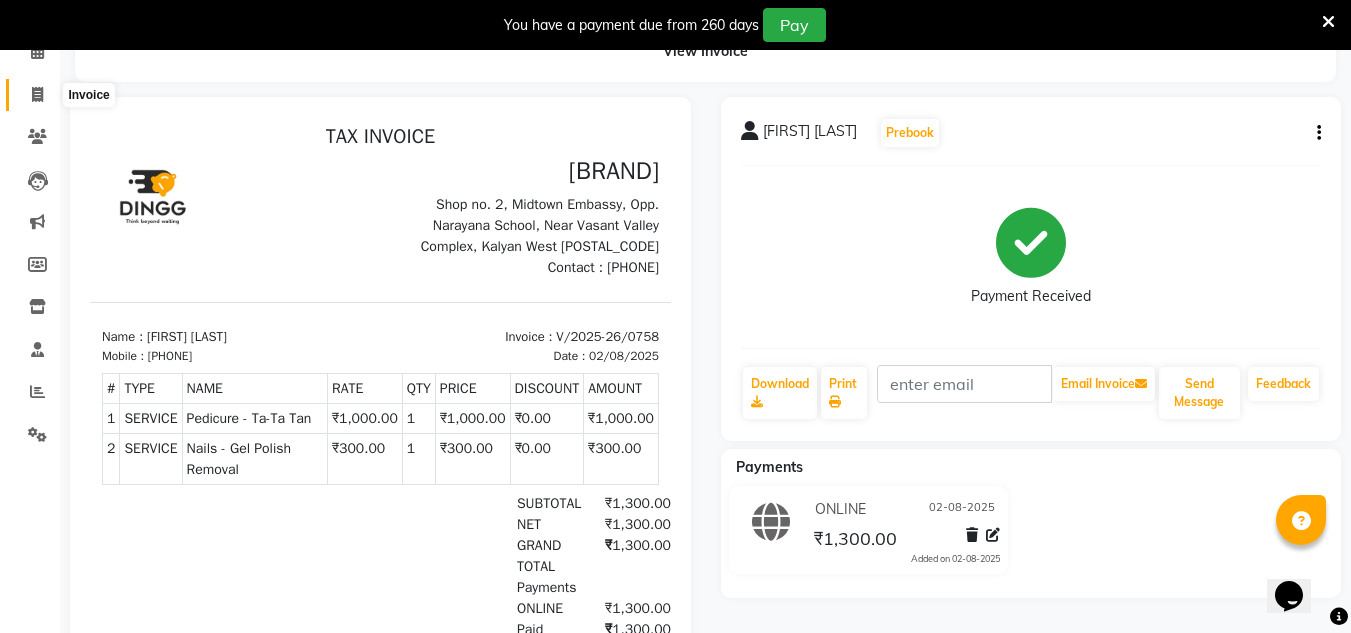 click 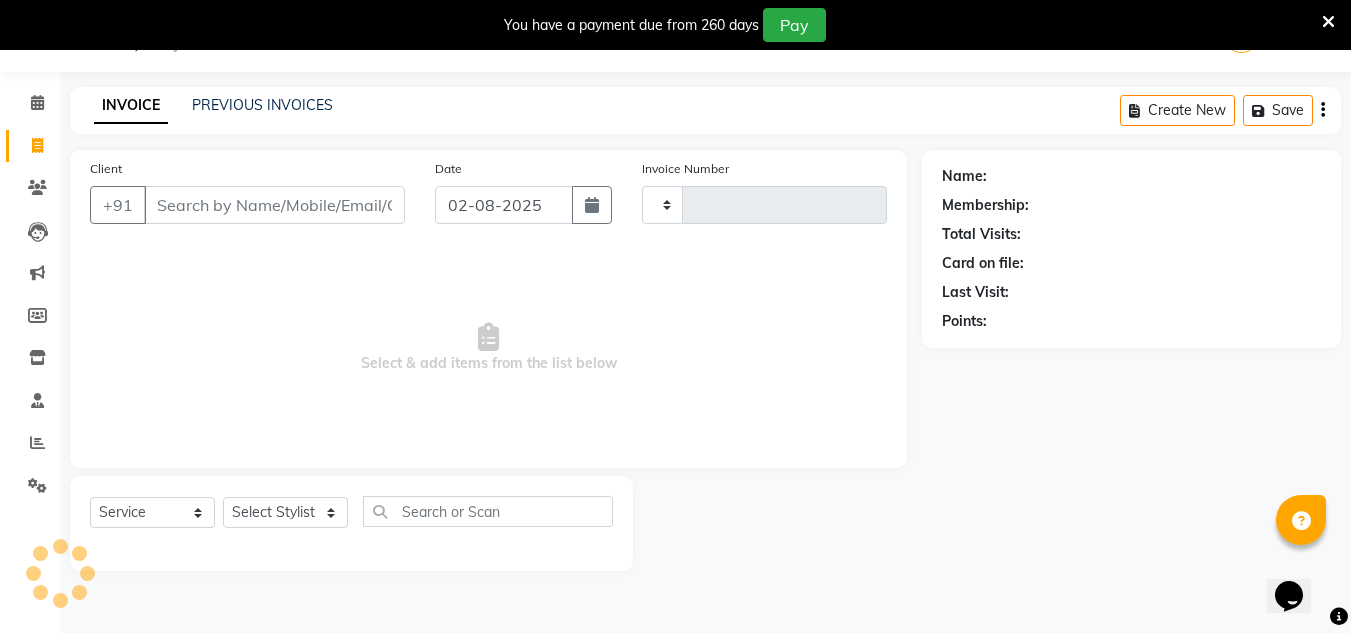 scroll, scrollTop: 50, scrollLeft: 0, axis: vertical 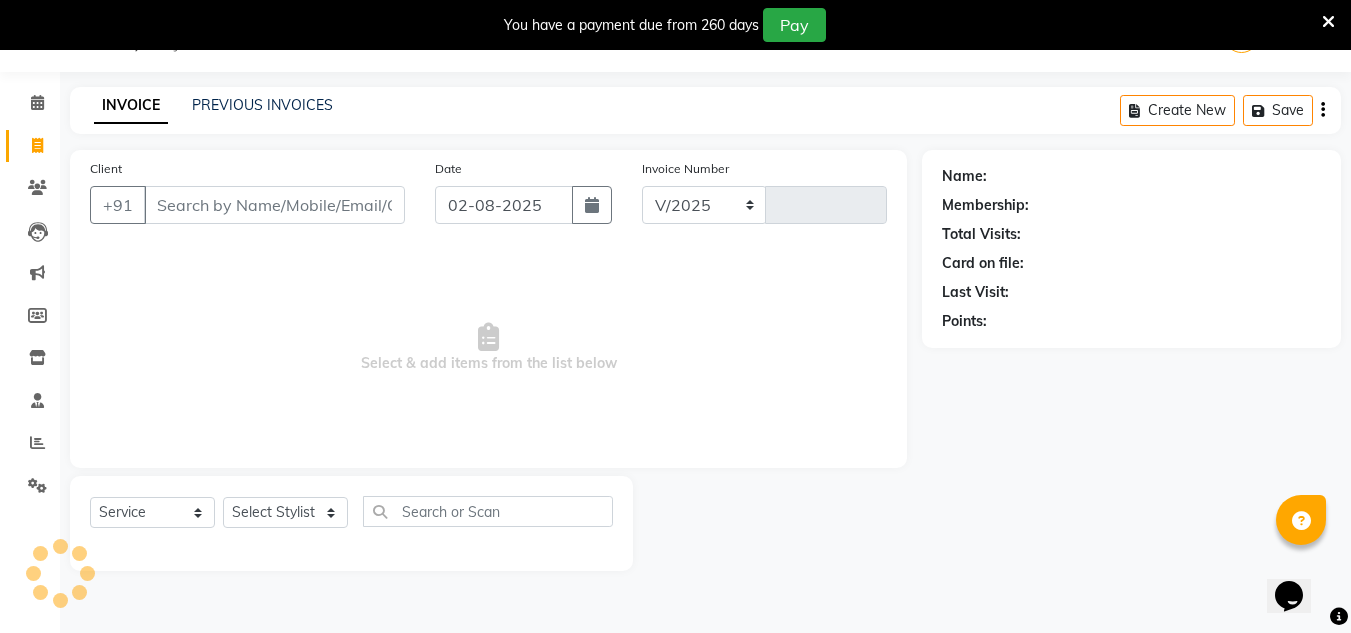 select on "4941" 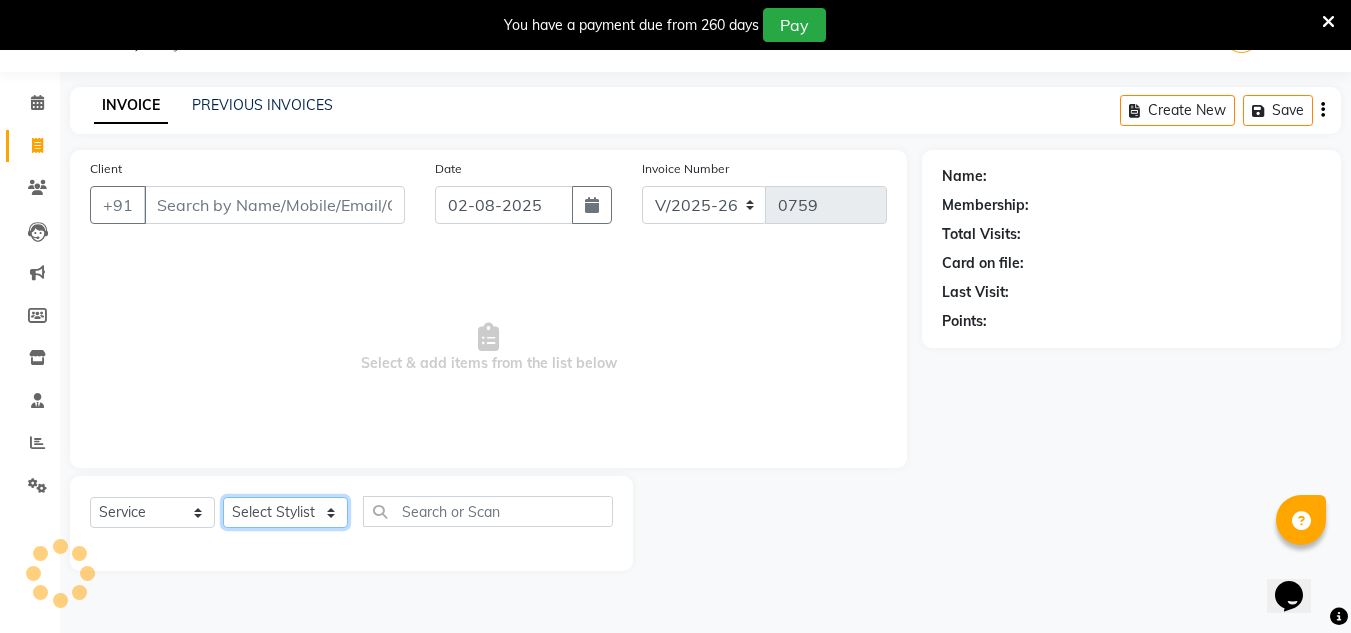 click on "Select Stylist H Robinson Keivom Khushi Krisha Manoranjan Neeta Sonkar Padmini Pradip Praksh Sharma Rakshu Roshni" 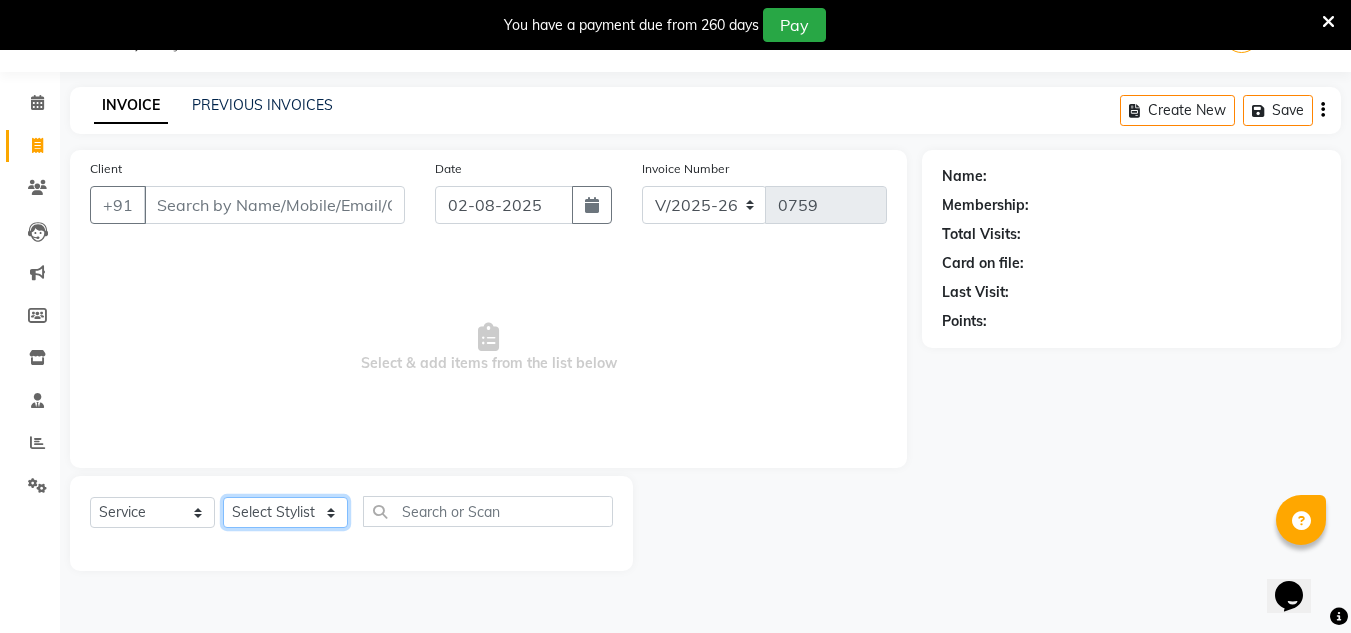 select on "52860" 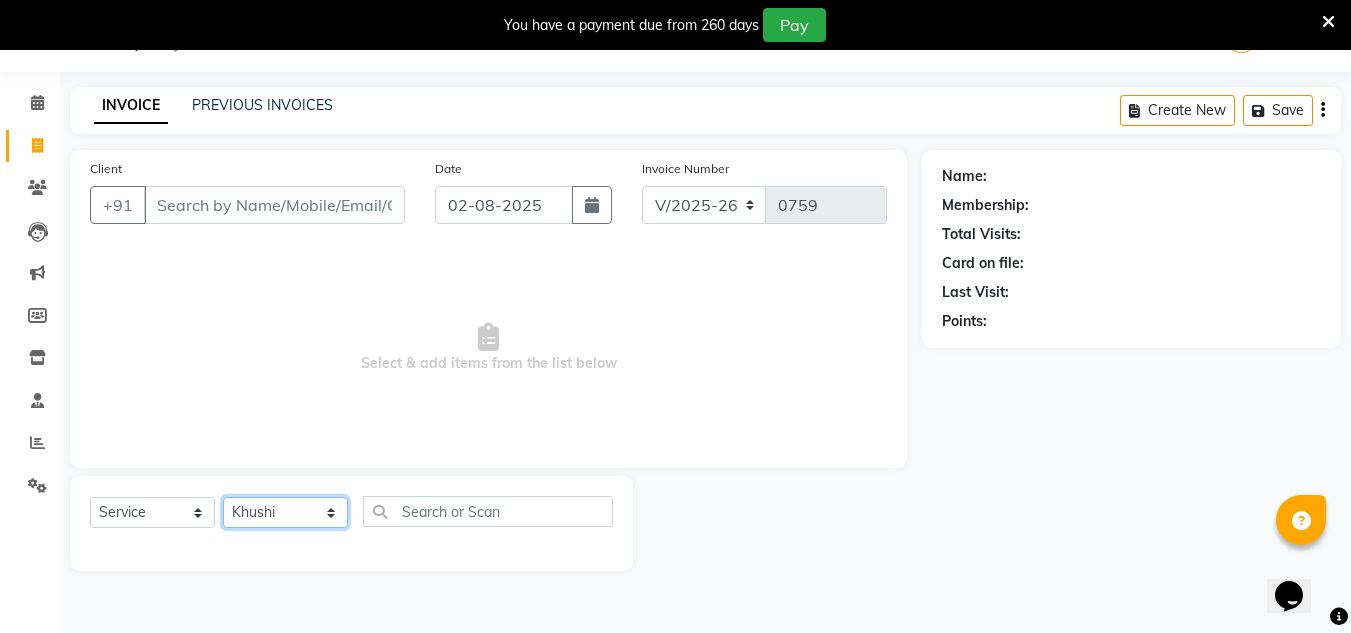 click on "Select Stylist H Robinson Keivom Khushi Krisha Manoranjan Neeta Sonkar Padmini Pradip Praksh Sharma Rakshu Roshni" 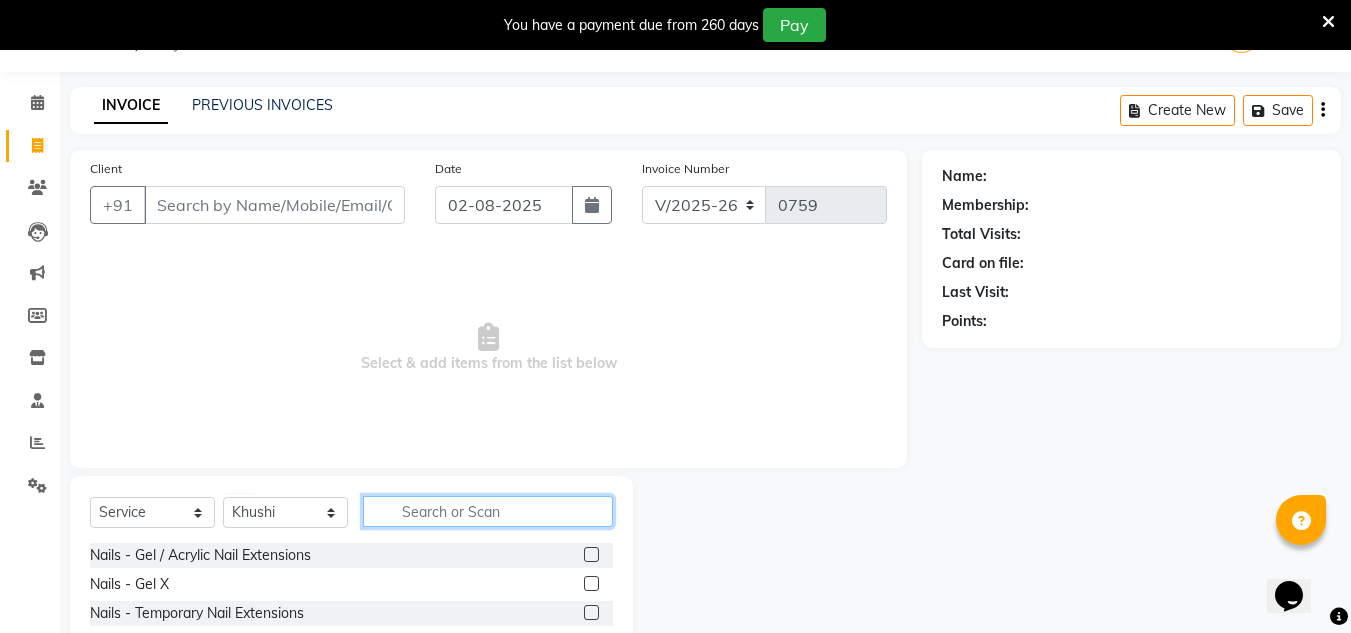 click 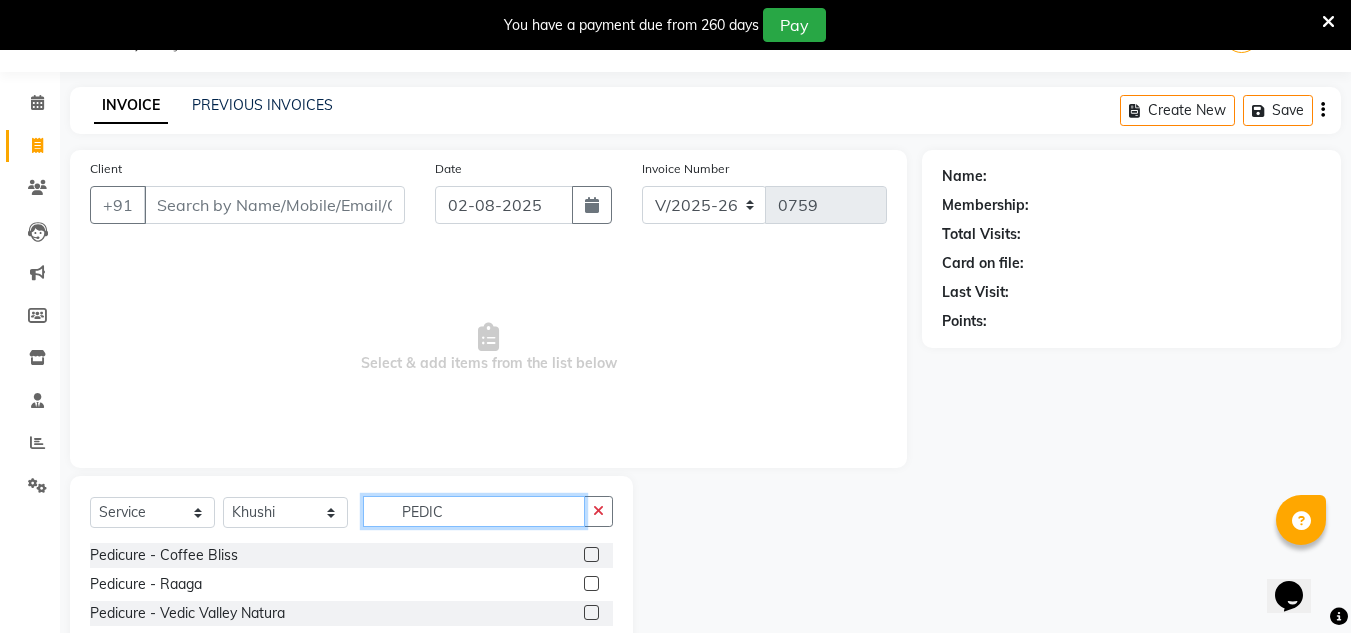 scroll, scrollTop: 218, scrollLeft: 0, axis: vertical 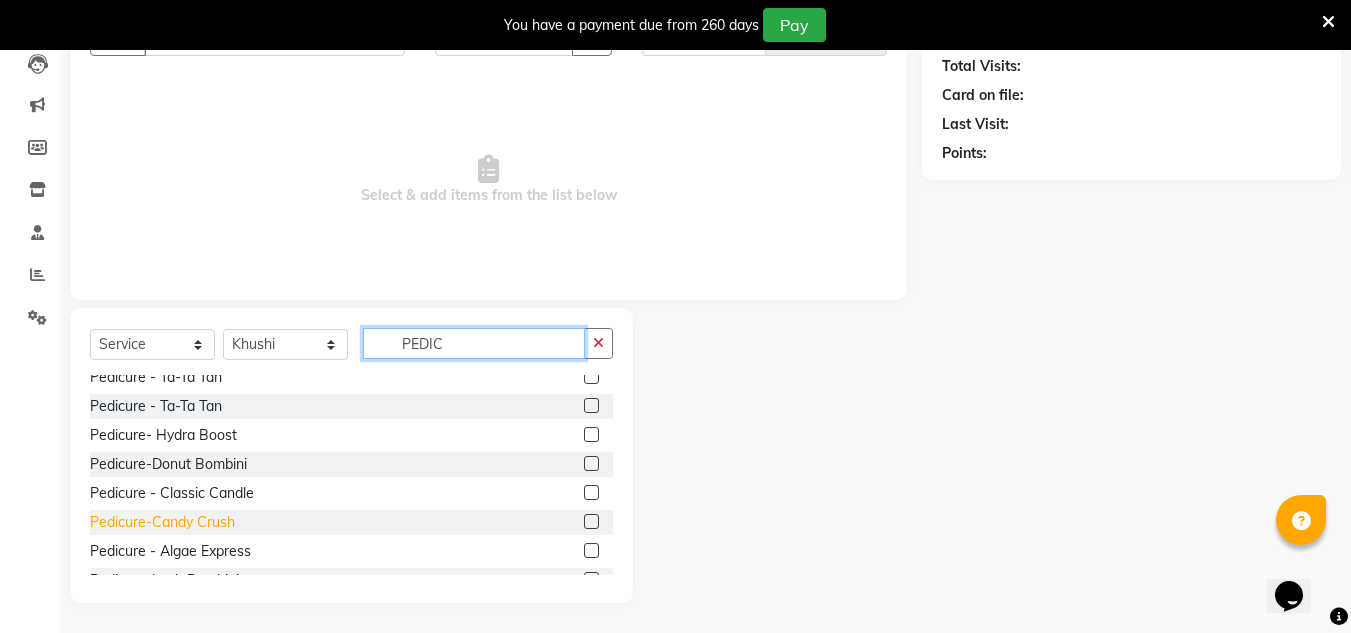type on "PEDIC" 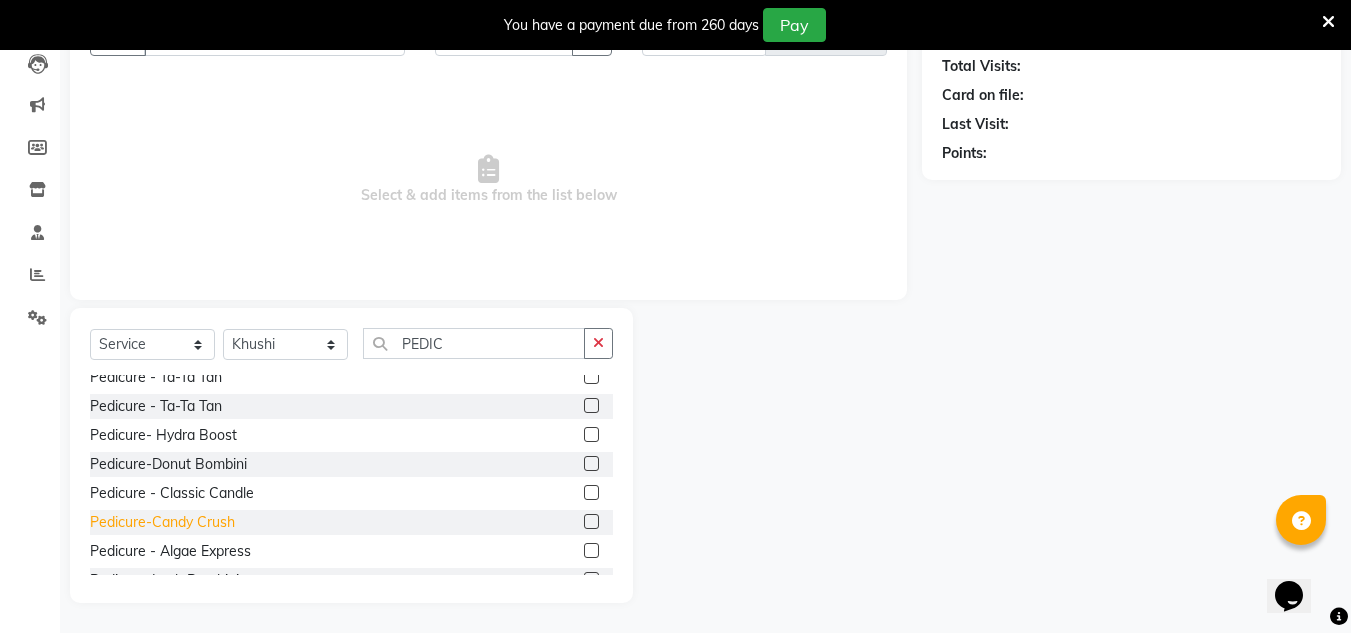 click on "Pedicure-Candy Crush" 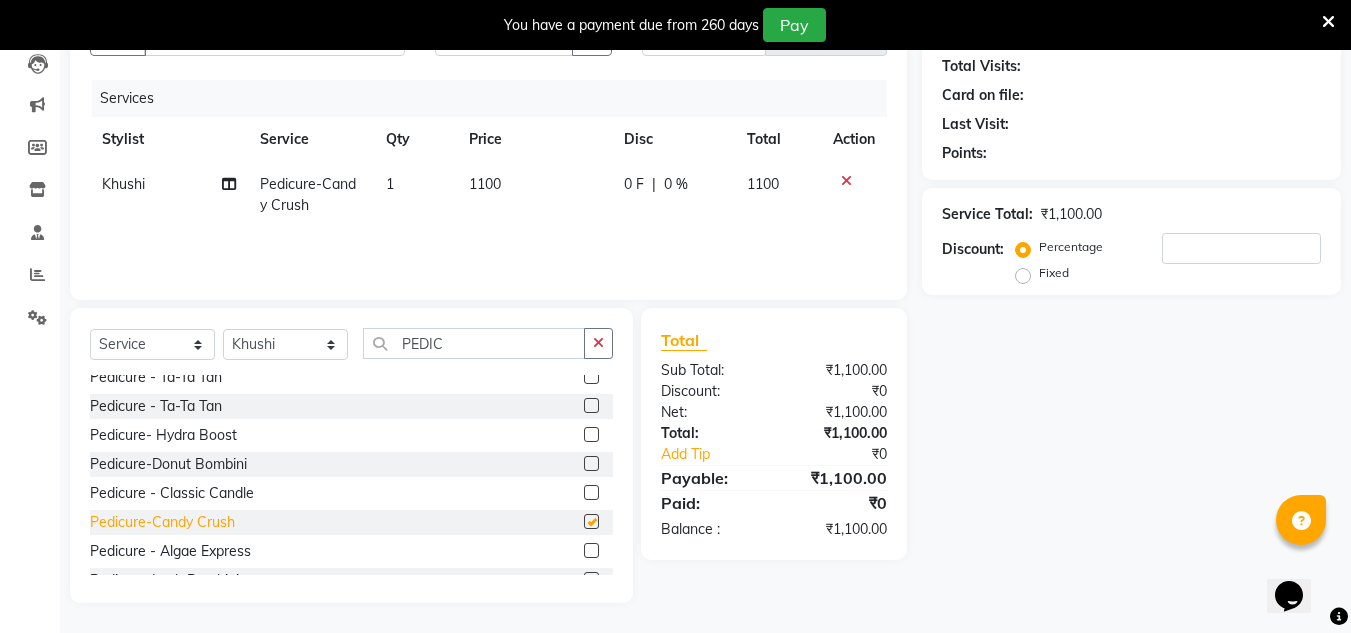 checkbox on "false" 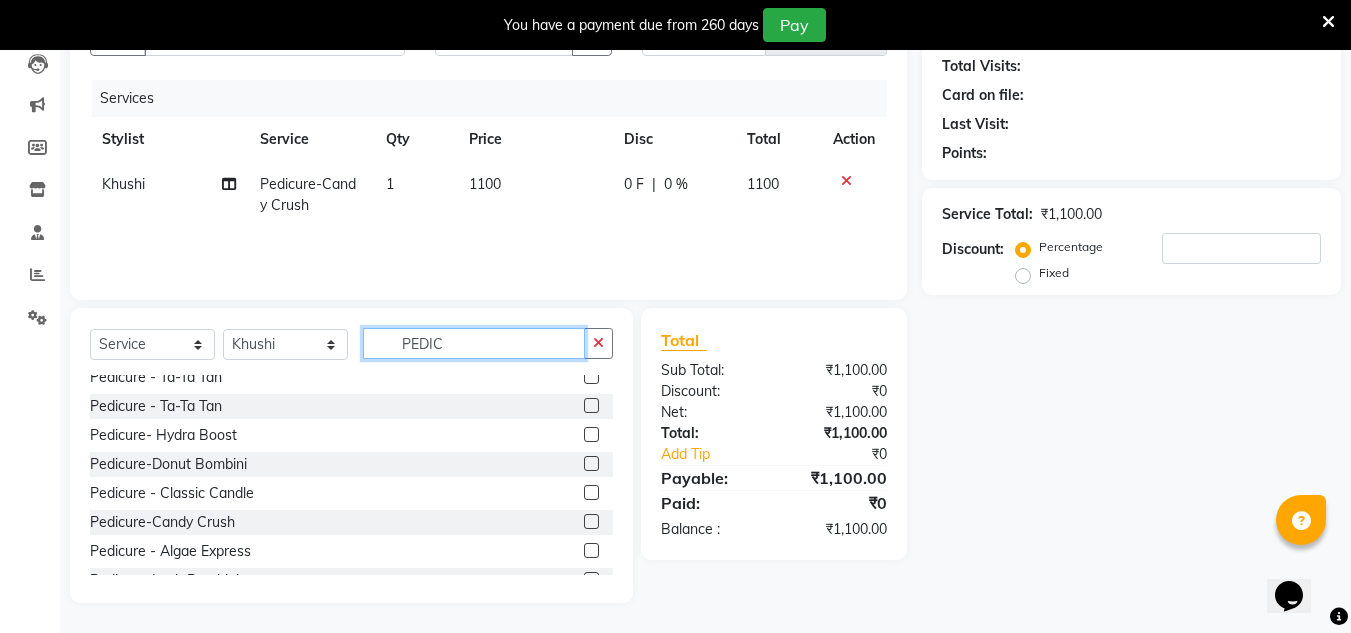 click on "PEDIC" 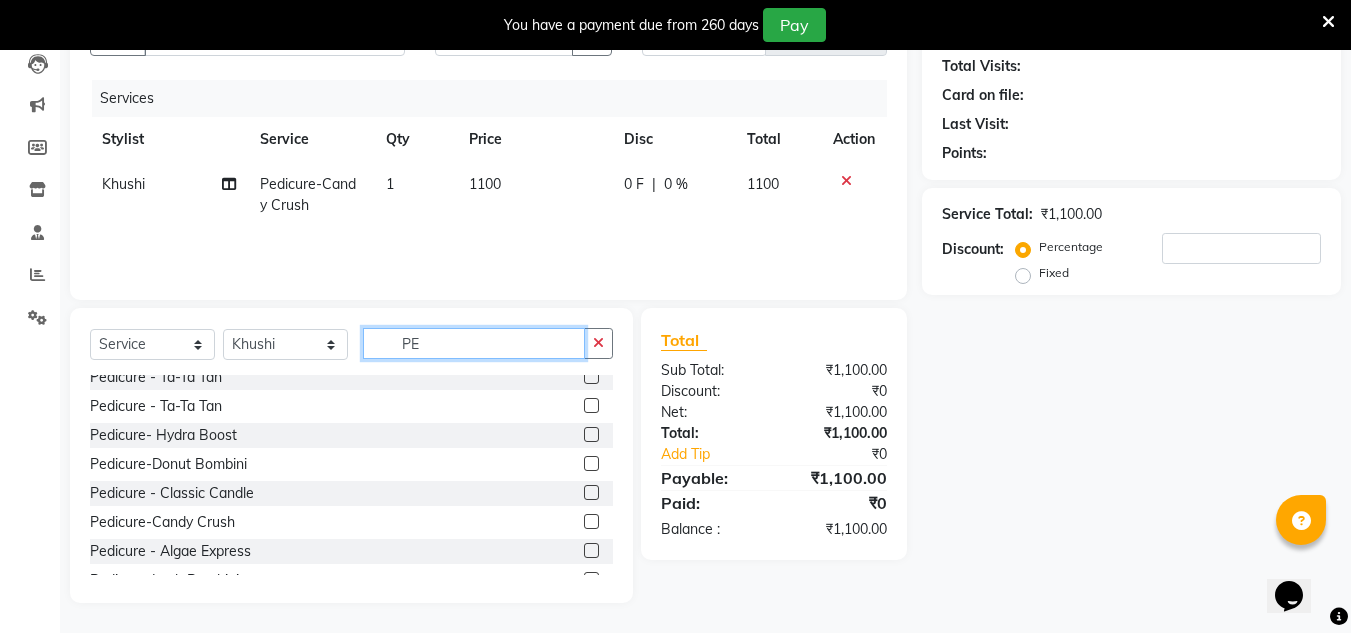 type on "P" 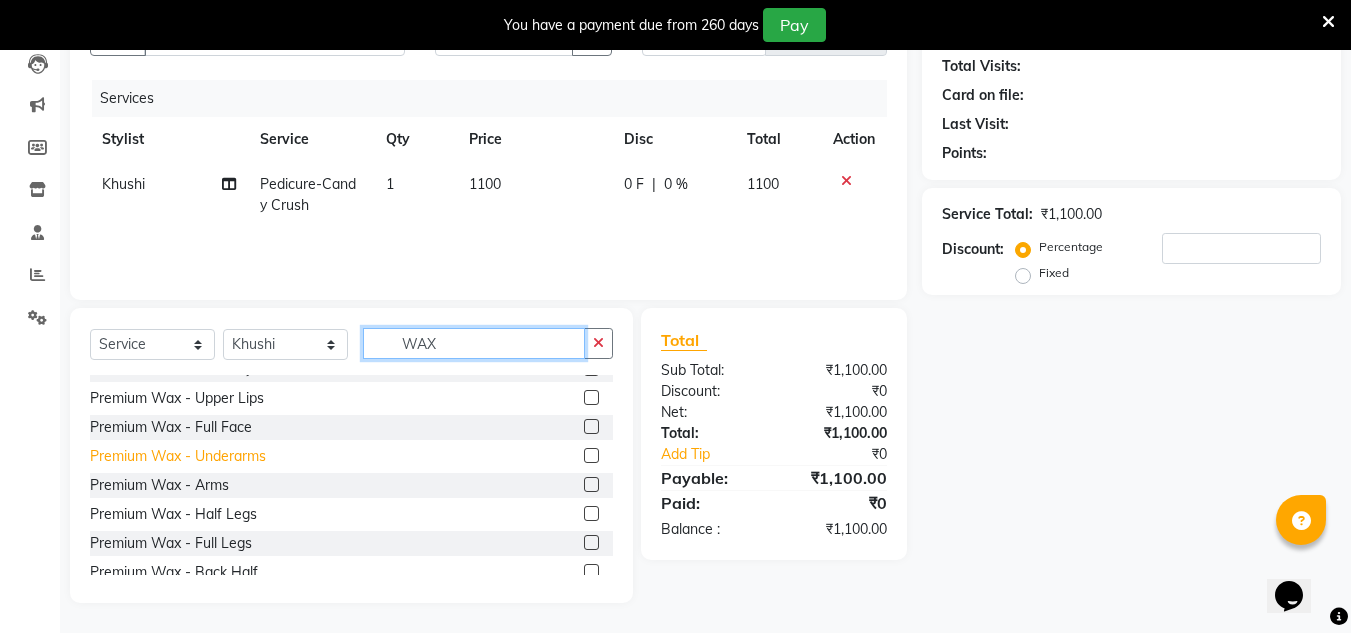 scroll, scrollTop: 589, scrollLeft: 0, axis: vertical 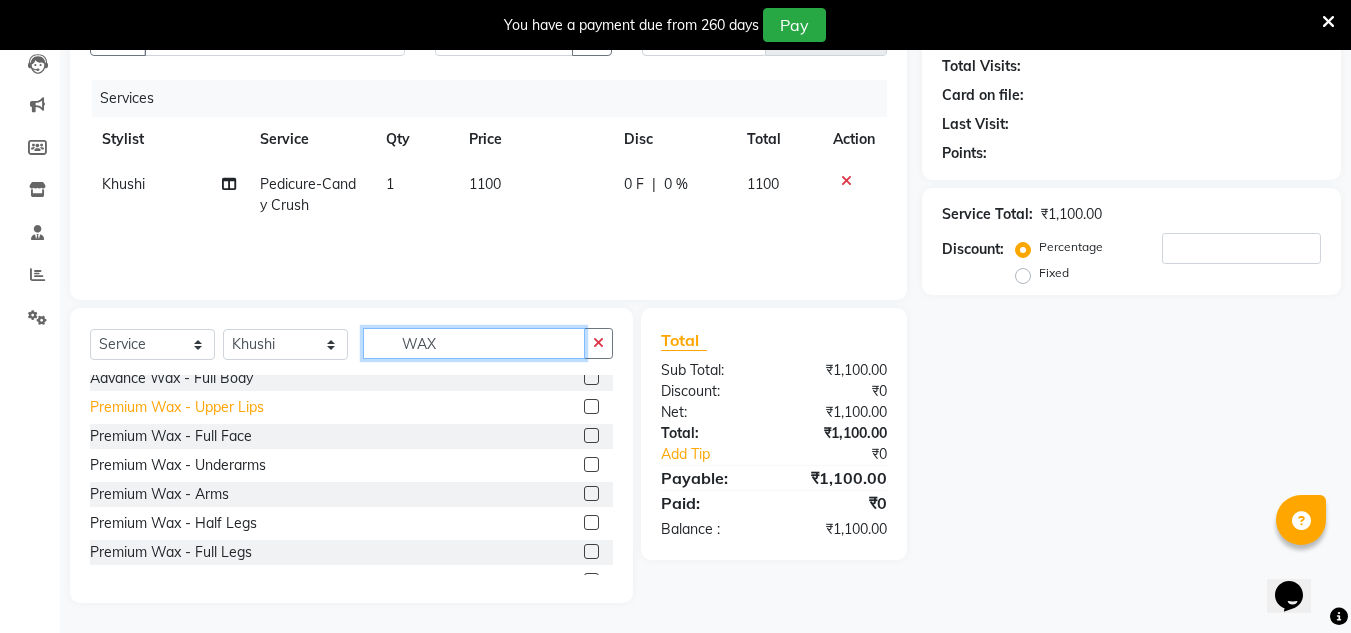 type on "WAX" 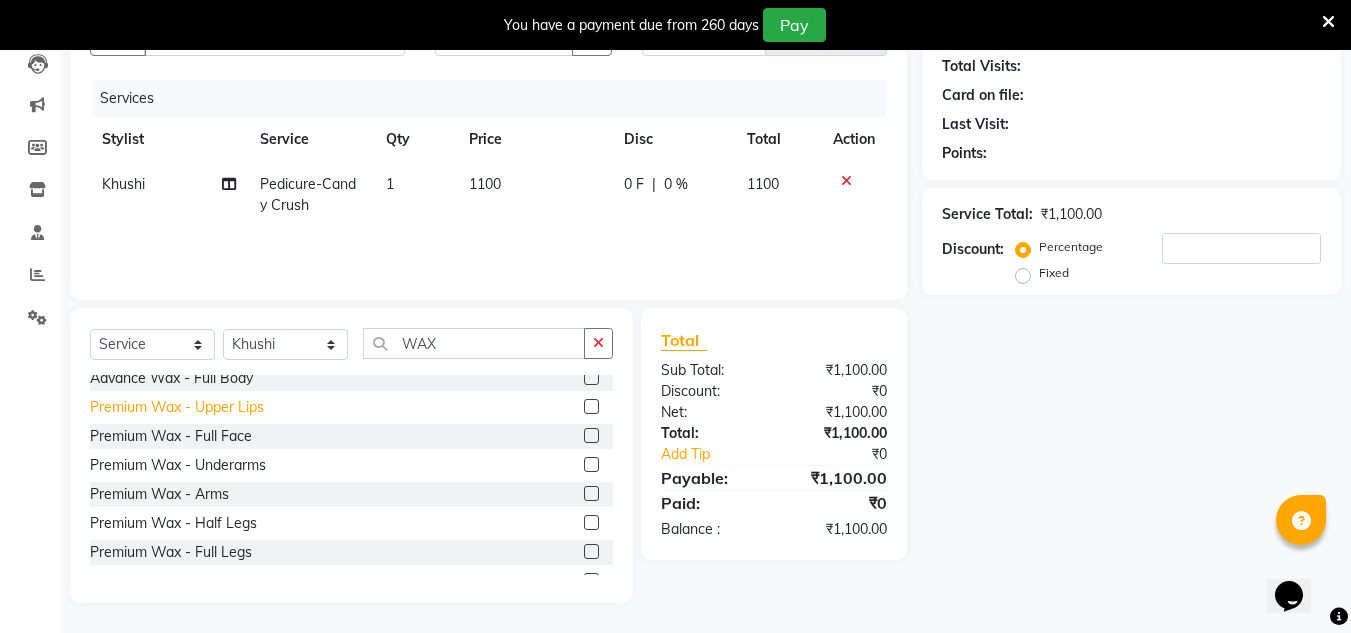 click on "Premium Wax - Upper Lips" 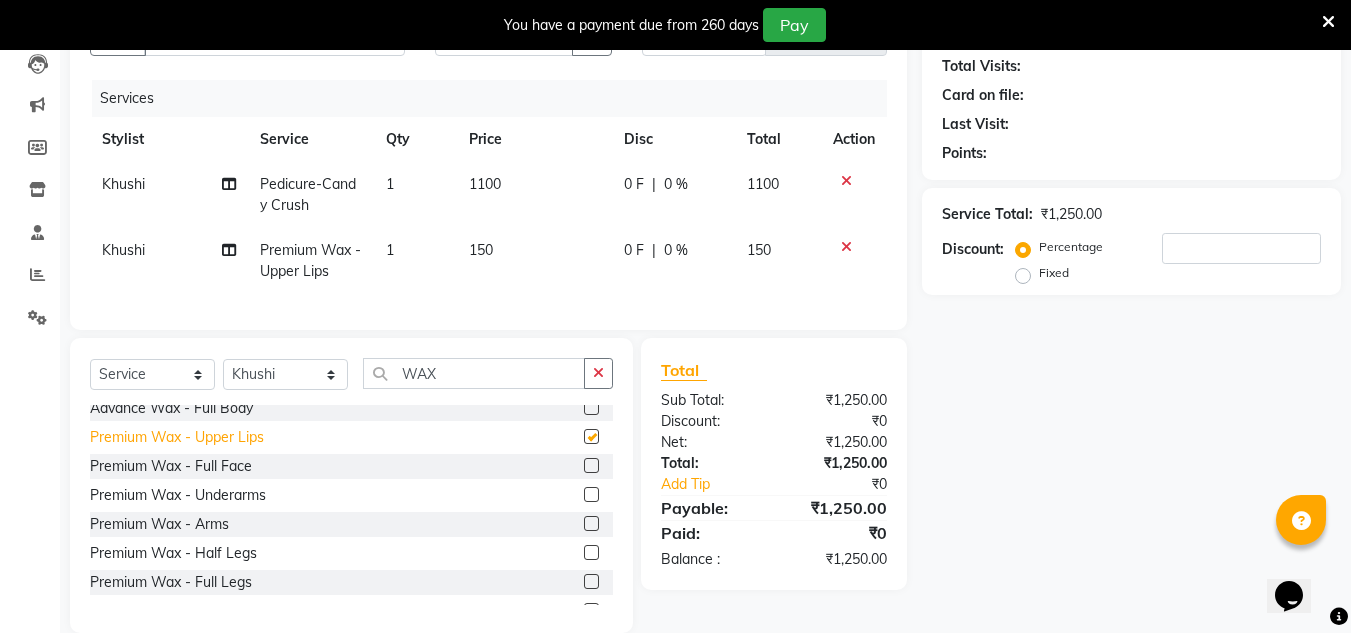 checkbox on "false" 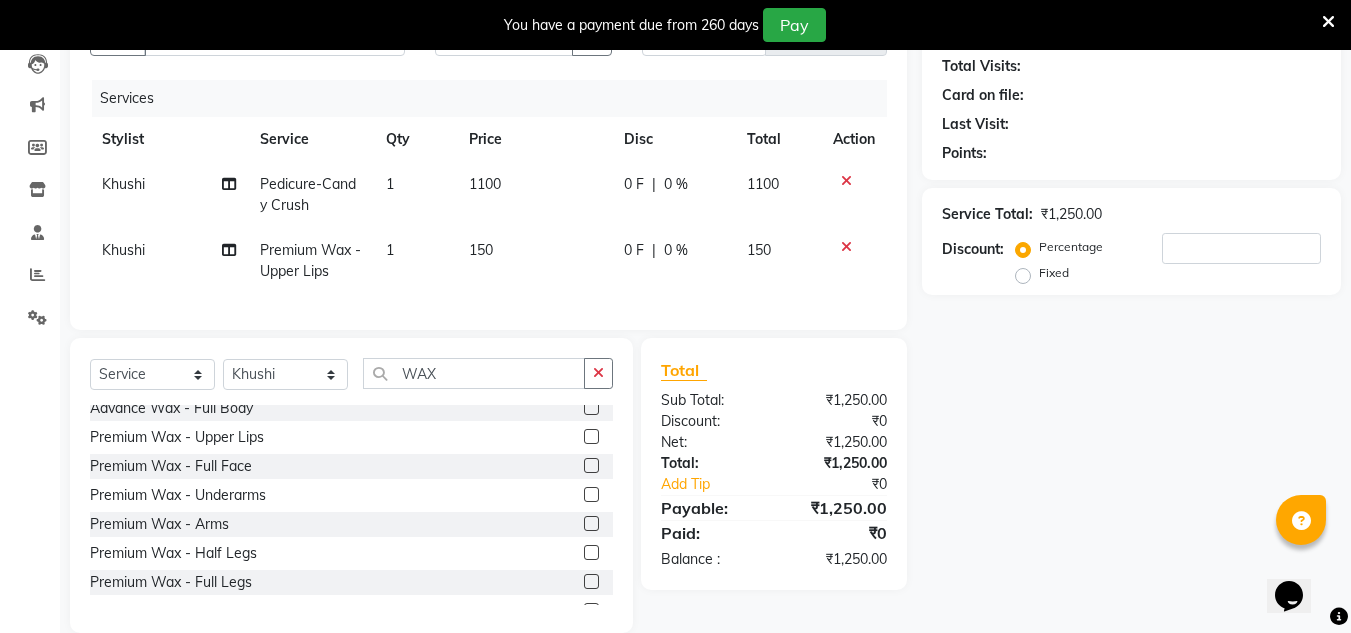 click on "150" 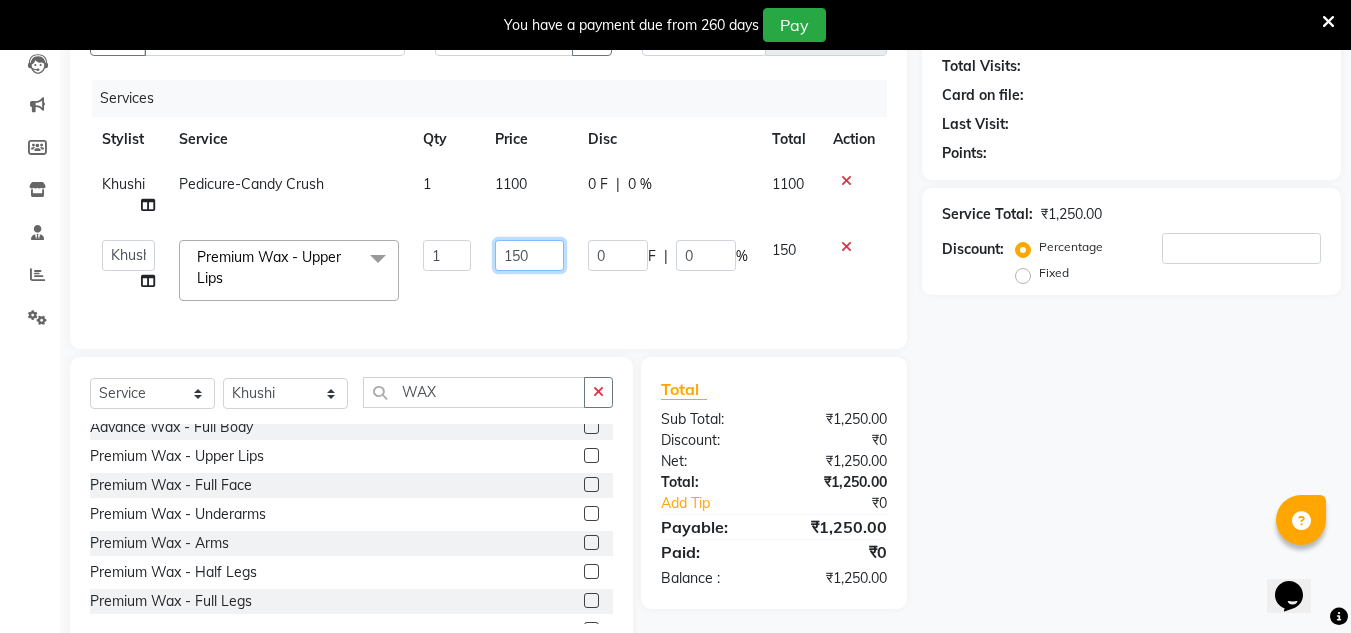 click on "150" 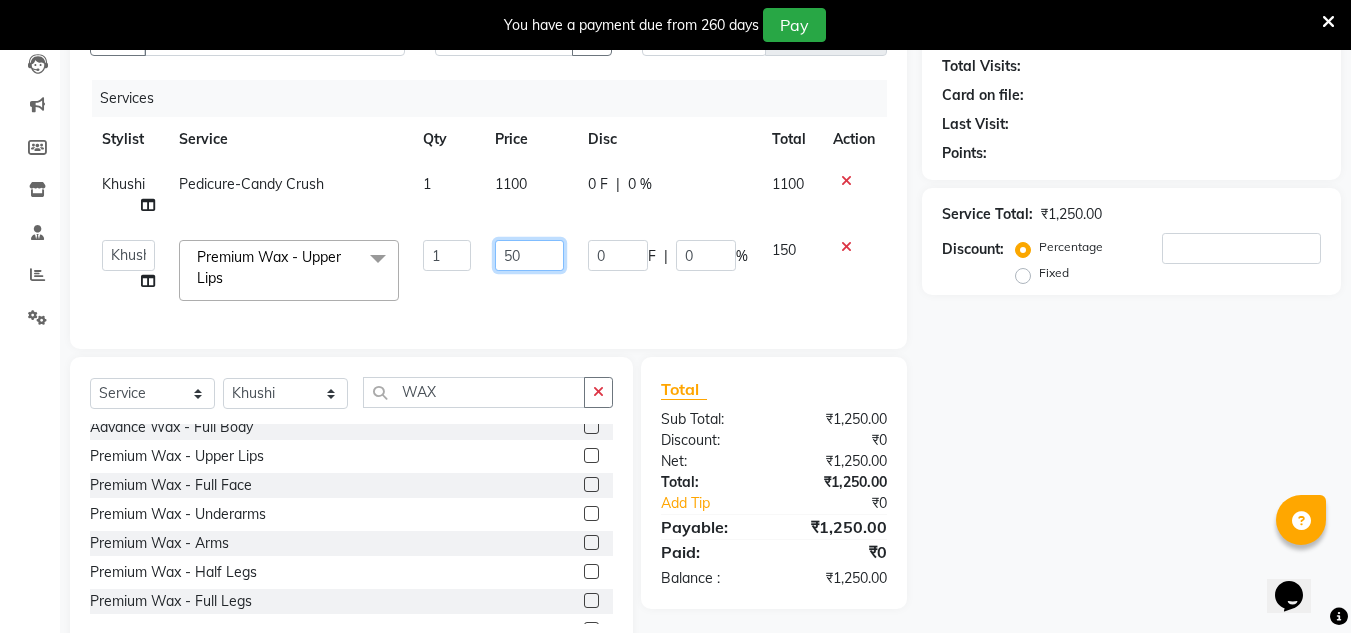 type on "250" 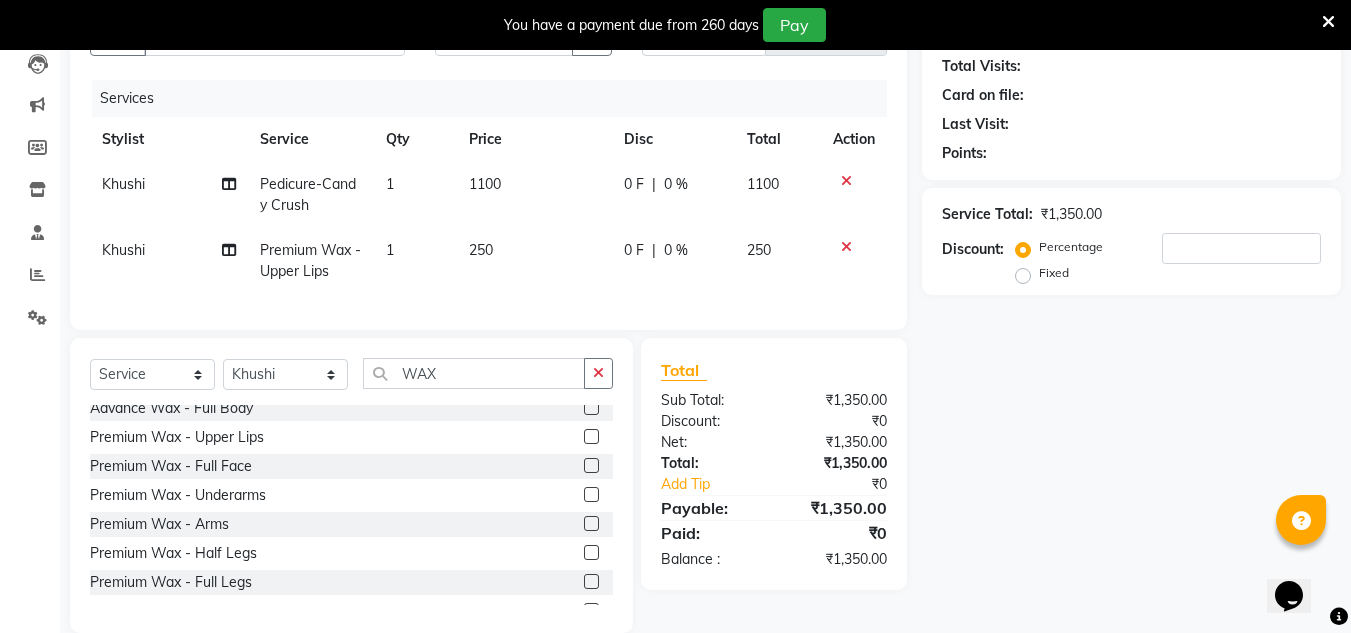 click on "Services Stylist Service Qty Price Disc Total Action [FIRST] Pedicure-Candy Crush 1 1100 0 F | 0 % 1100 [FIRST] Premium Wax - Upper Lips 1 250 0 F | 0 % 250" 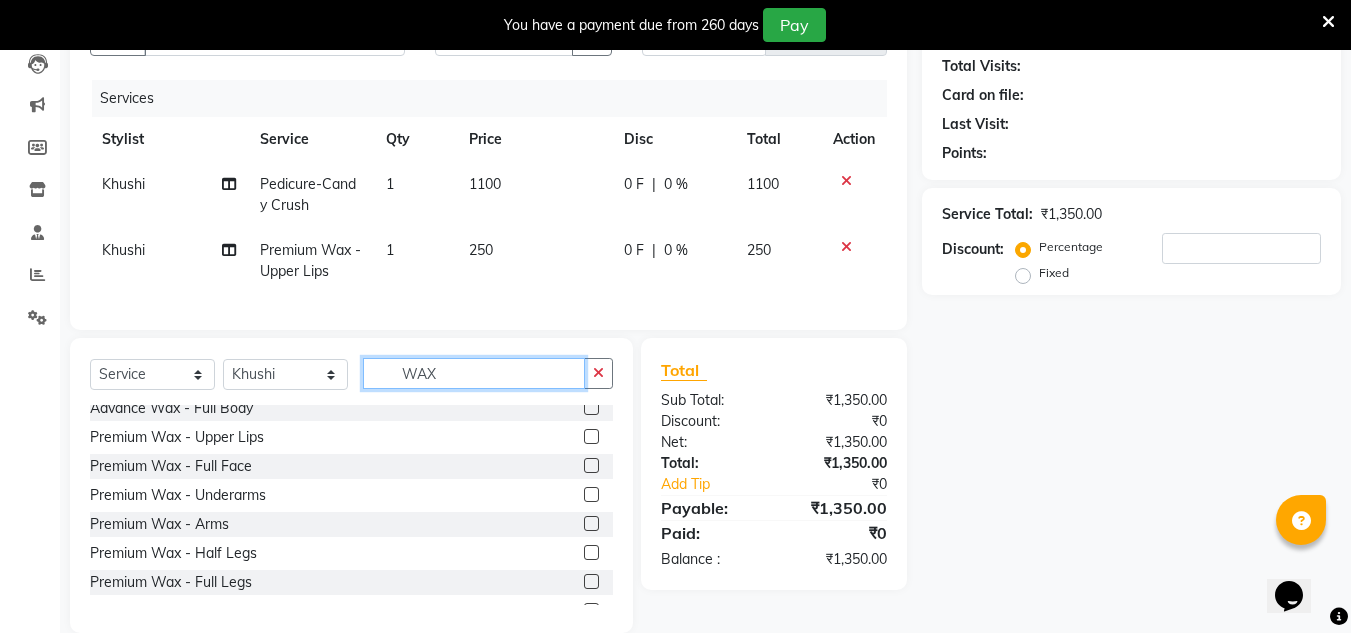 click on "WAX" 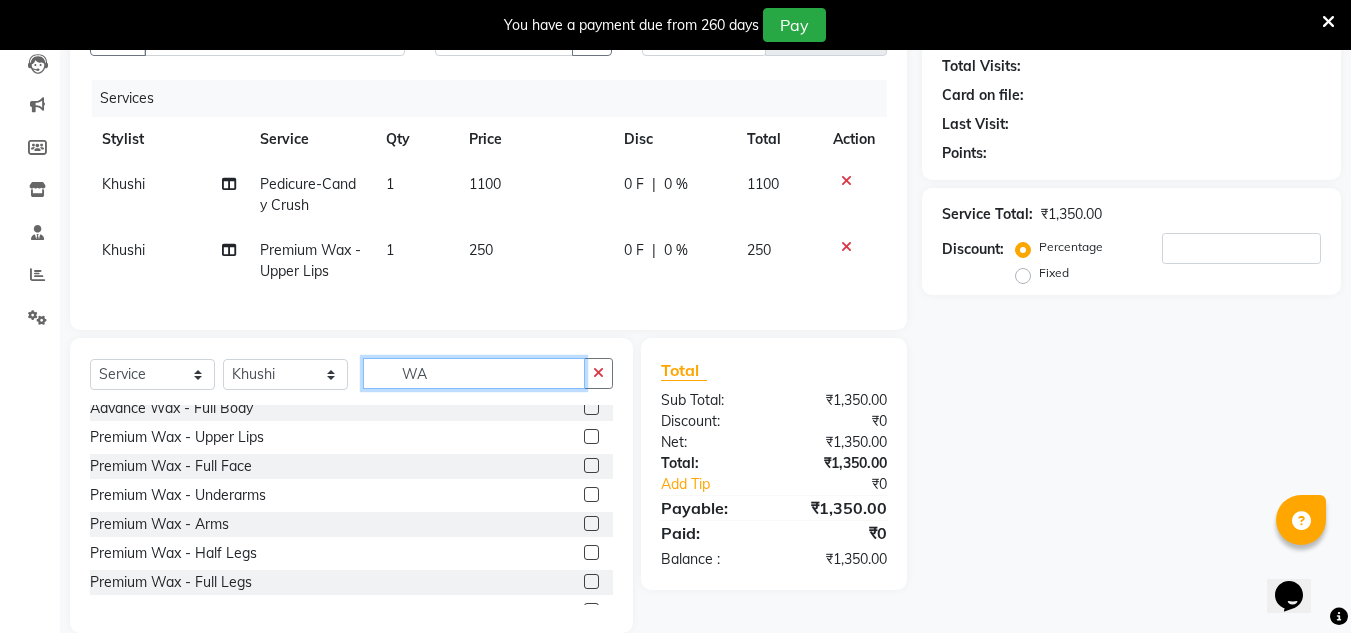 type on "W" 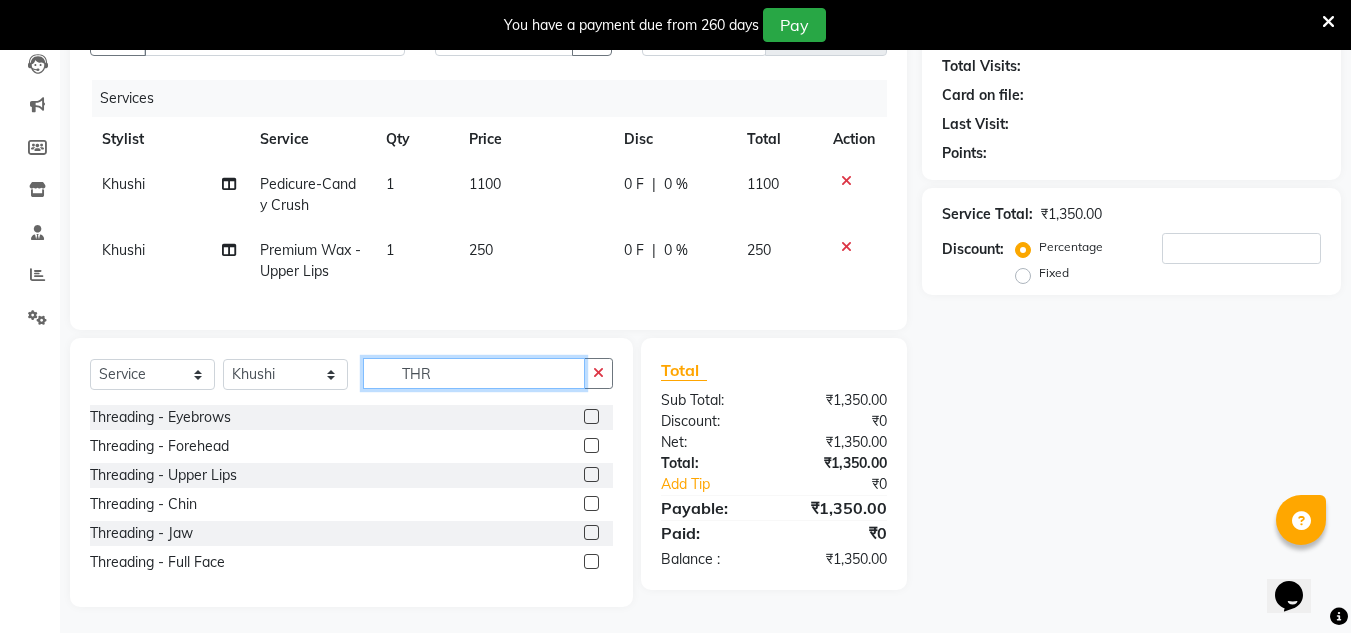 scroll, scrollTop: 0, scrollLeft: 0, axis: both 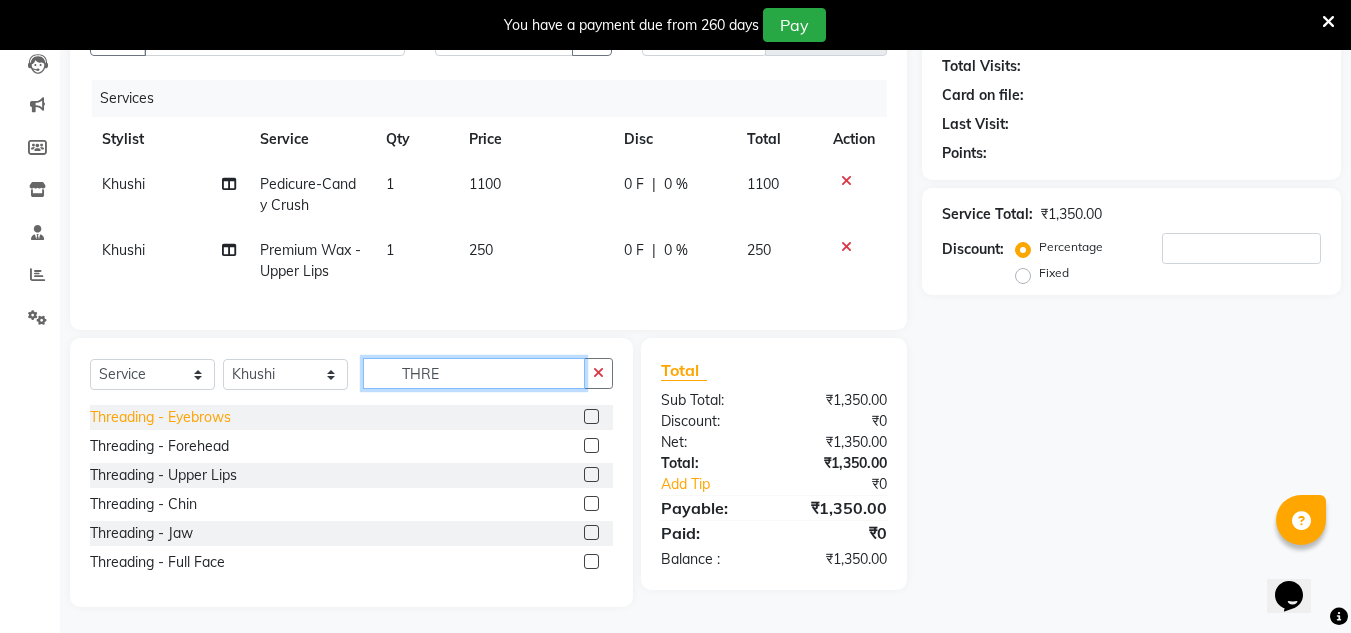 type on "THRE" 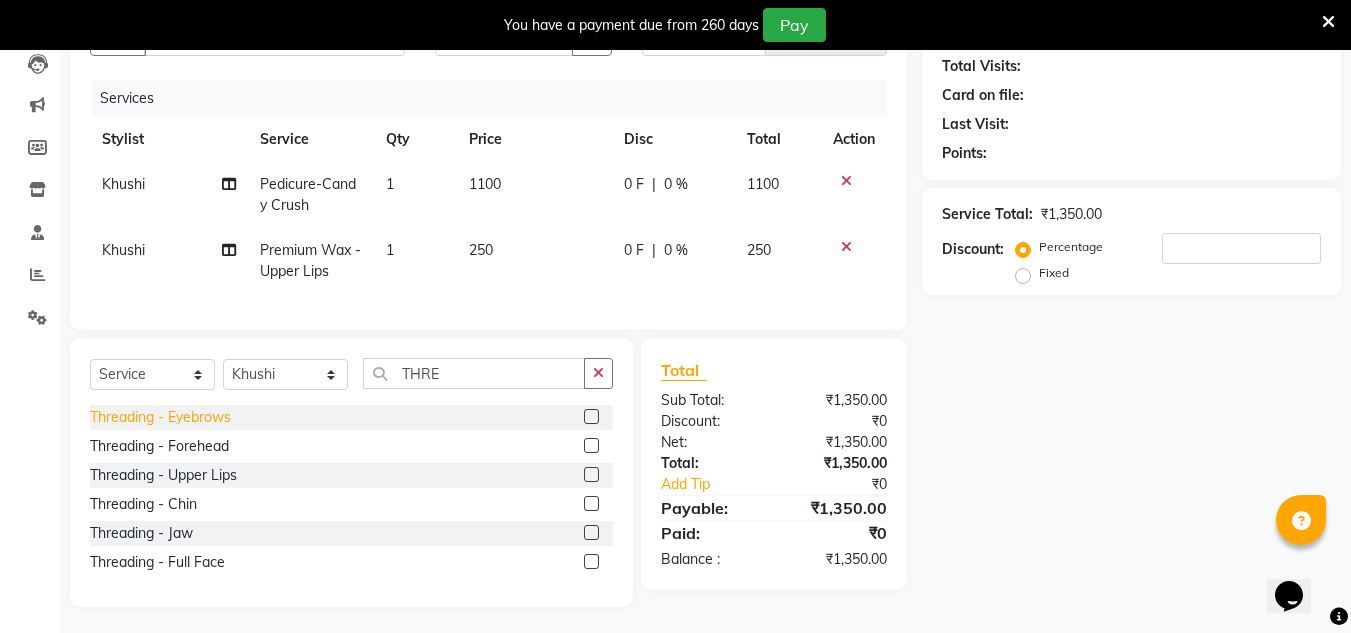 click on "Threading - Eyebrows" 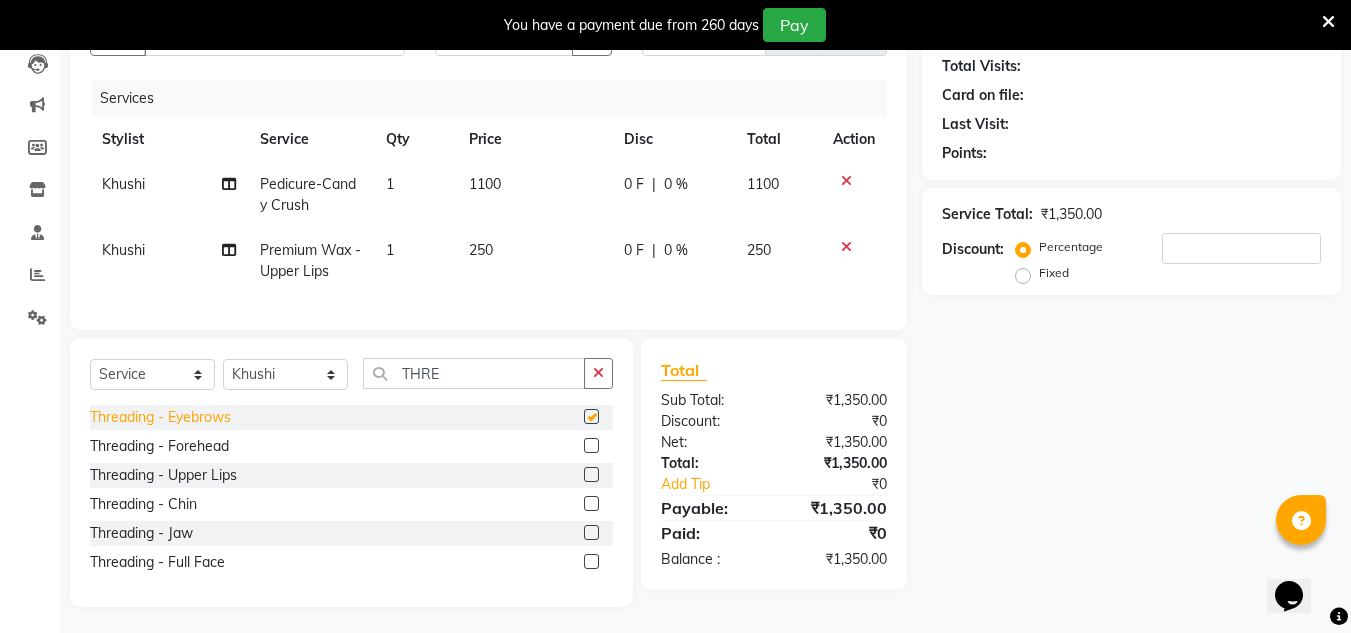 checkbox on "false" 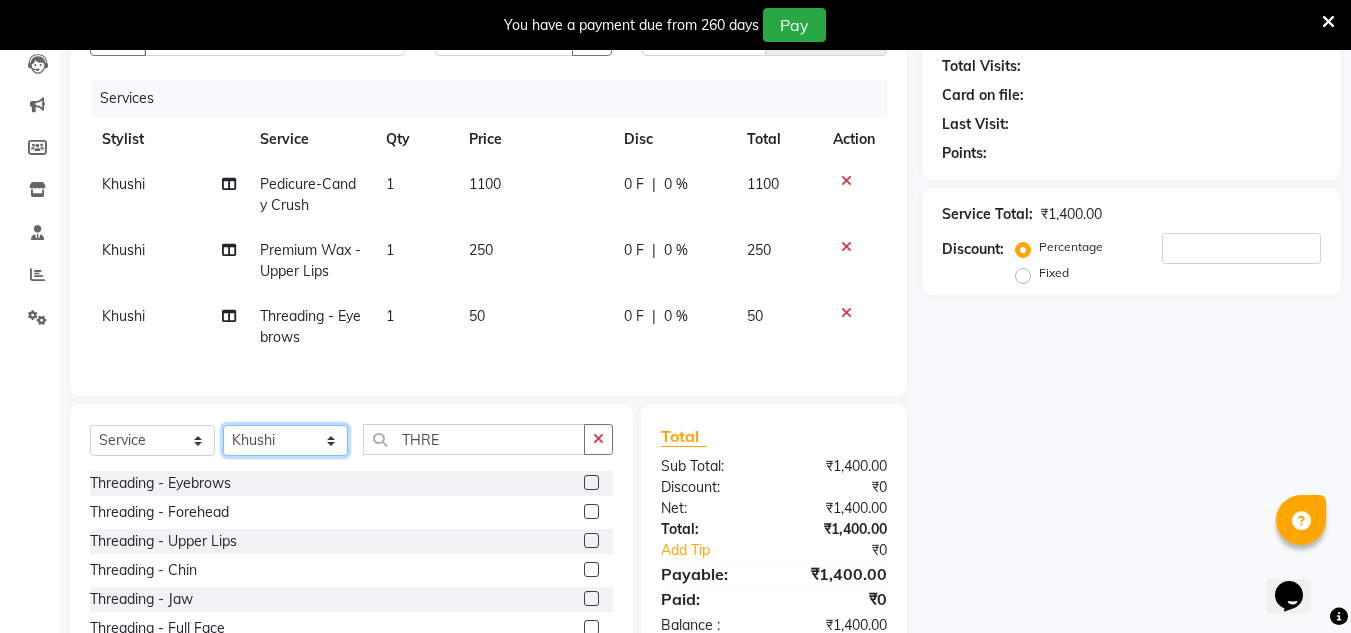 click on "Select Stylist H Robinson Keivom Khushi Krisha Manoranjan Neeta Sonkar Padmini Pradip Praksh Sharma Rakshu Roshni" 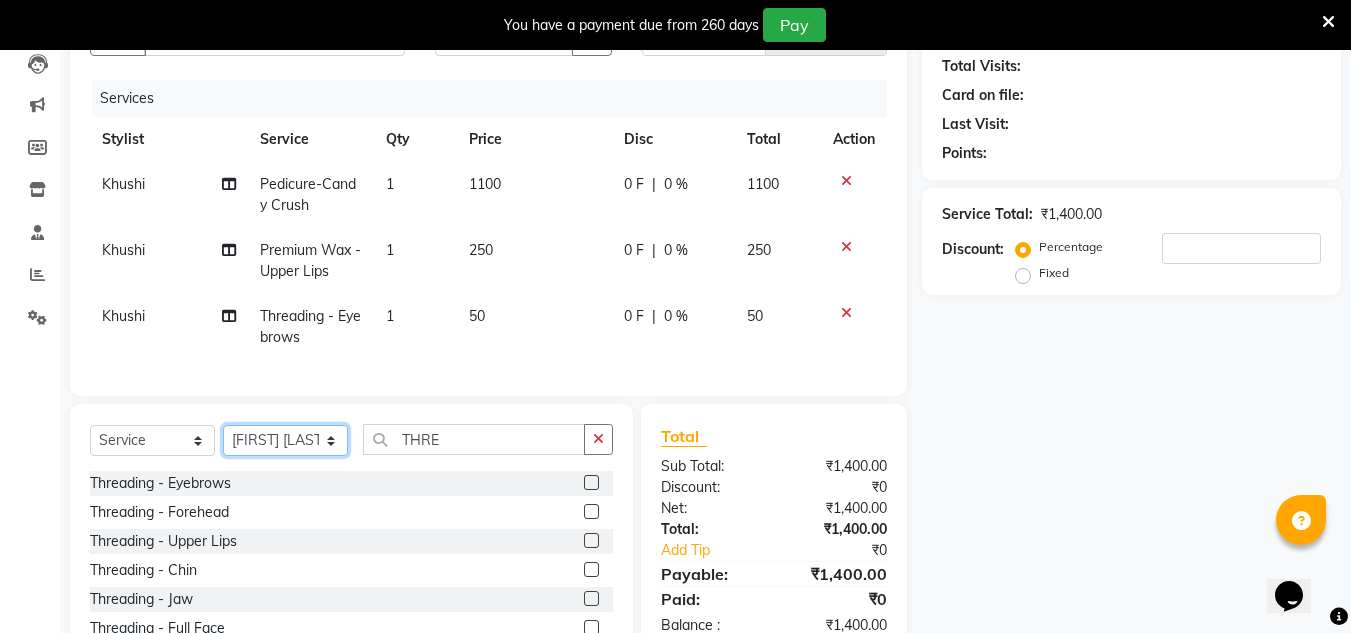 click on "Select Stylist H Robinson Keivom Khushi Krisha Manoranjan Neeta Sonkar Padmini Pradip Praksh Sharma Rakshu Roshni" 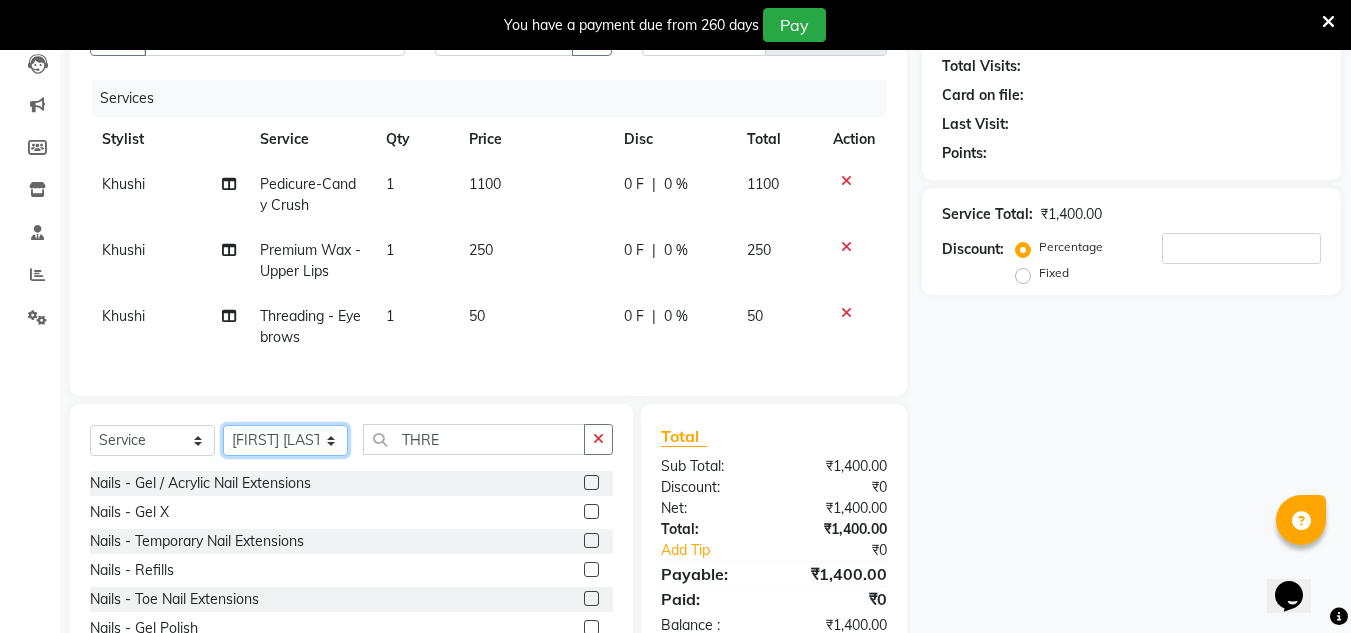 scroll, scrollTop: 329, scrollLeft: 0, axis: vertical 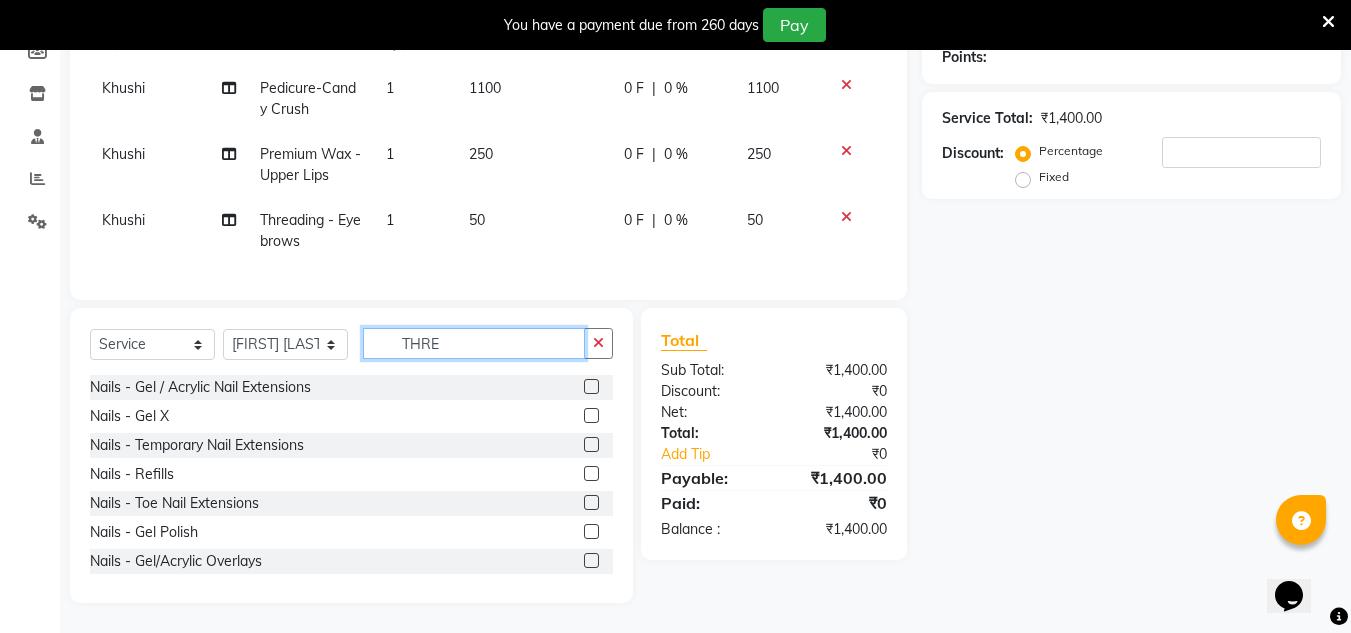 click on "THRE" 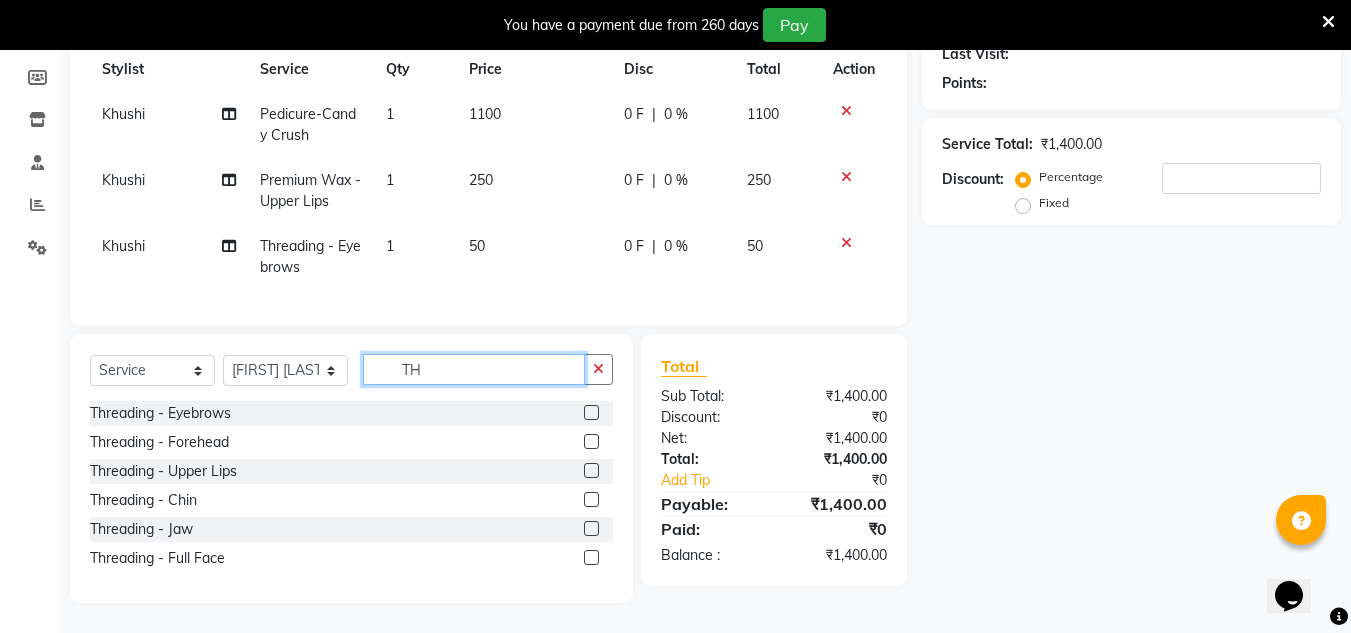 scroll, scrollTop: 329, scrollLeft: 0, axis: vertical 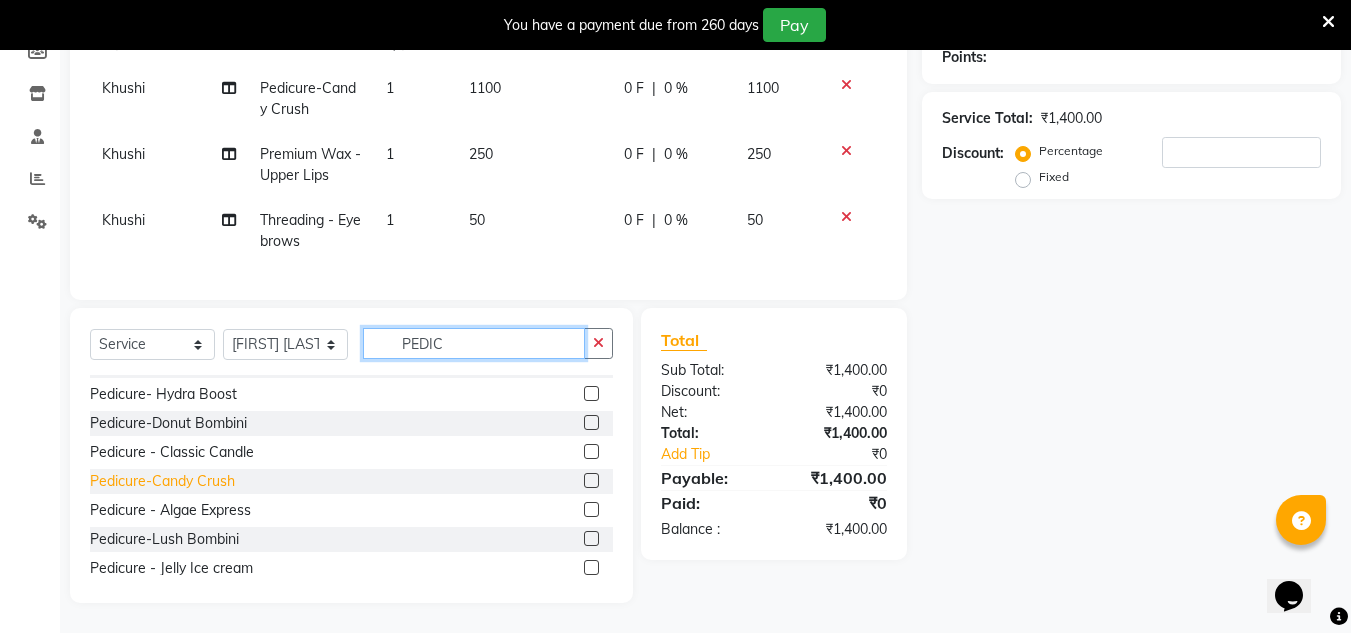 type on "PEDIC" 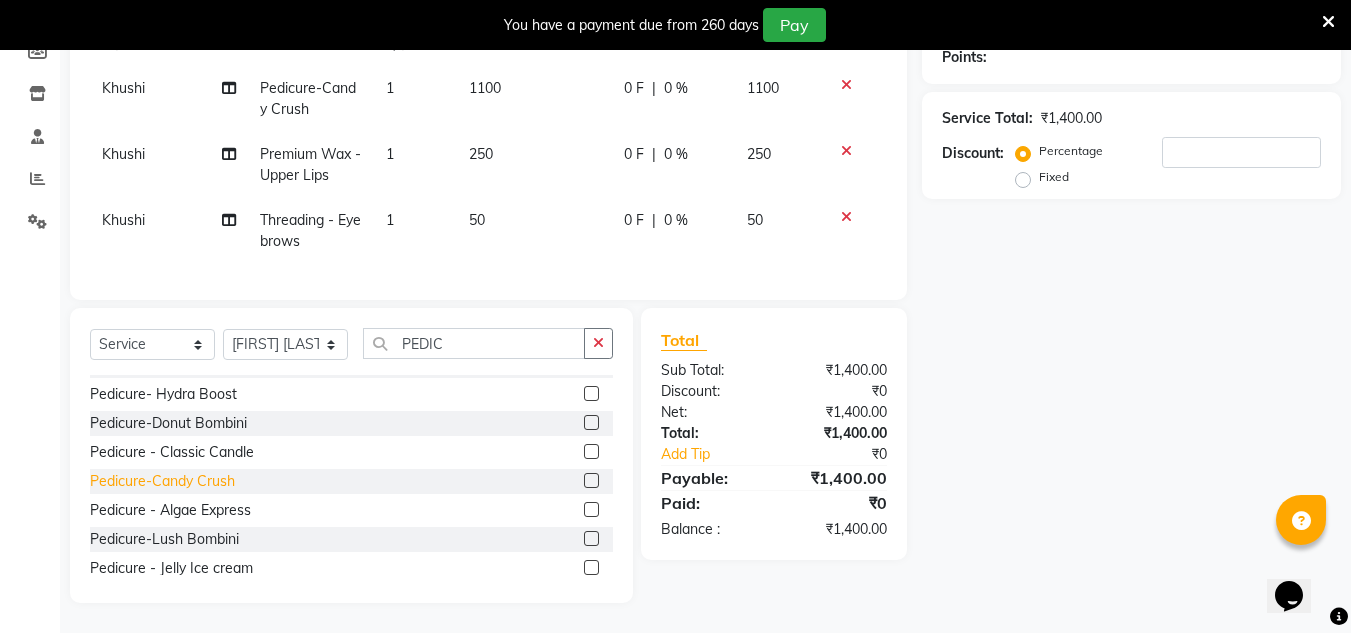 click on "Pedicure-Candy Crush" 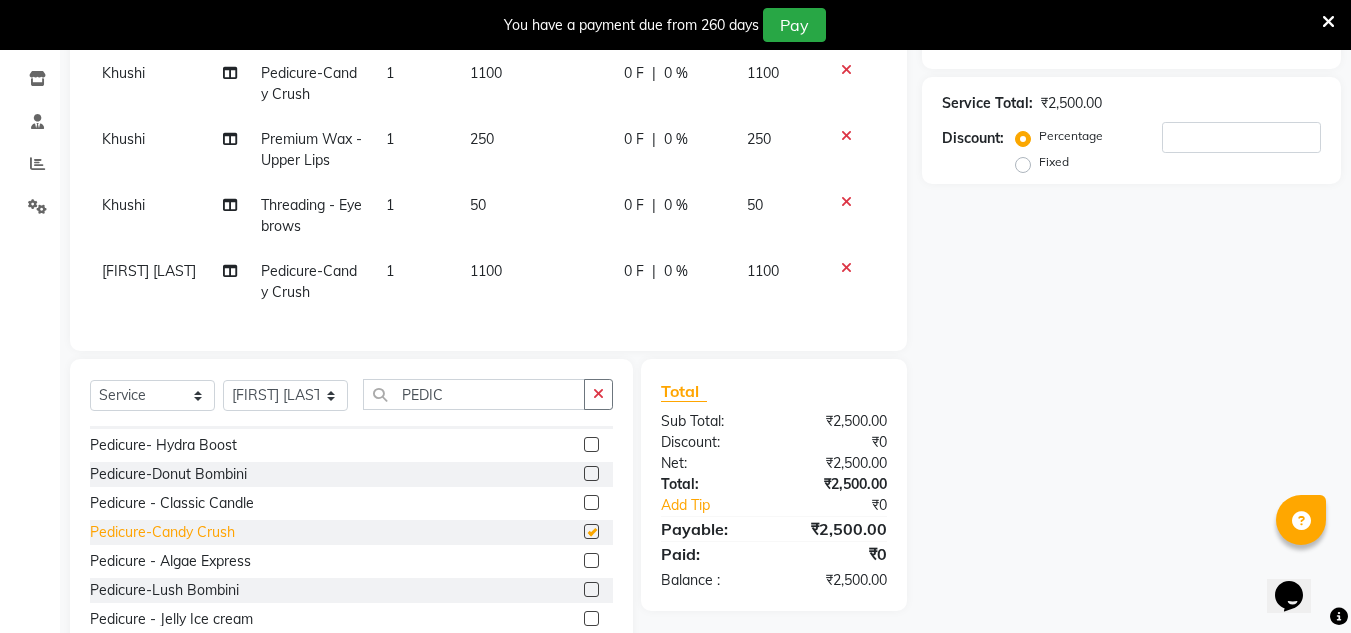 checkbox on "false" 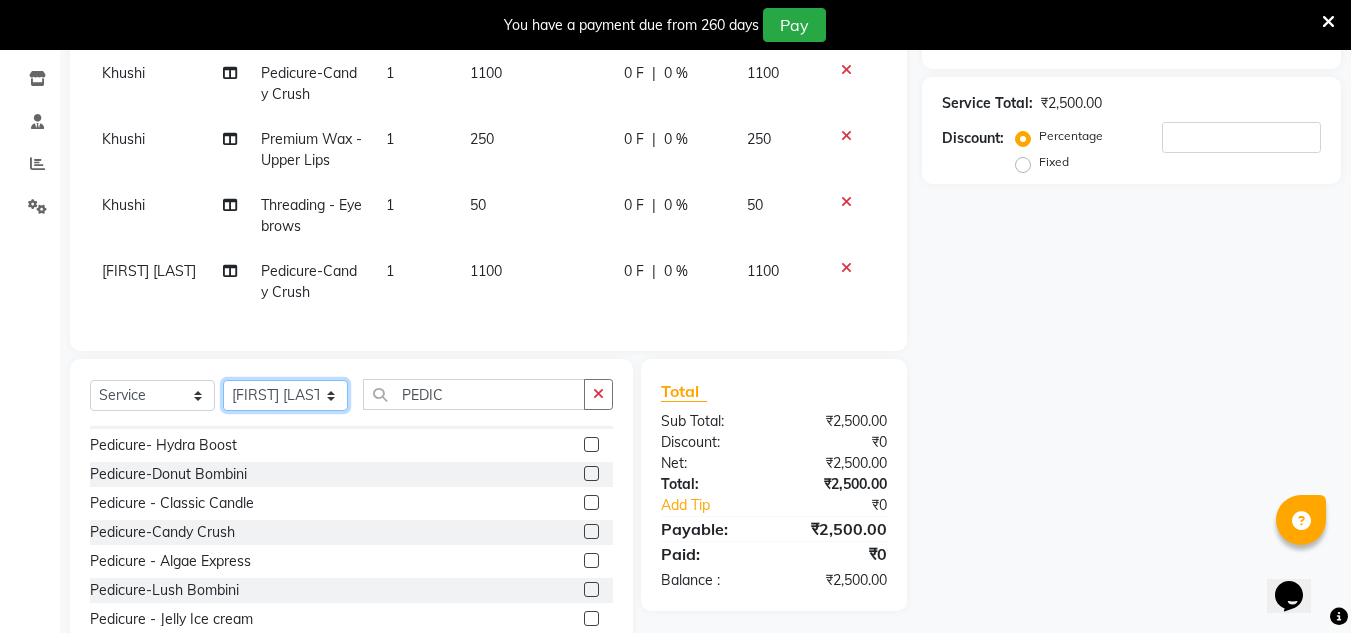 click on "Select Stylist H Robinson Keivom Khushi Krisha Manoranjan Neeta Sonkar Padmini Pradip Praksh Sharma Rakshu Roshni" 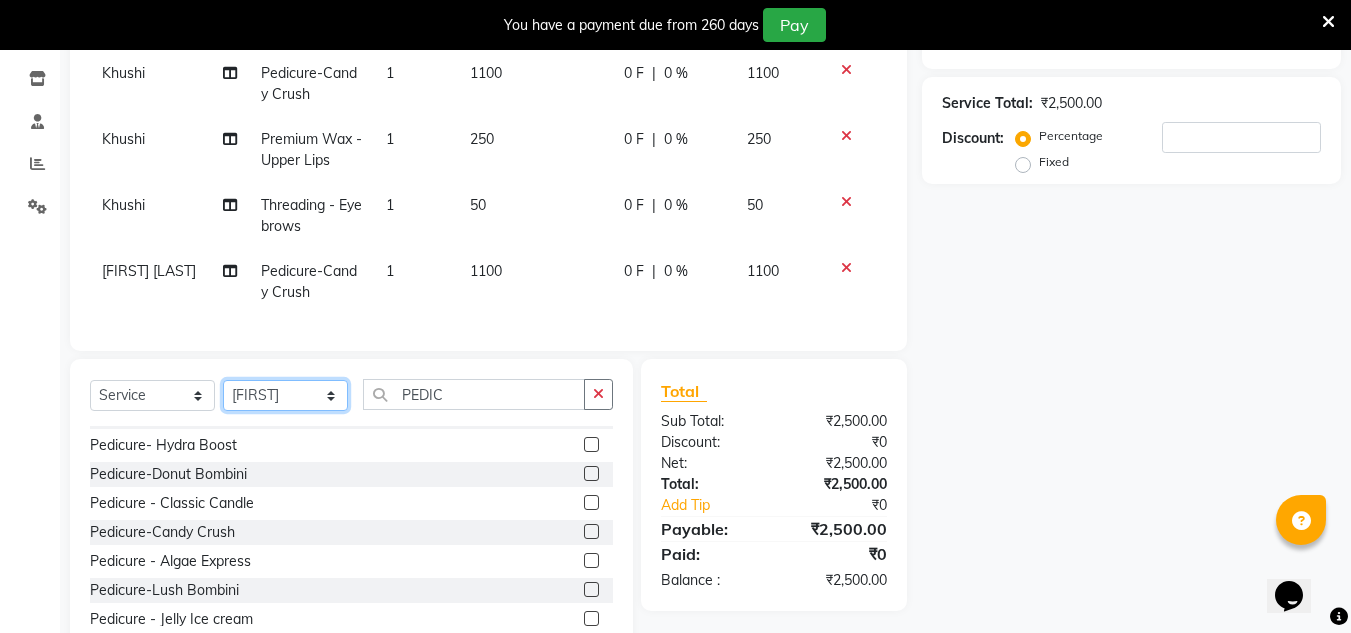 click on "Select Stylist H Robinson Keivom Khushi Krisha Manoranjan Neeta Sonkar Padmini Pradip Praksh Sharma Rakshu Roshni" 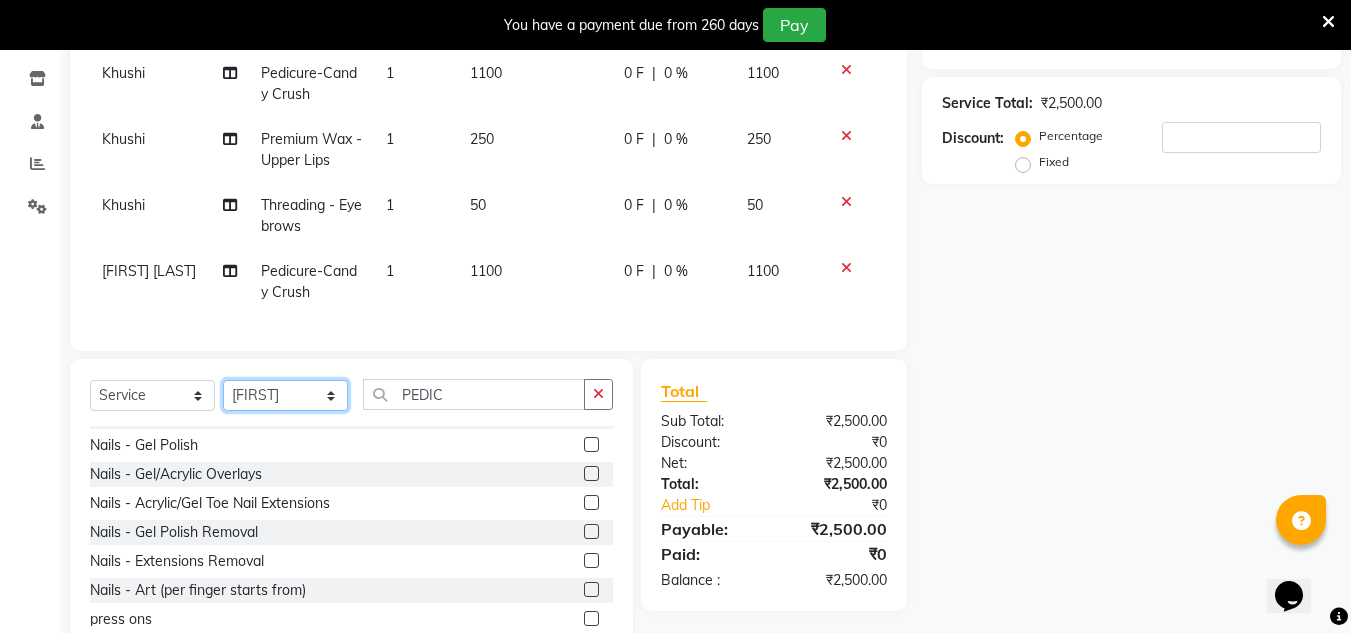 scroll, scrollTop: 395, scrollLeft: 0, axis: vertical 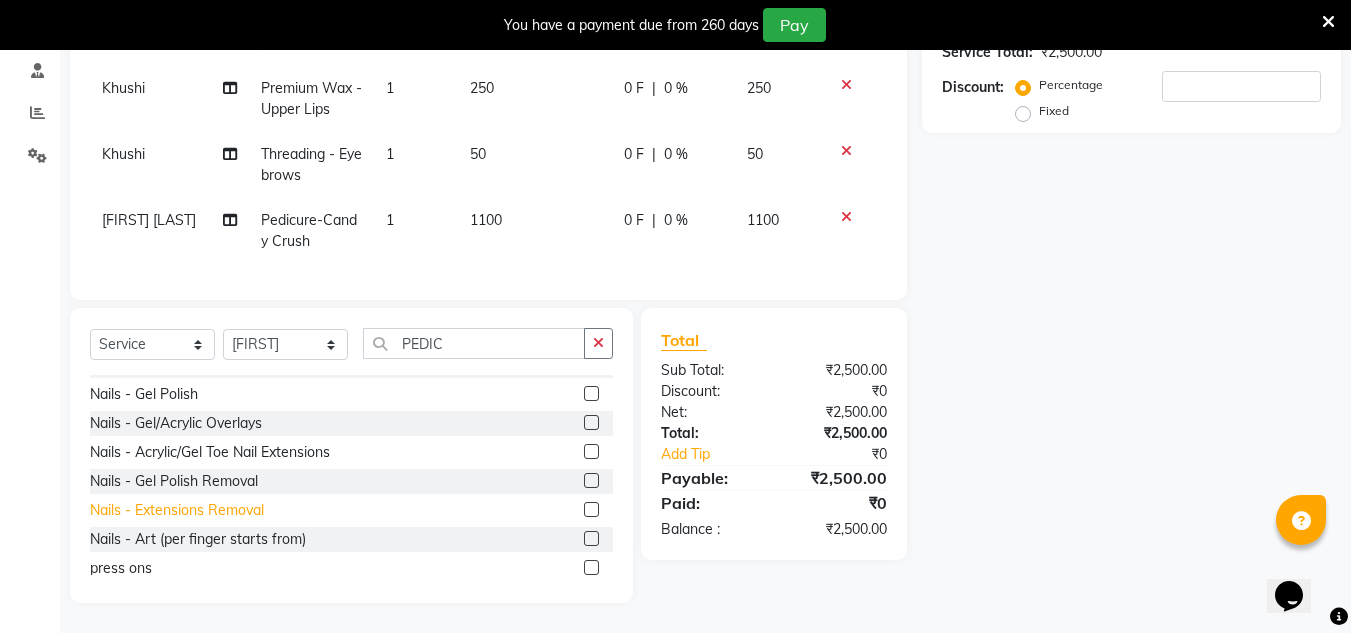 click on "Nails - Extensions Removal" 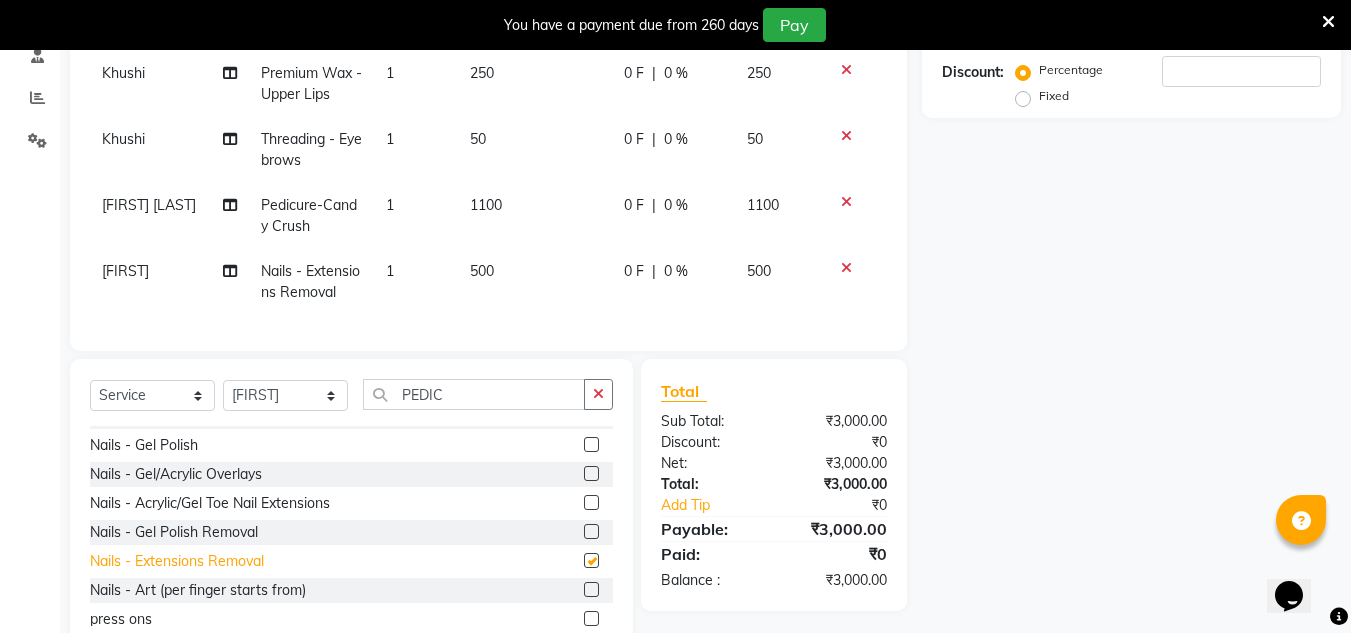 checkbox on "false" 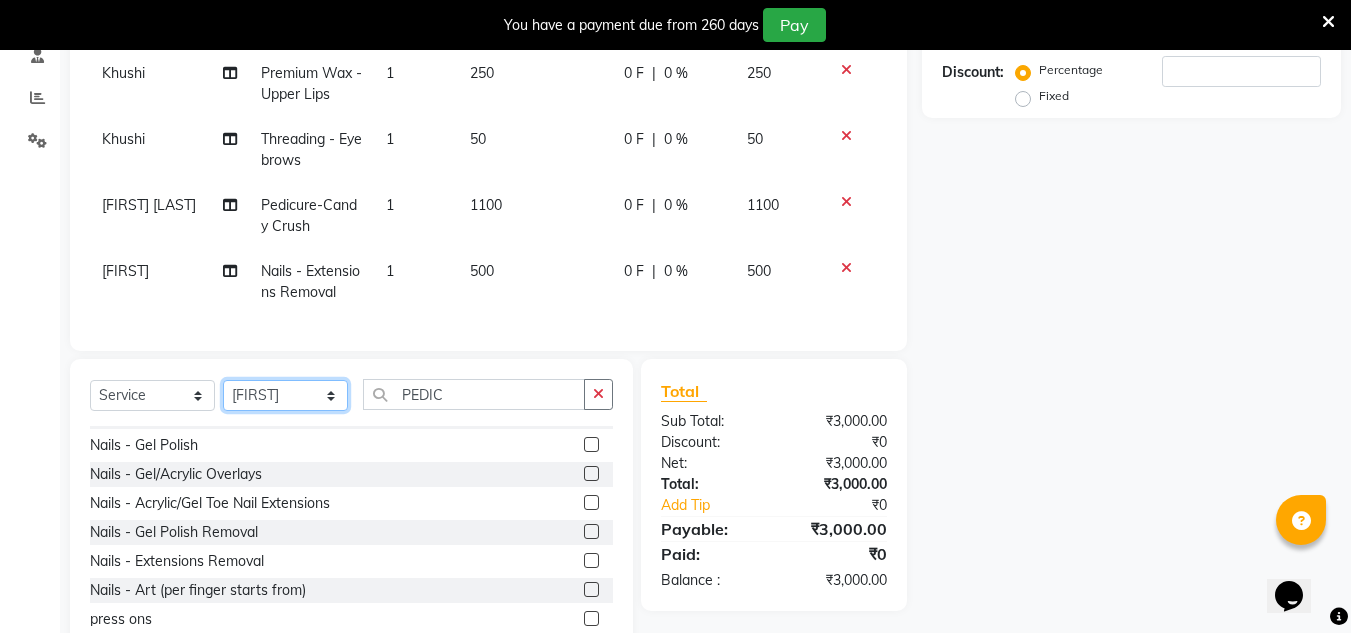 click on "Select Stylist H Robinson Keivom Khushi Krisha Manoranjan Neeta Sonkar Padmini Pradip Praksh Sharma Rakshu Roshni" 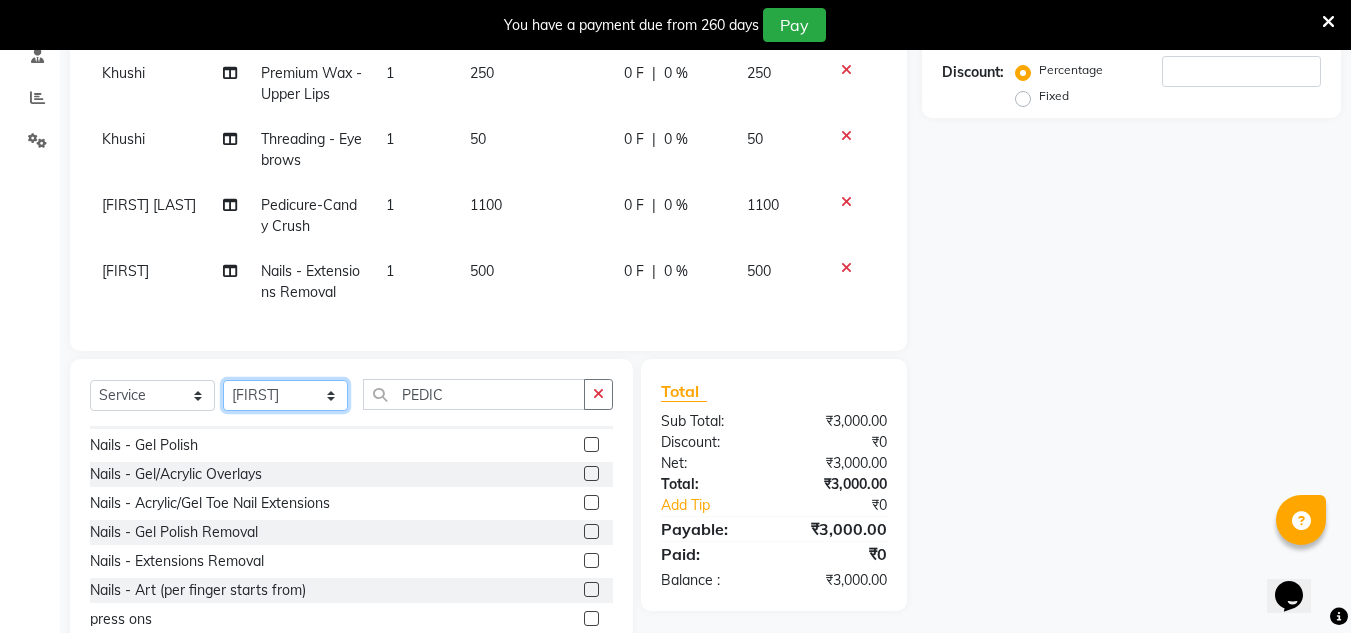 select on "59873" 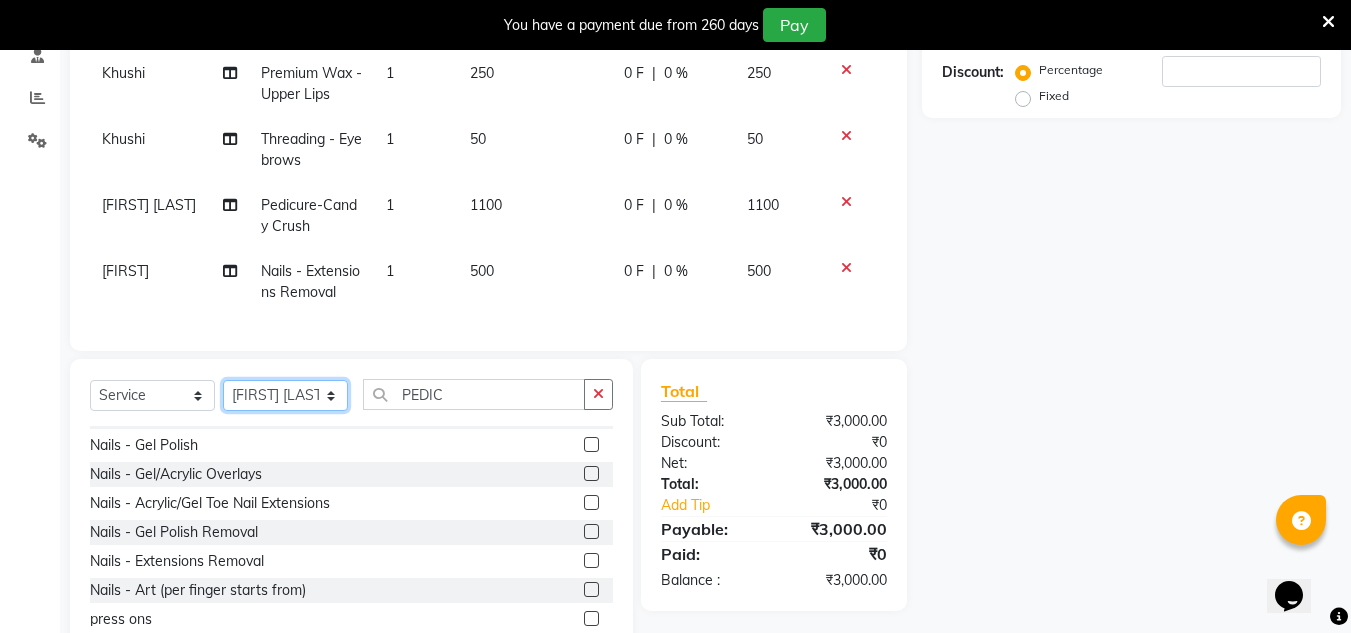 click on "Select Stylist H Robinson Keivom Khushi Krisha Manoranjan Neeta Sonkar Padmini Pradip Praksh Sharma Rakshu Roshni" 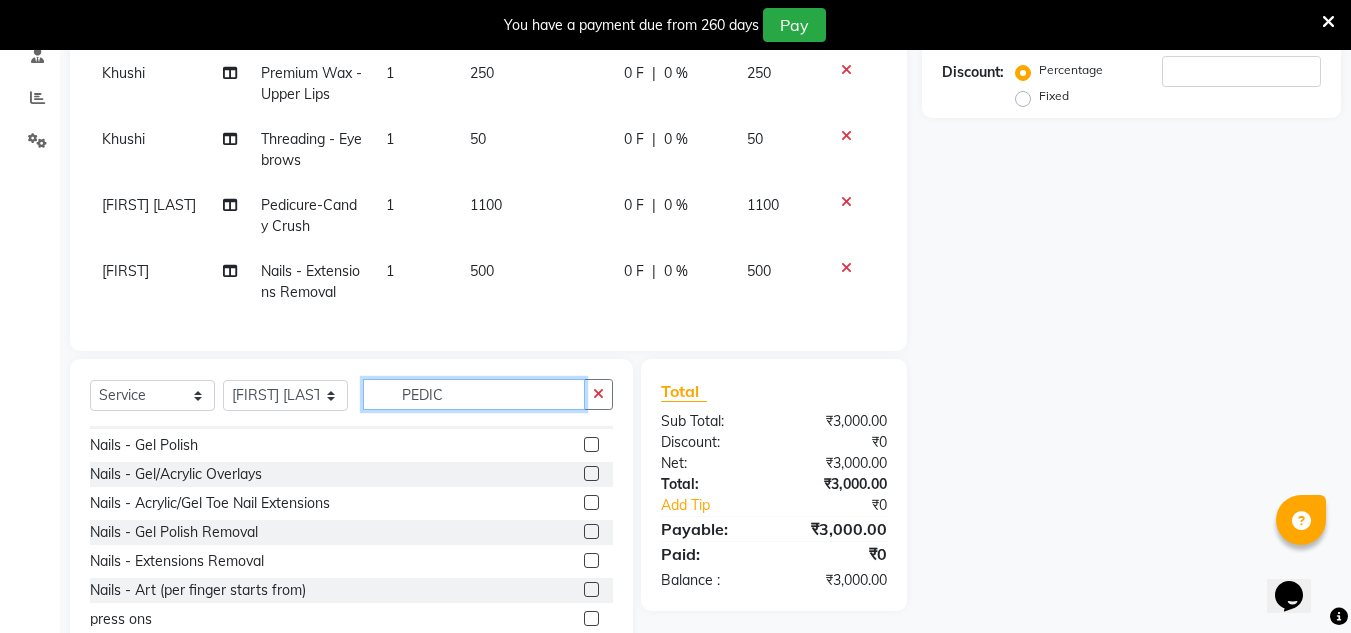 click on "PEDIC" 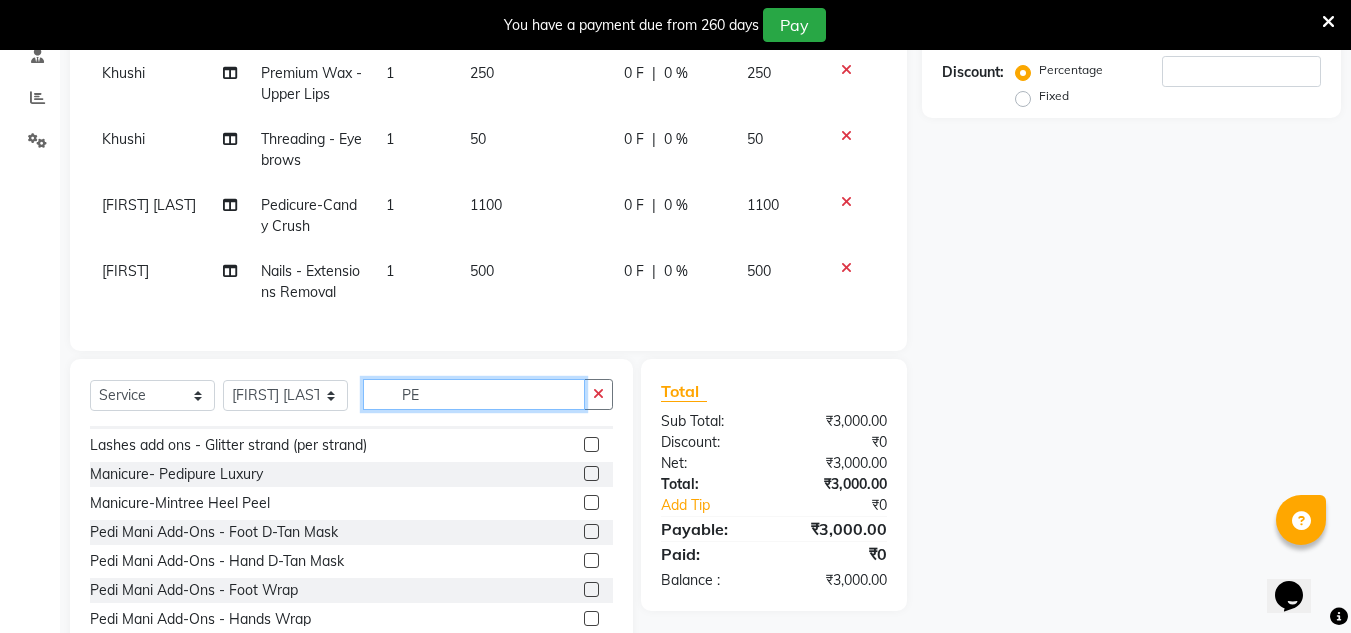 type on "P" 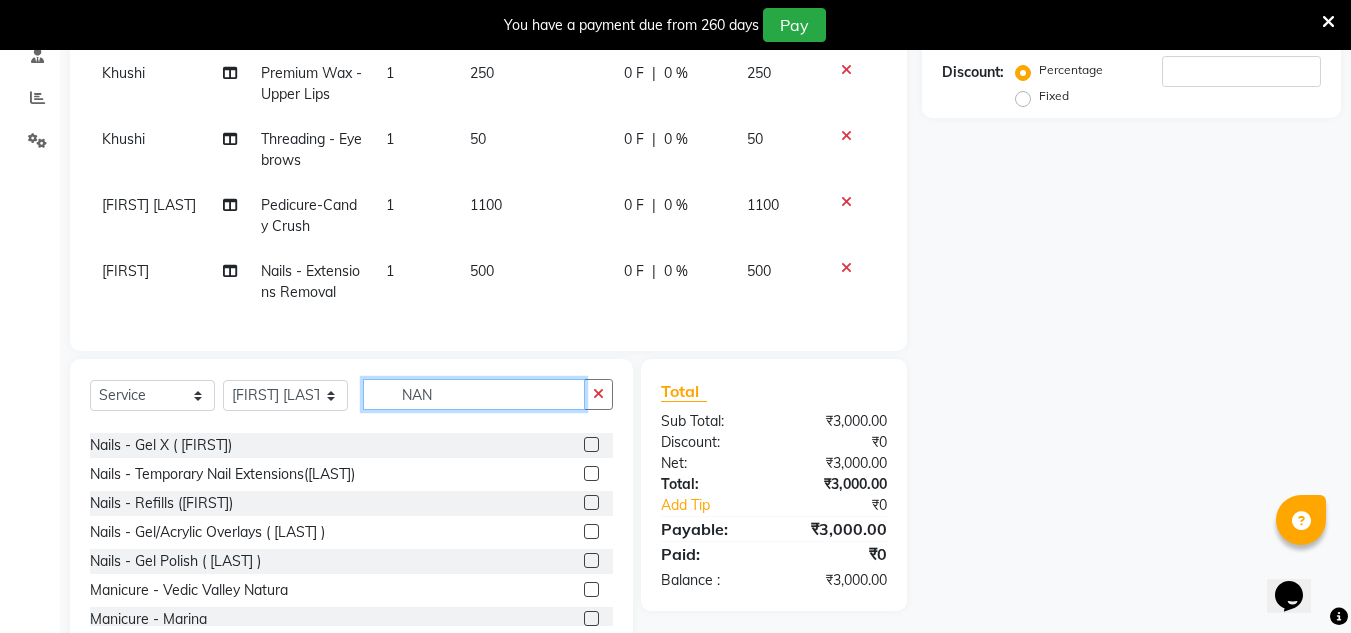 scroll, scrollTop: 0, scrollLeft: 0, axis: both 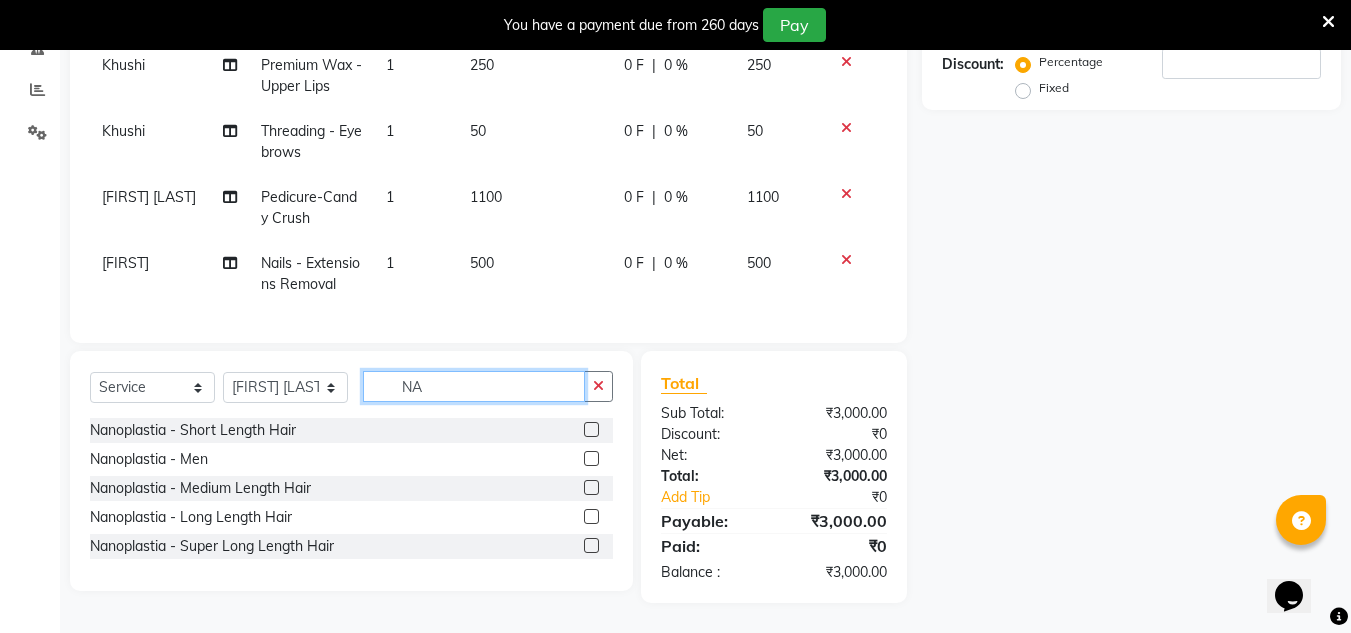 type on "N" 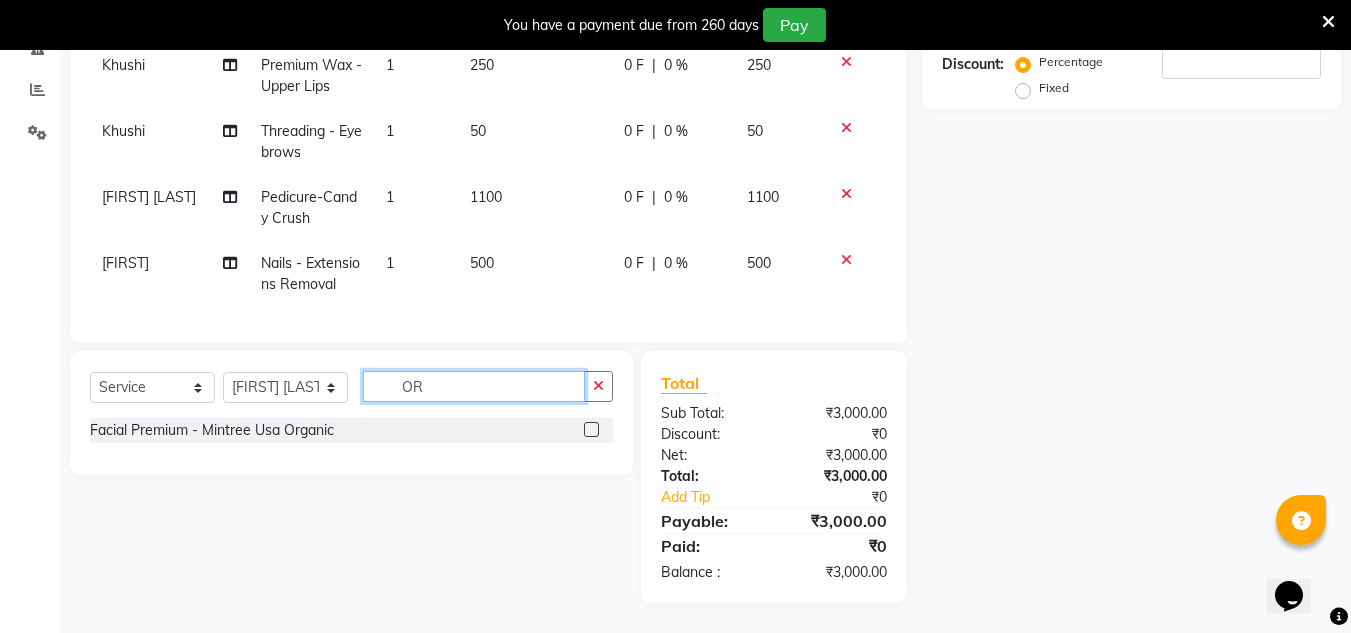 type on "O" 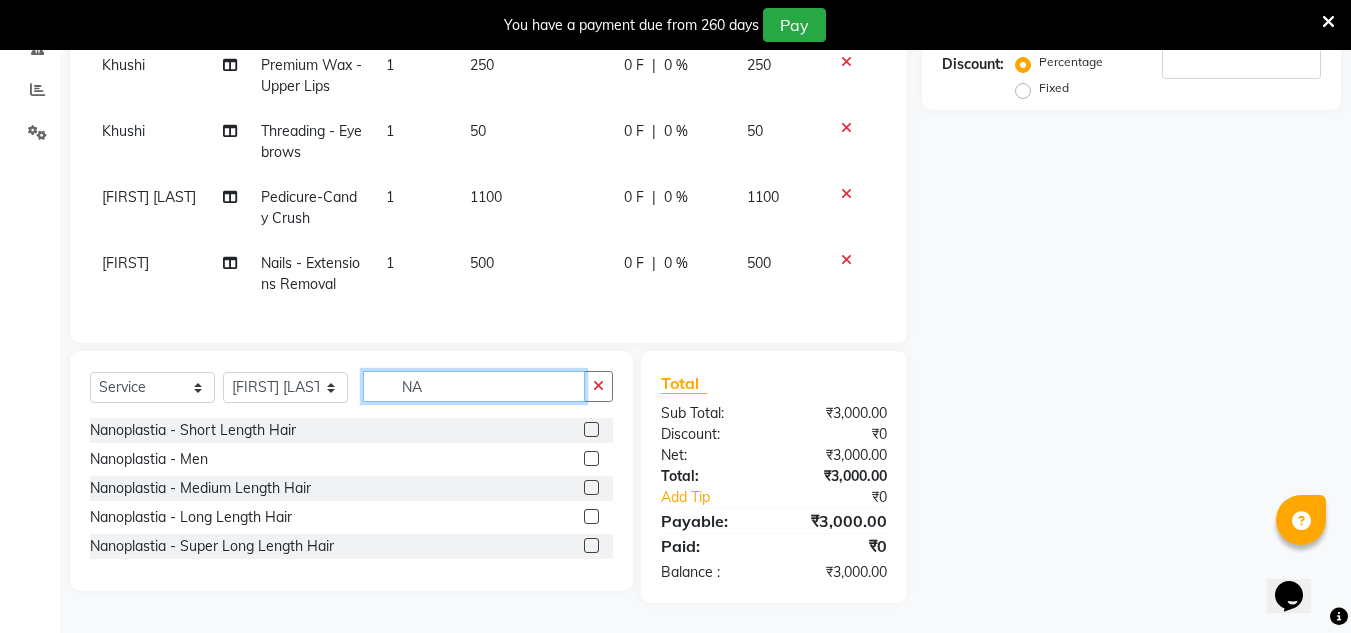 type on "N" 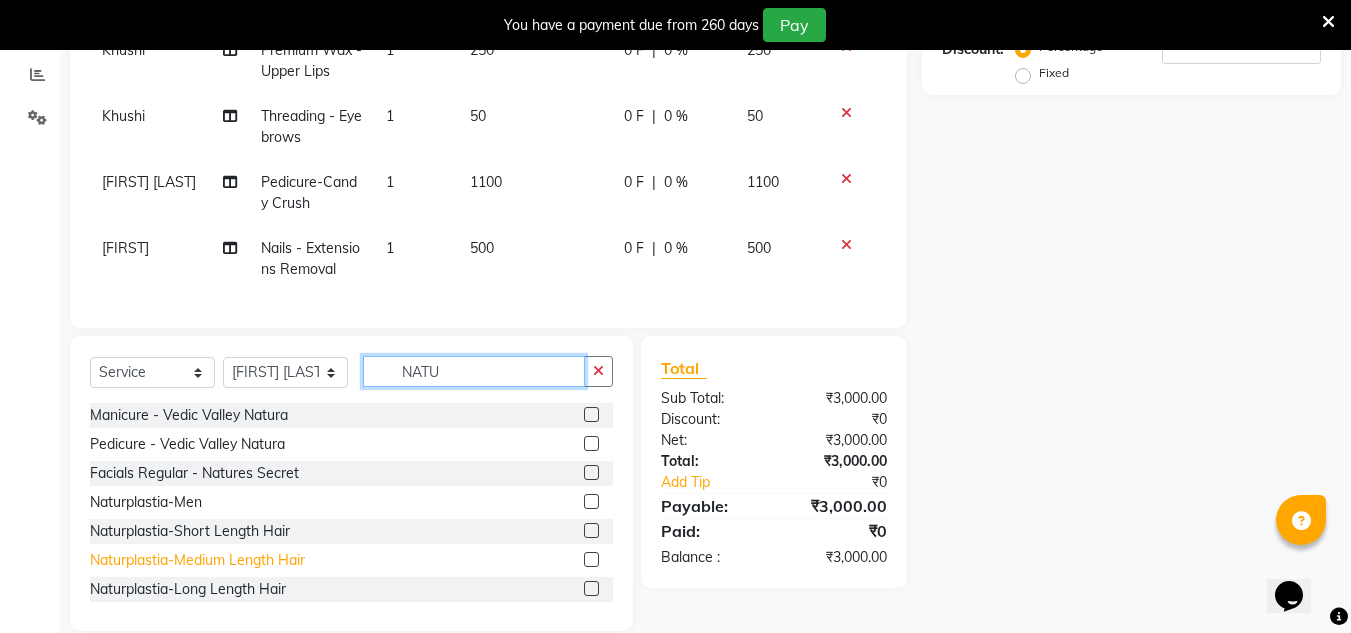 type on "NATU" 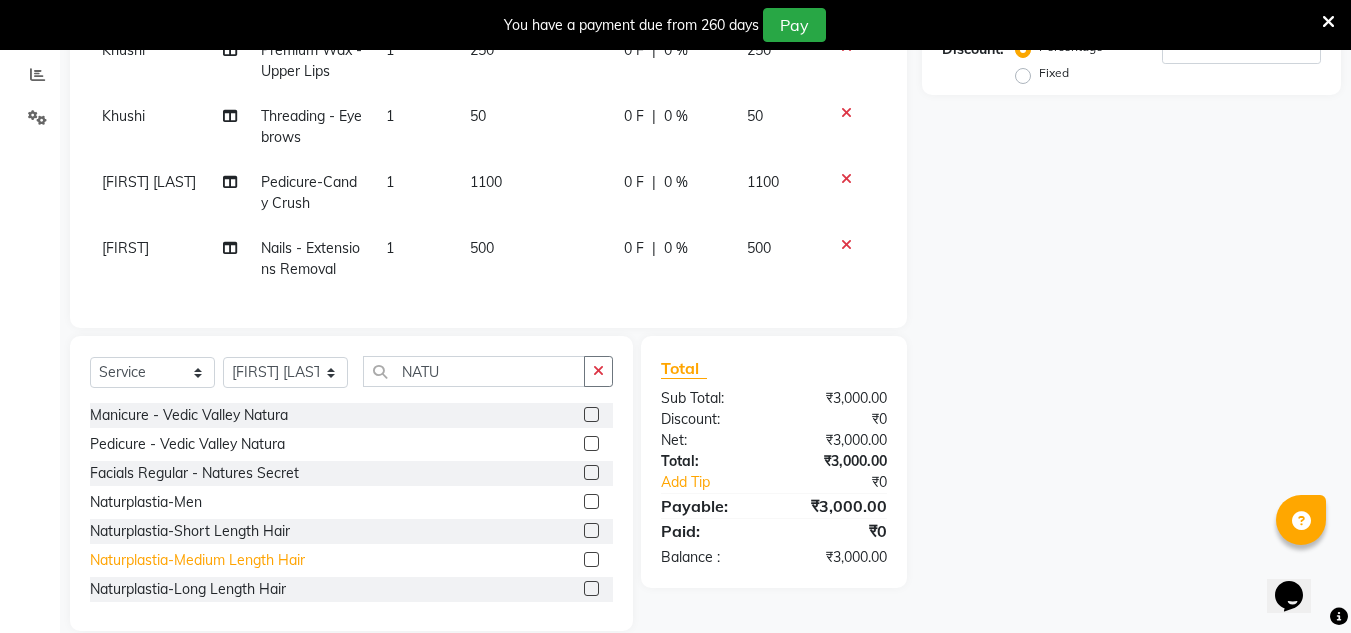 click on "Naturplastia-Medium Length Hair" 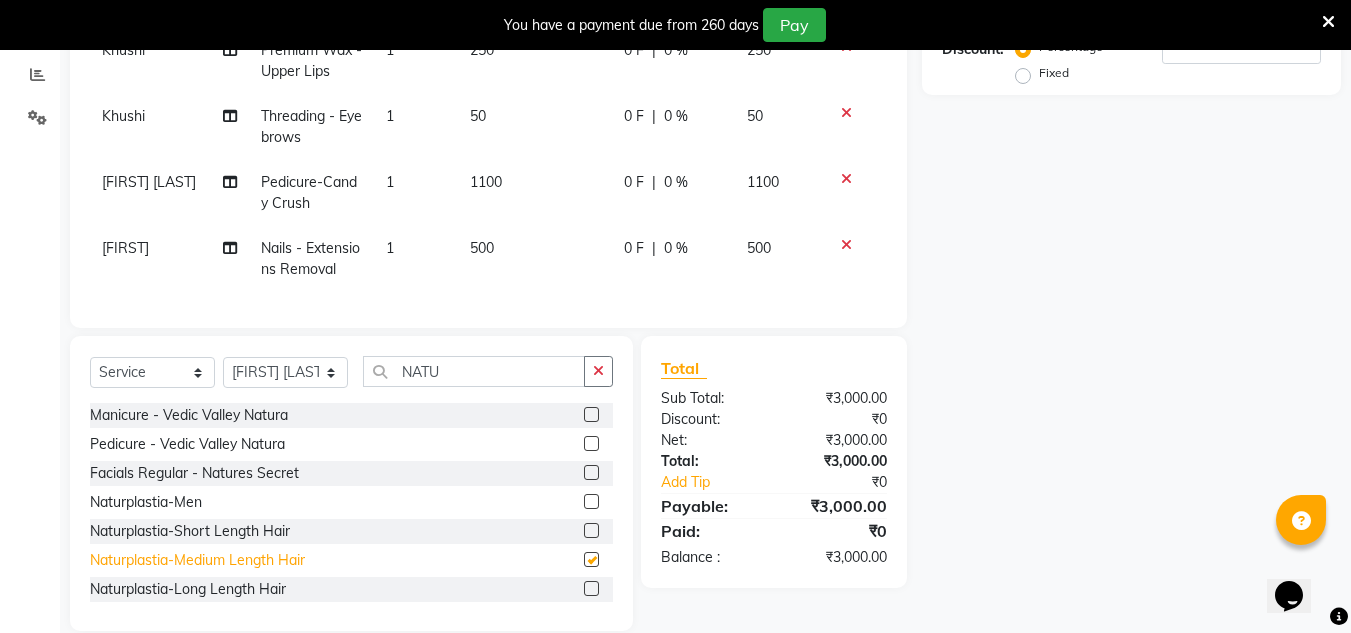 checkbox on "false" 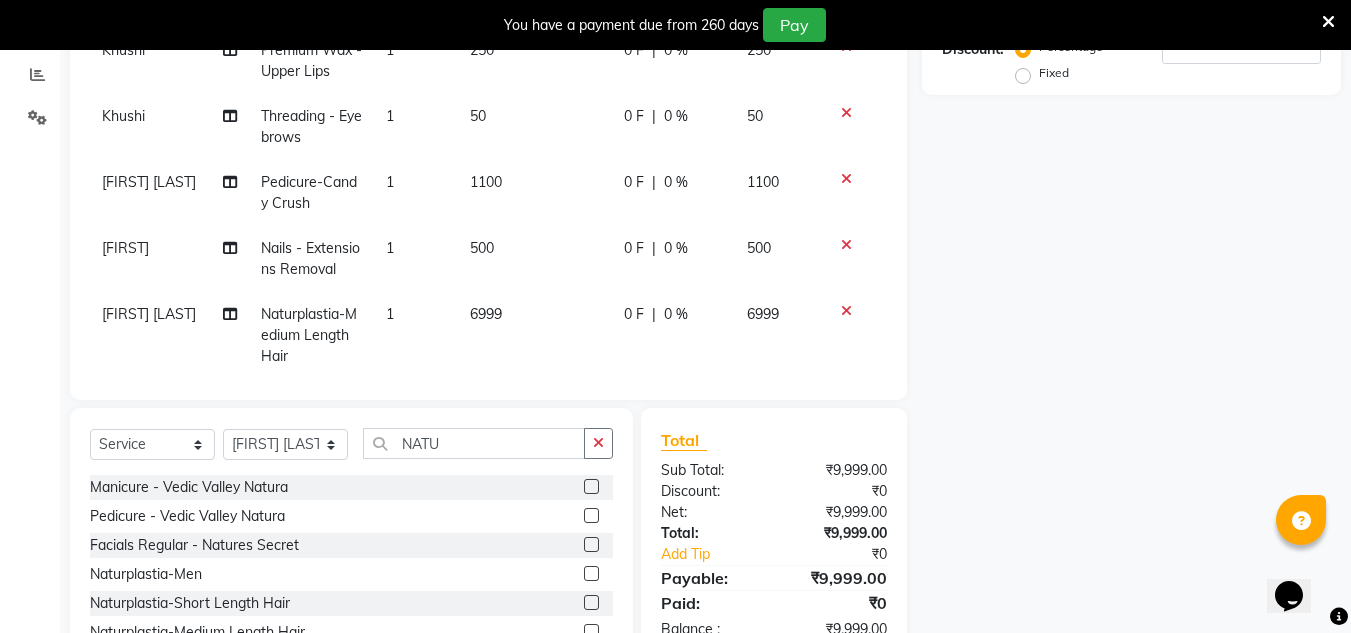 scroll, scrollTop: 30, scrollLeft: 0, axis: vertical 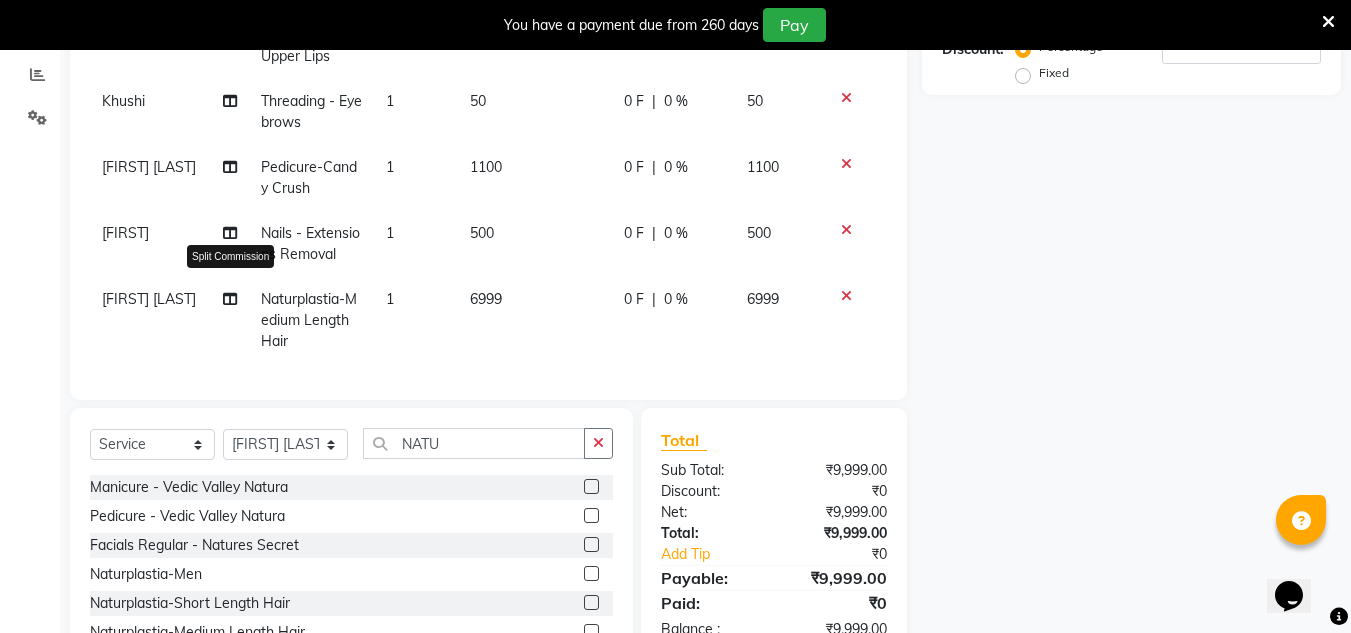 click 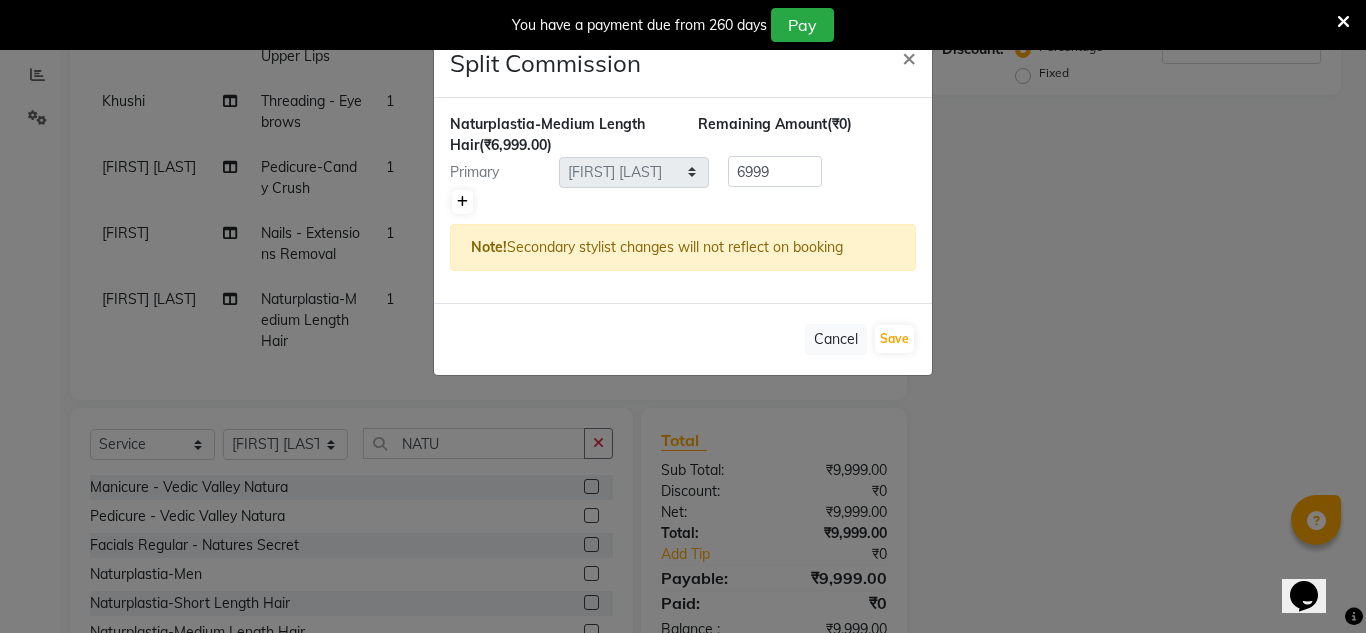 click 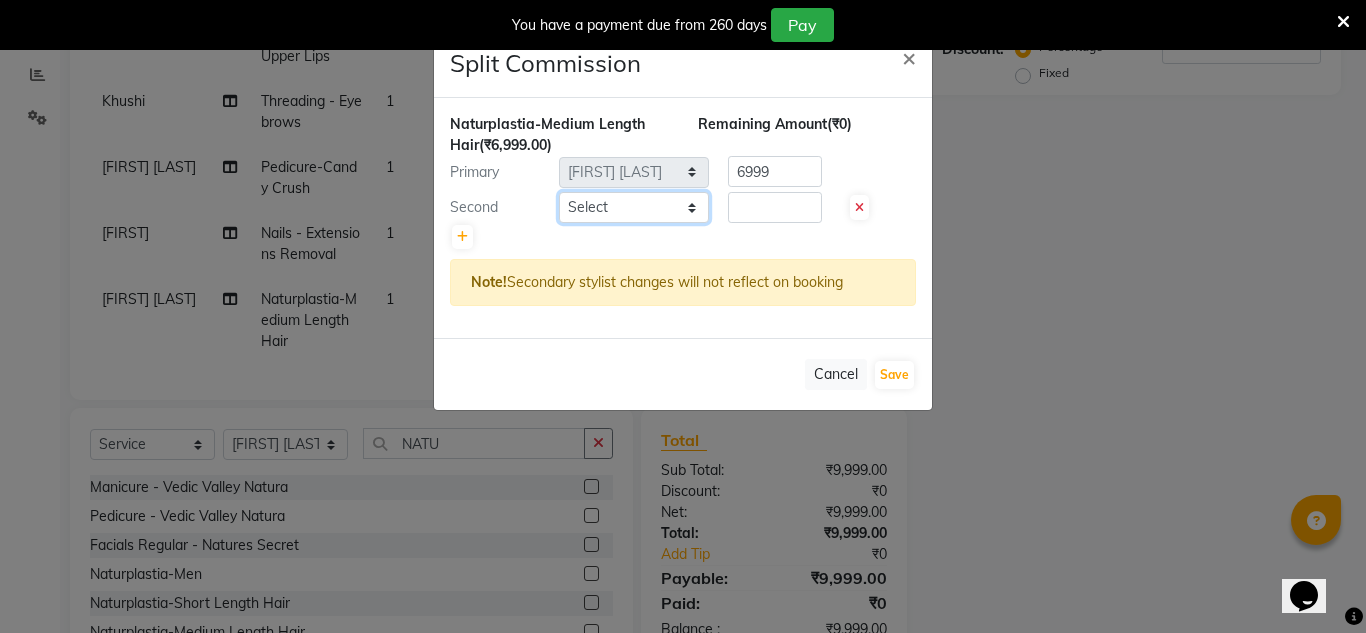 click on "Select [FIRST] [LAST]   [FIRST]   [LAST]   [FIRST]   [LAST]   [FIRST]   [LAST]   [FIRST]   [LAST]   [FIRST]   [LAST]   [FIRST]   [LAST]   [FIRST]   [LAST]   [FIRST]   [LAST]   [FIRST]   [LAST]" 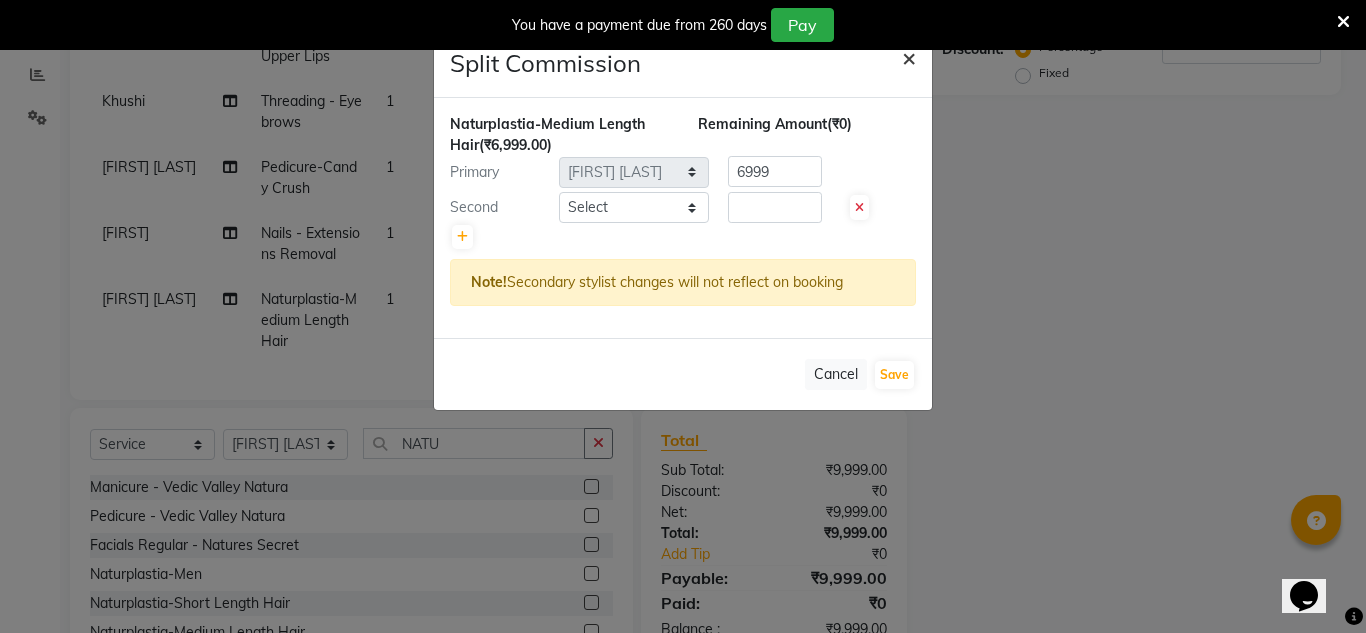 click on "×" 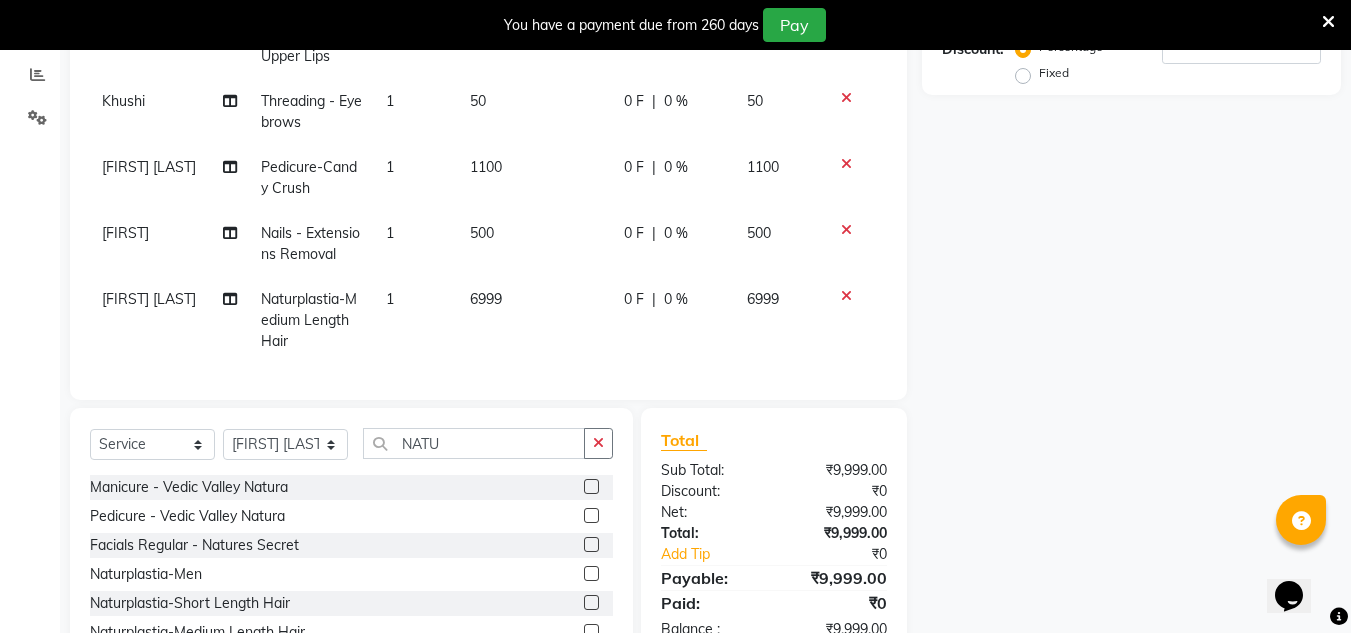 click 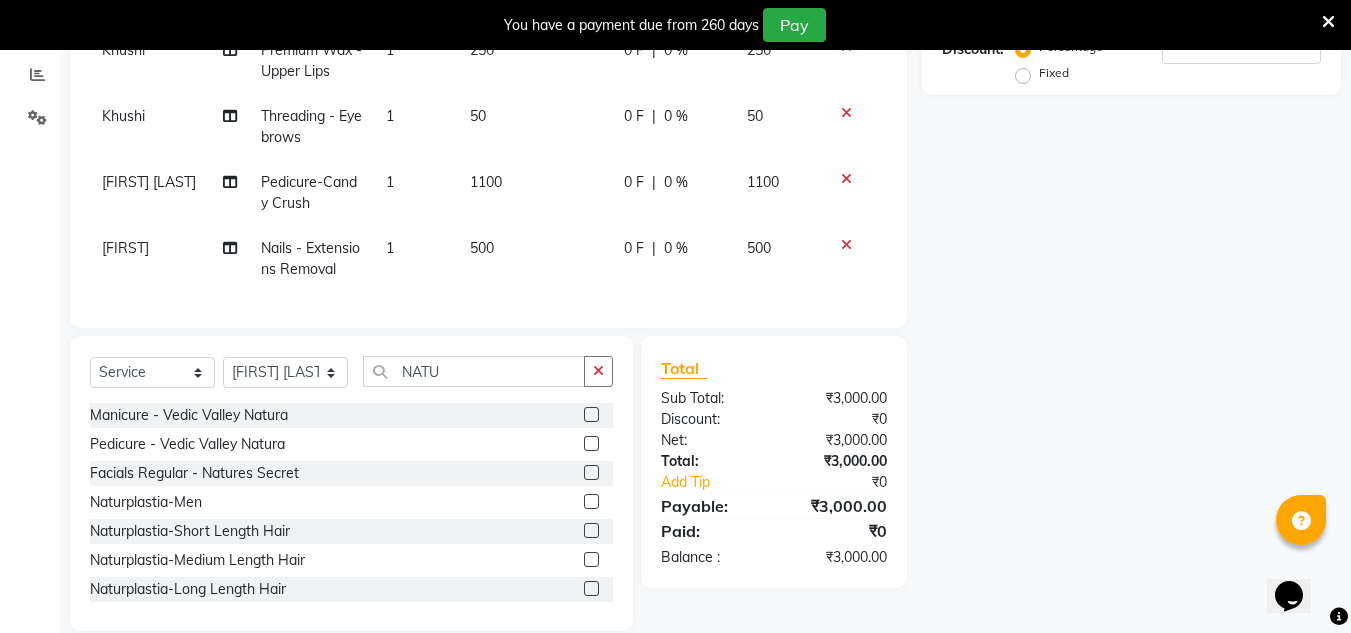 scroll, scrollTop: 0, scrollLeft: 0, axis: both 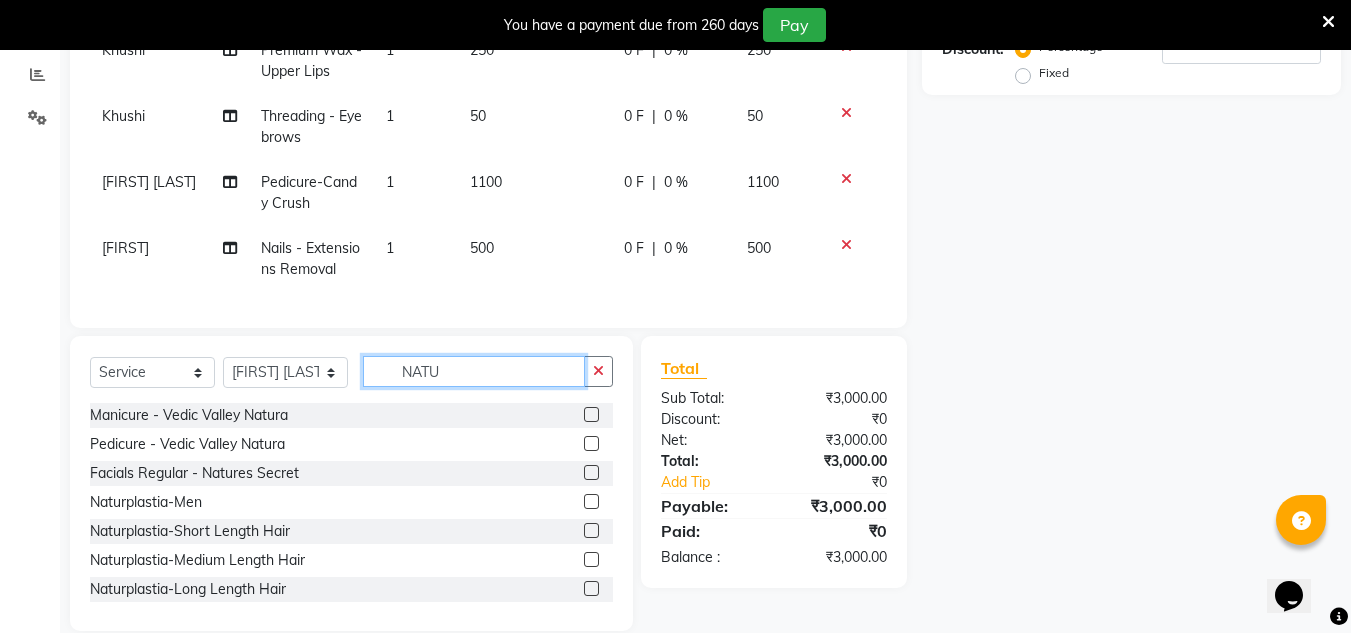 click on "NATU" 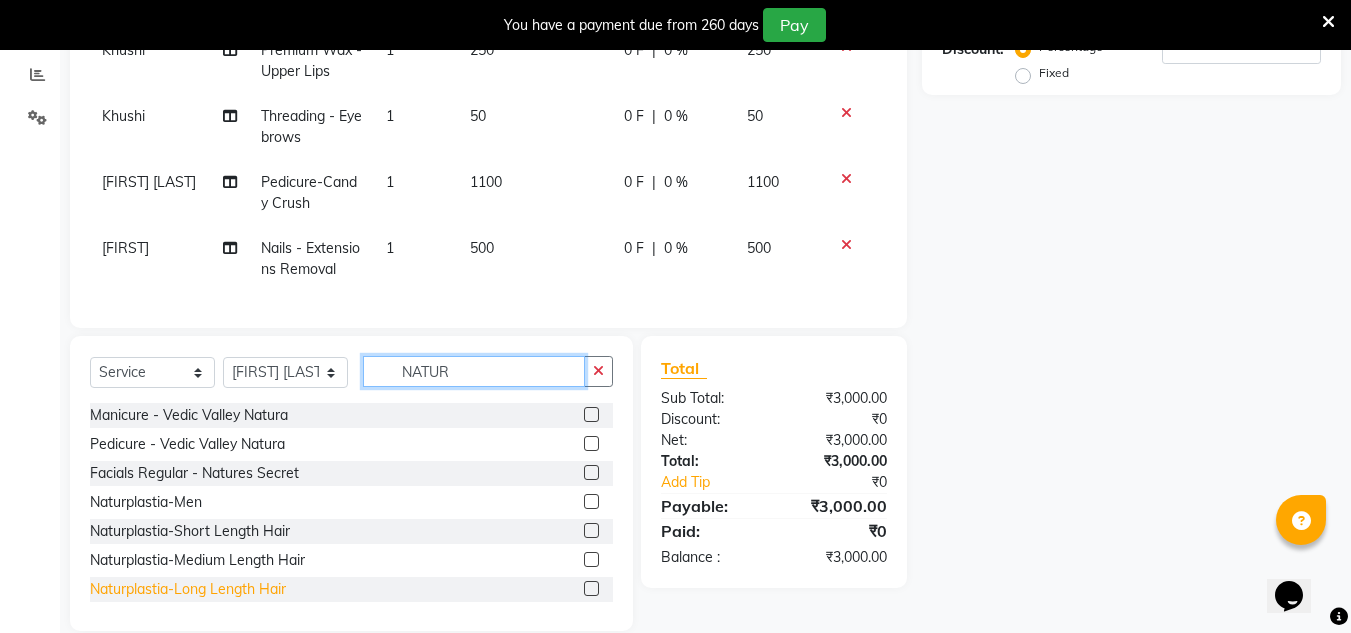 type on "NATUR" 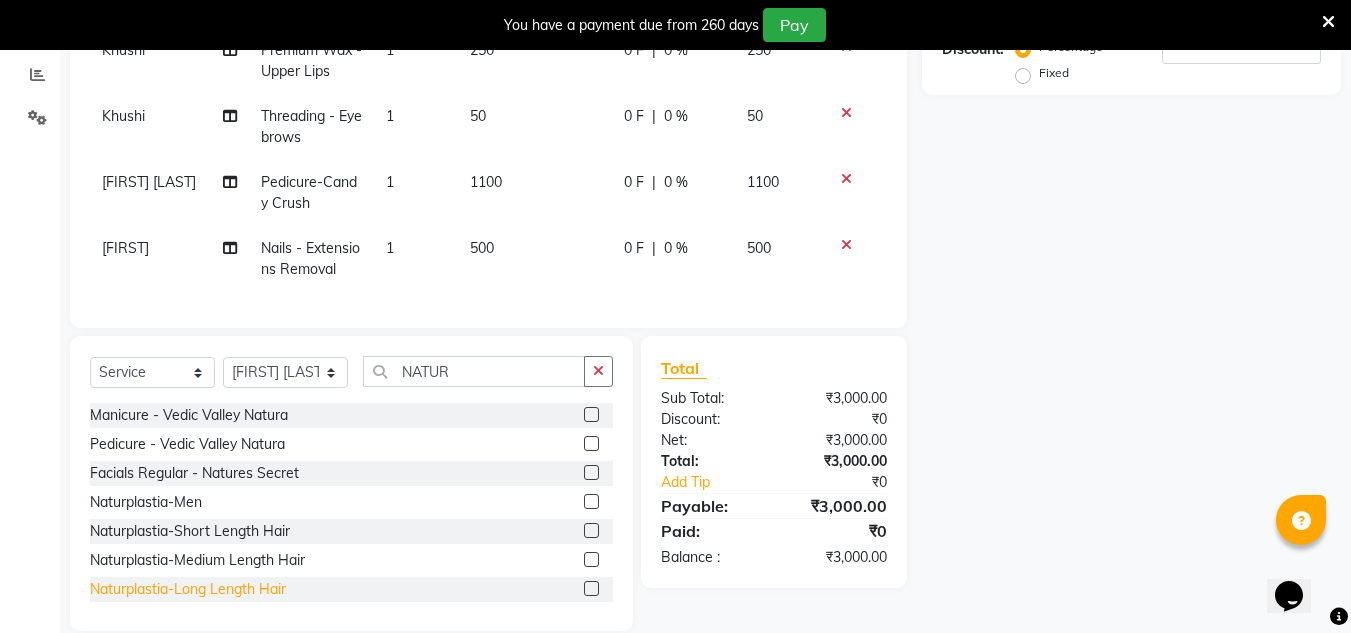 click on "Naturplastia-Long Length Hair" 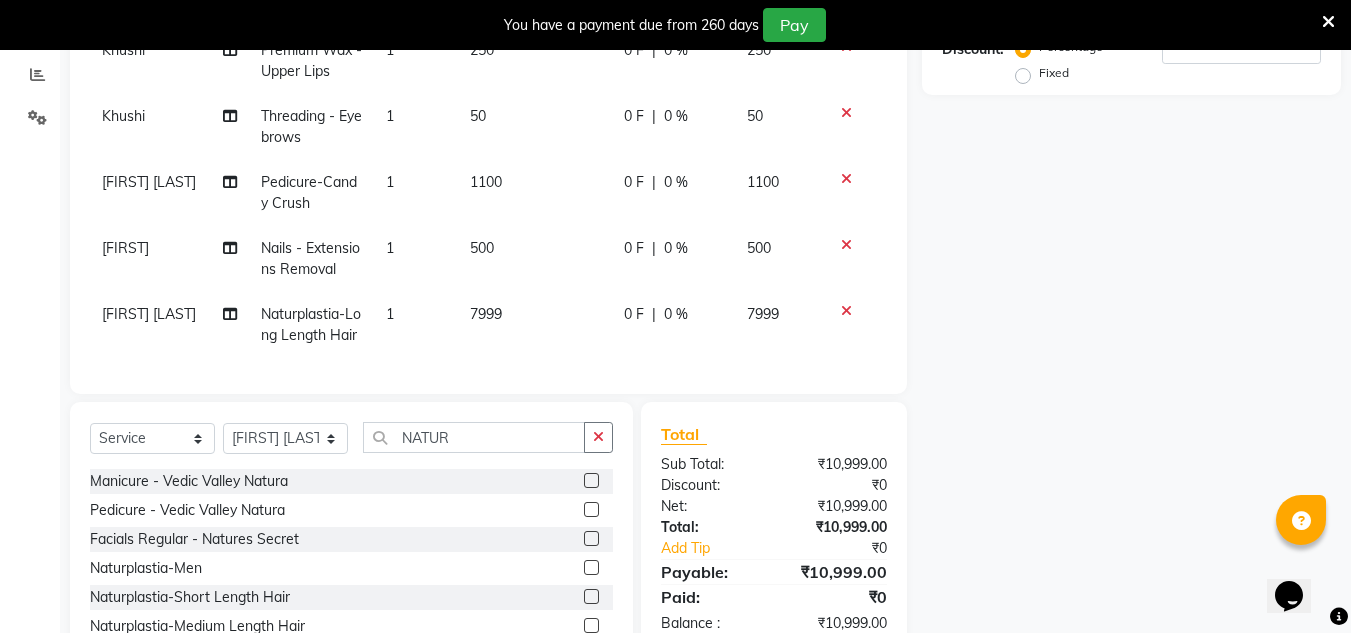 checkbox on "false" 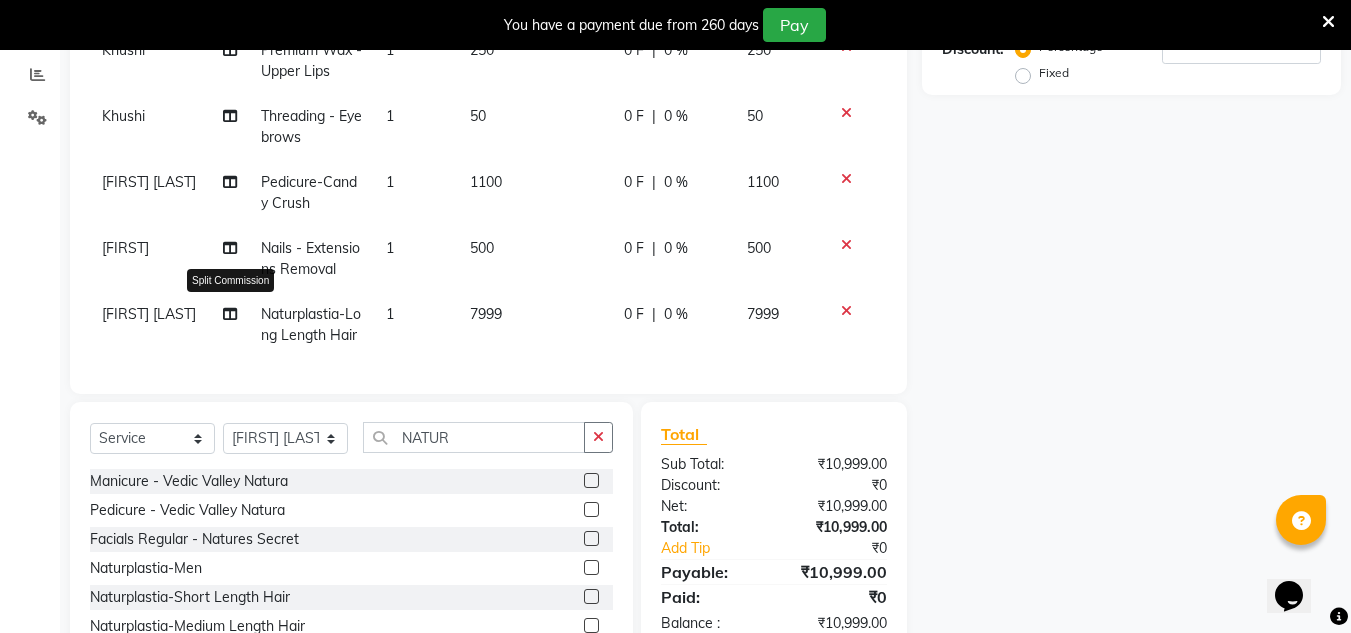 click 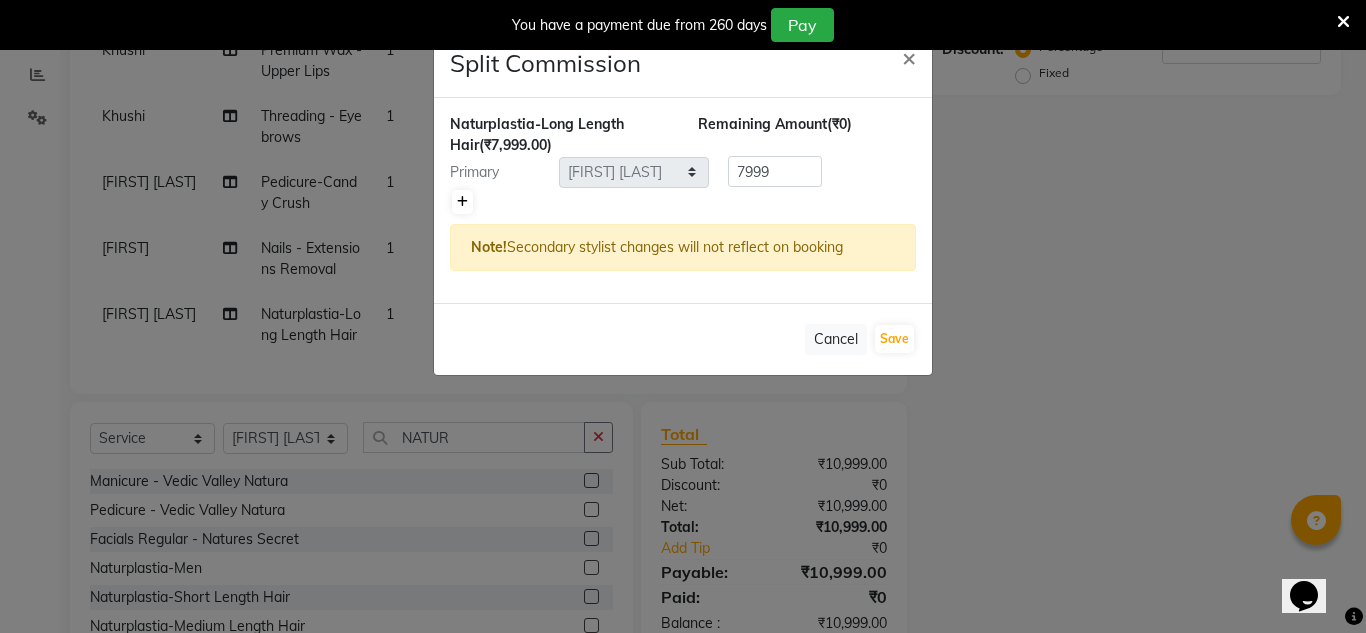 click 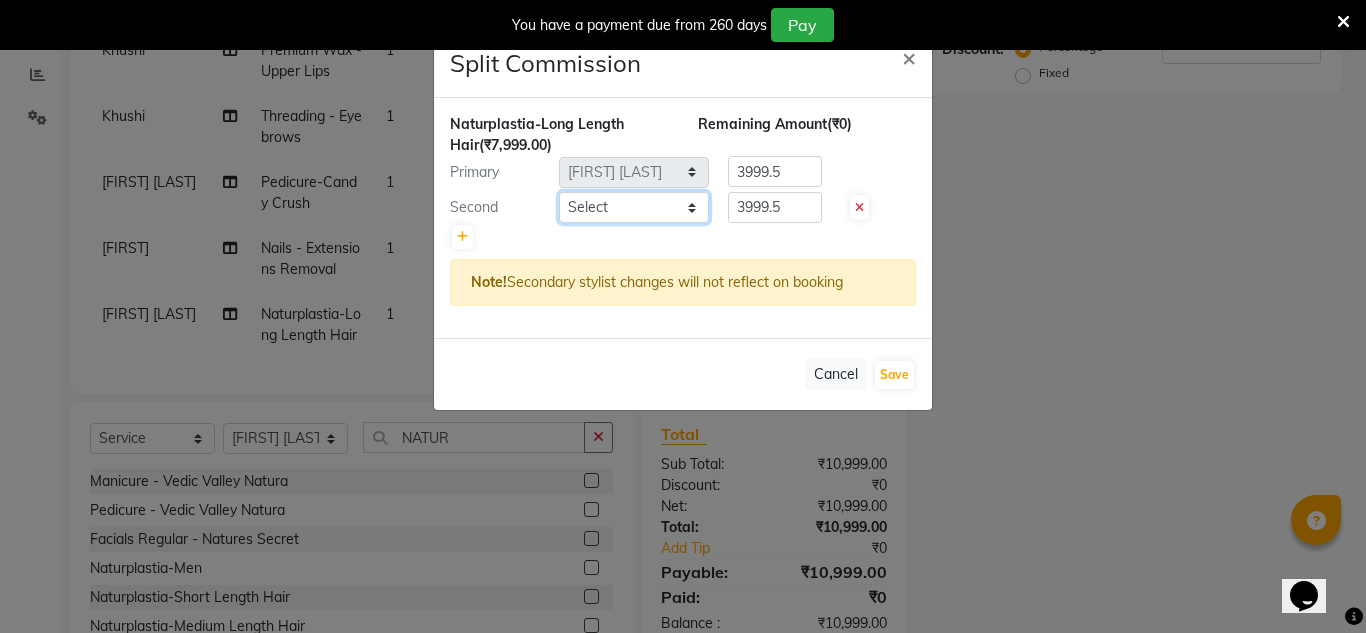 click on "Select [FIRST] [LAST]   [FIRST]   [LAST]   [FIRST]   [LAST]   [FIRST]   [LAST]   [FIRST]   [LAST]   [FIRST]   [LAST]   [FIRST]   [LAST]   [FIRST]   [LAST]   [FIRST]   [LAST]   [FIRST]   [LAST]" 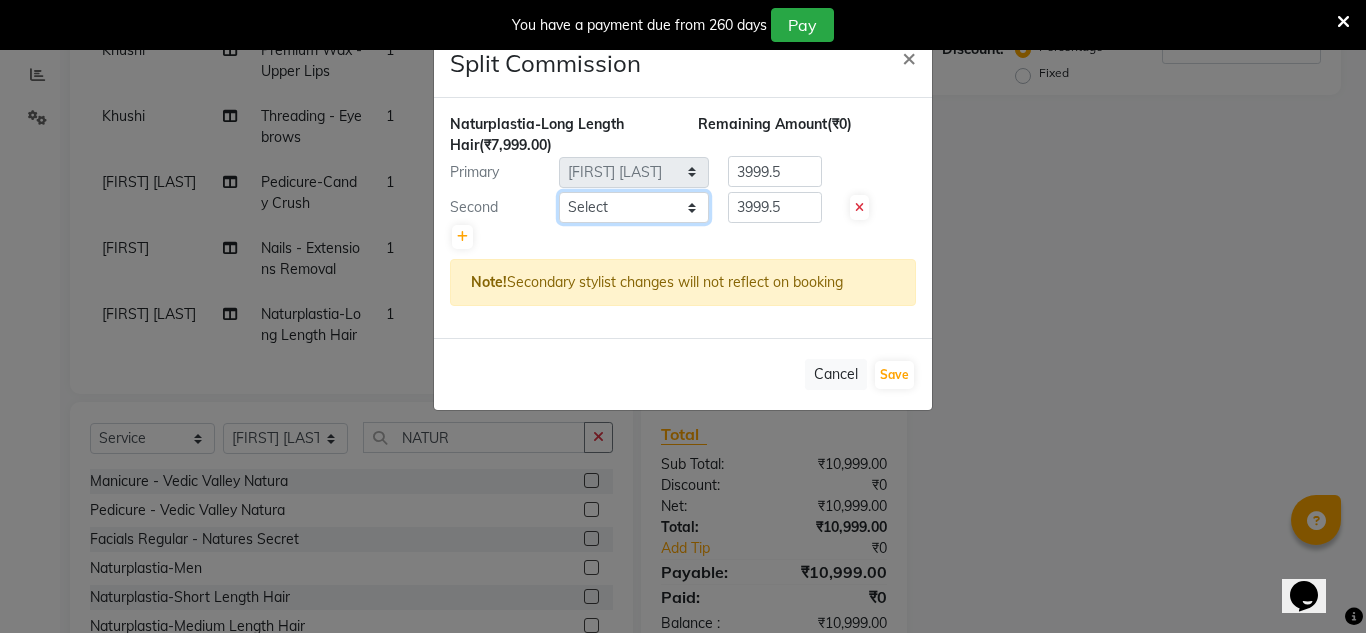 select on "52860" 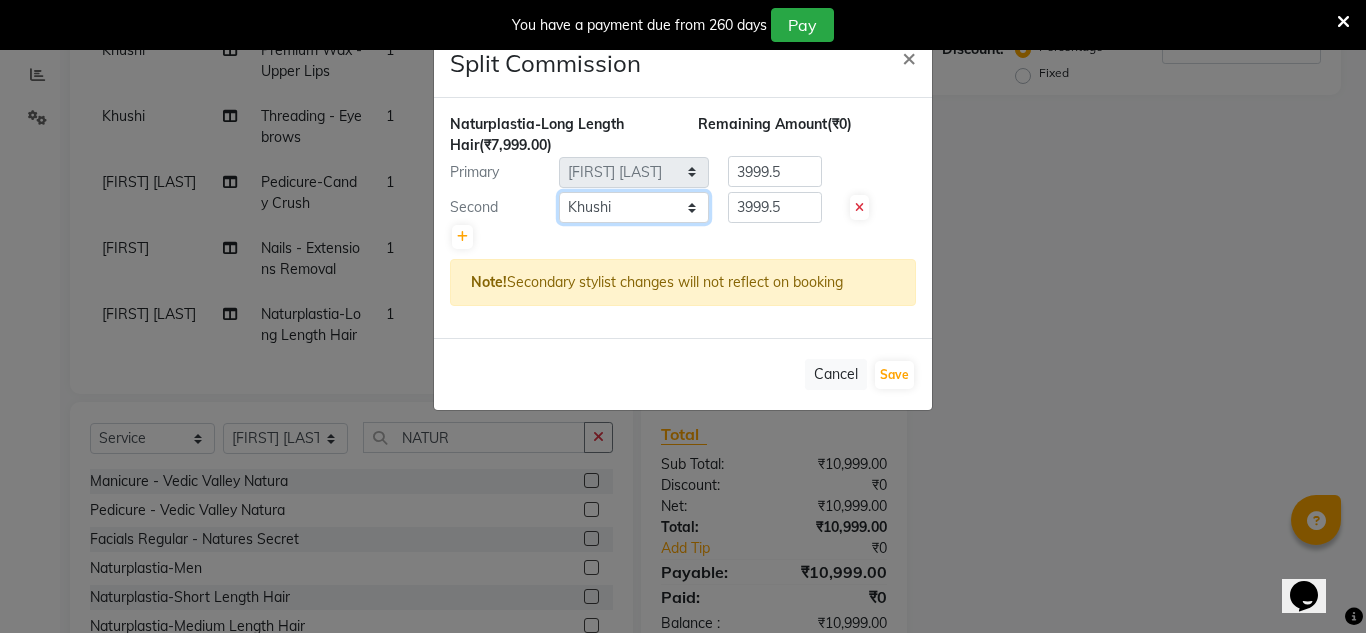 click on "Select [FIRST] [LAST]   [FIRST]   [LAST]   [FIRST]   [LAST]   [FIRST]   [LAST]   [FIRST]   [LAST]   [FIRST]   [LAST]   [FIRST]   [LAST]   [FIRST]   [LAST]   [FIRST]   [LAST]   [FIRST]   [LAST]" 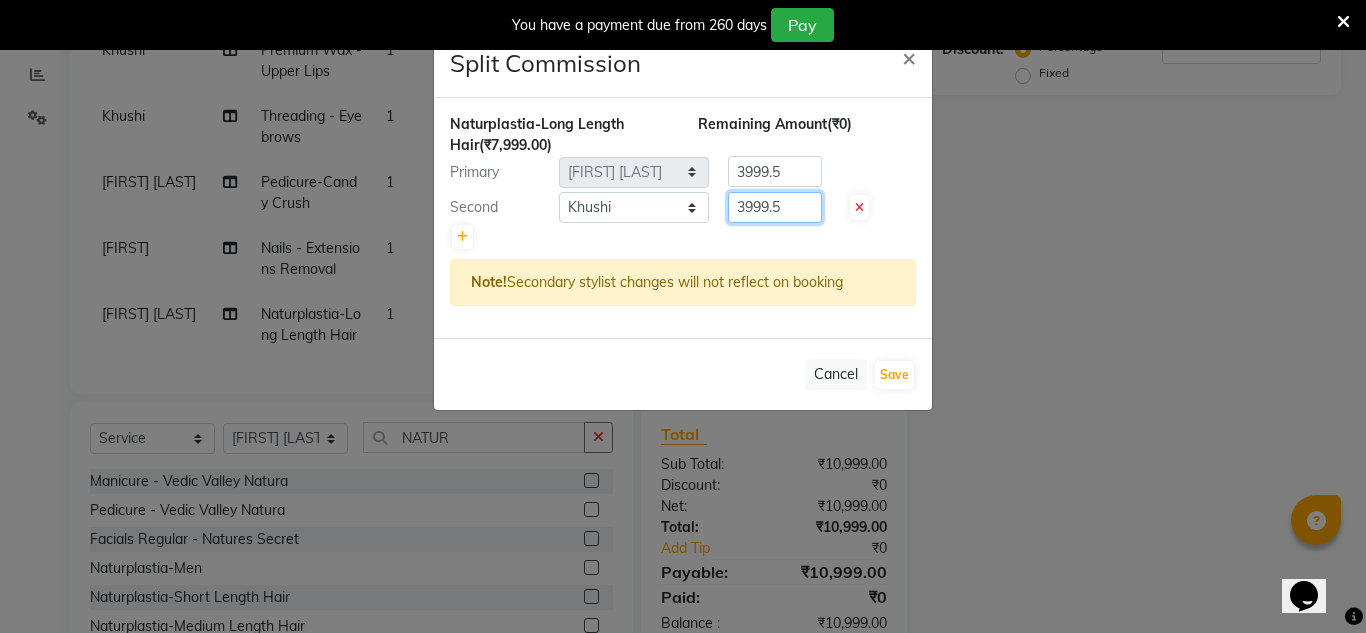 click on "3999.5" 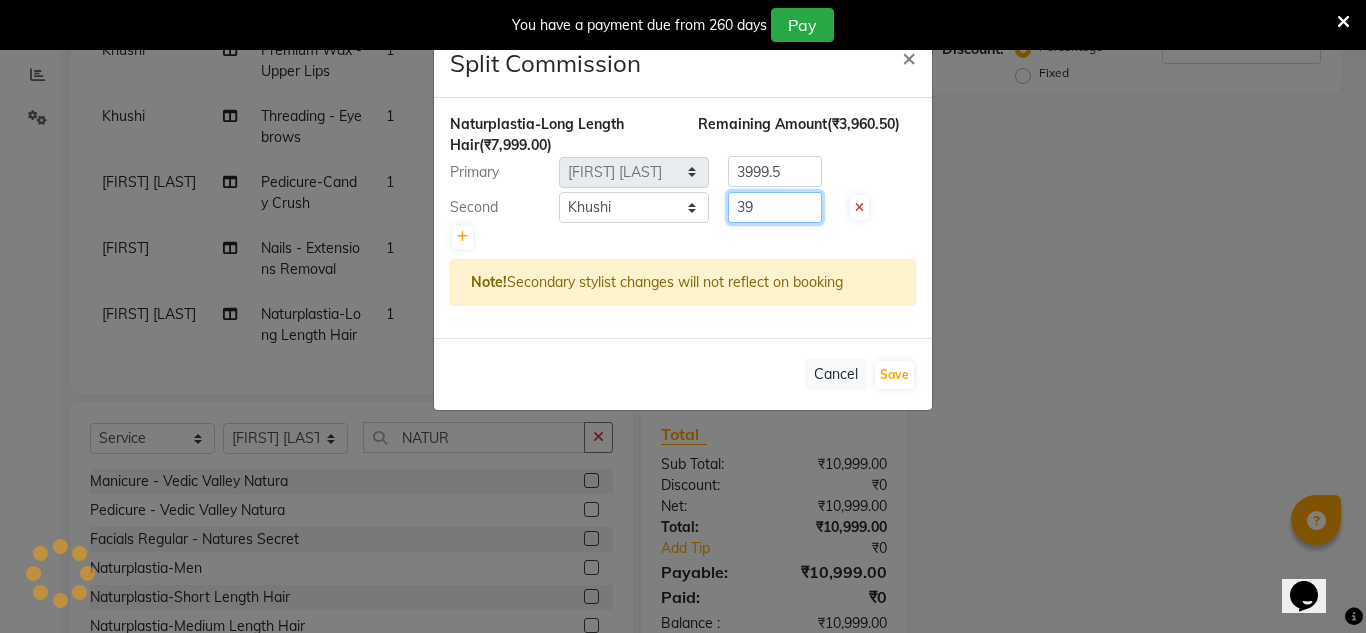 type on "3" 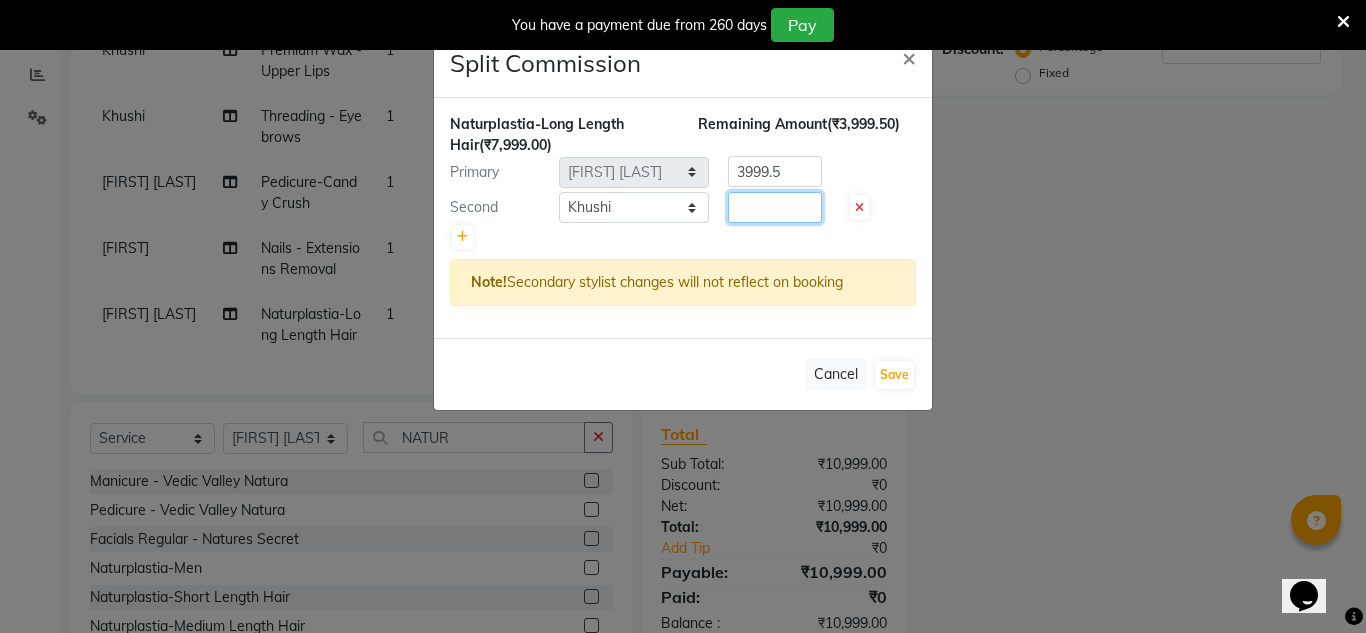 type on "0" 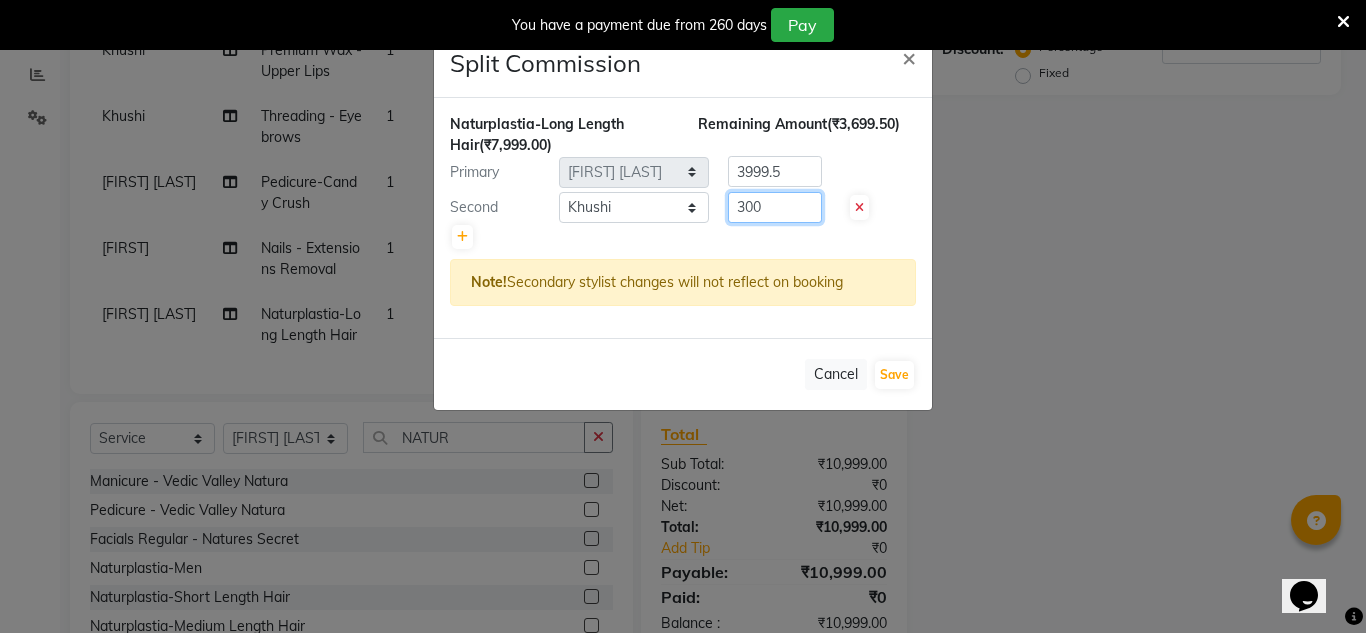 type on "300" 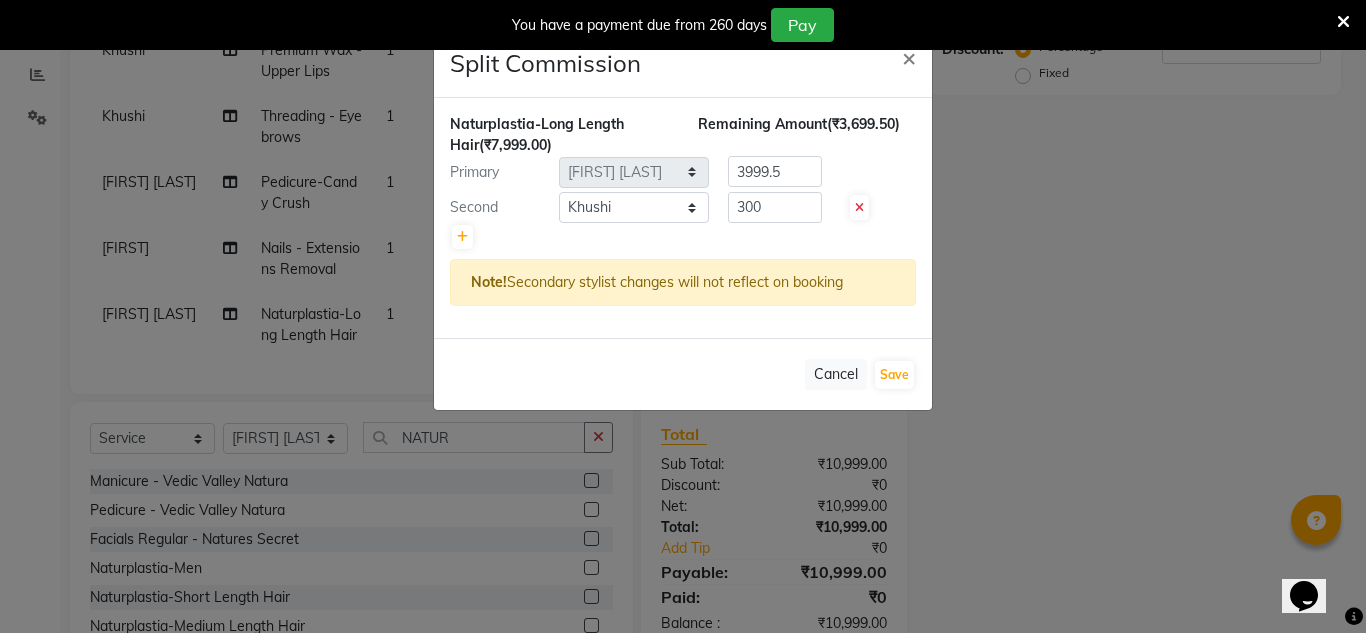click on "Split Commission × Naturplastia-Long Length Hair  (₹7,999.00) Remaining Amount  (₹3,699.50) Primary Select  [FIRST] [LAST]   [FIRST]   [LAST]   [FIRST]   [LAST]   [FIRST]   [LAST]   [FIRST]   [LAST]   [FIRST]   [LAST]   [FIRST]   [LAST]   [FIRST]   [LAST]   [FIRST]   [LAST]   [FIRST]   [LAST]  3999.5 Second Select  [FIRST] [LAST]   [FIRST]   [LAST]   [FIRST]   [LAST]   [FIRST]   [LAST]   [FIRST]   [LAST]   [FIRST]   [LAST]   [FIRST]   [LAST]   [FIRST]   [LAST]   [FIRST]   [LAST]   [FIRST]   [LAST]  300 Note!  Secondary stylist changes will not reflect on booking   Cancel   Save" 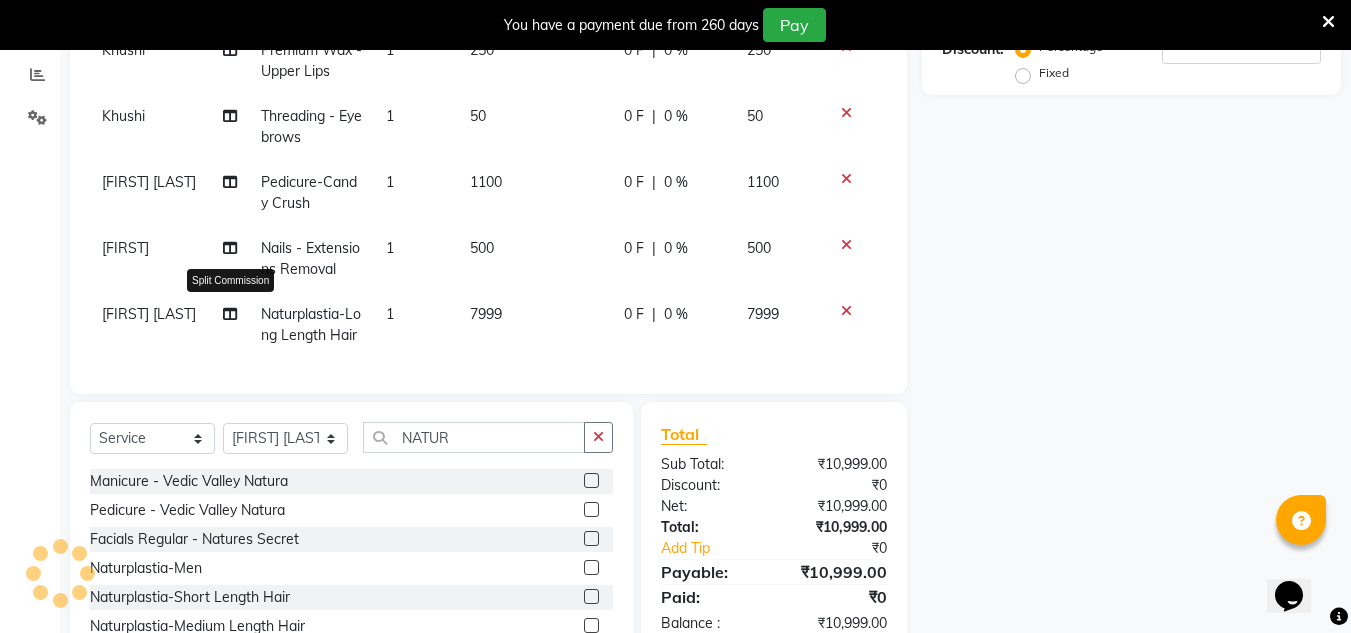 click 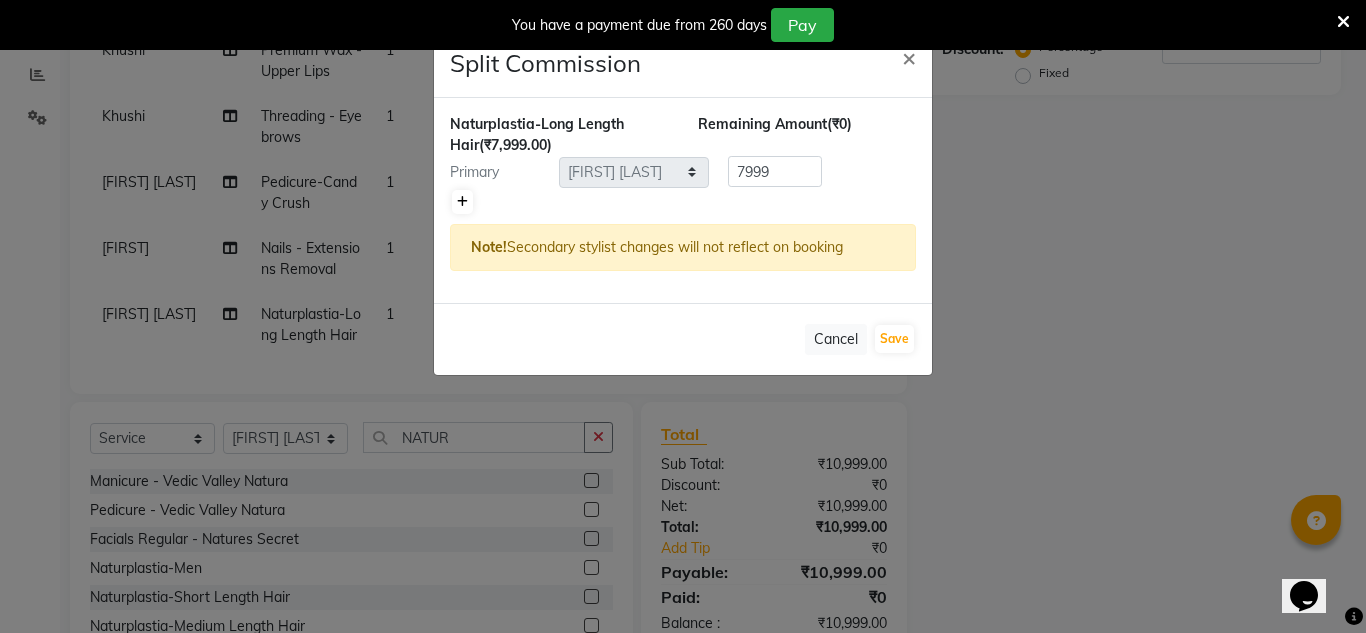click 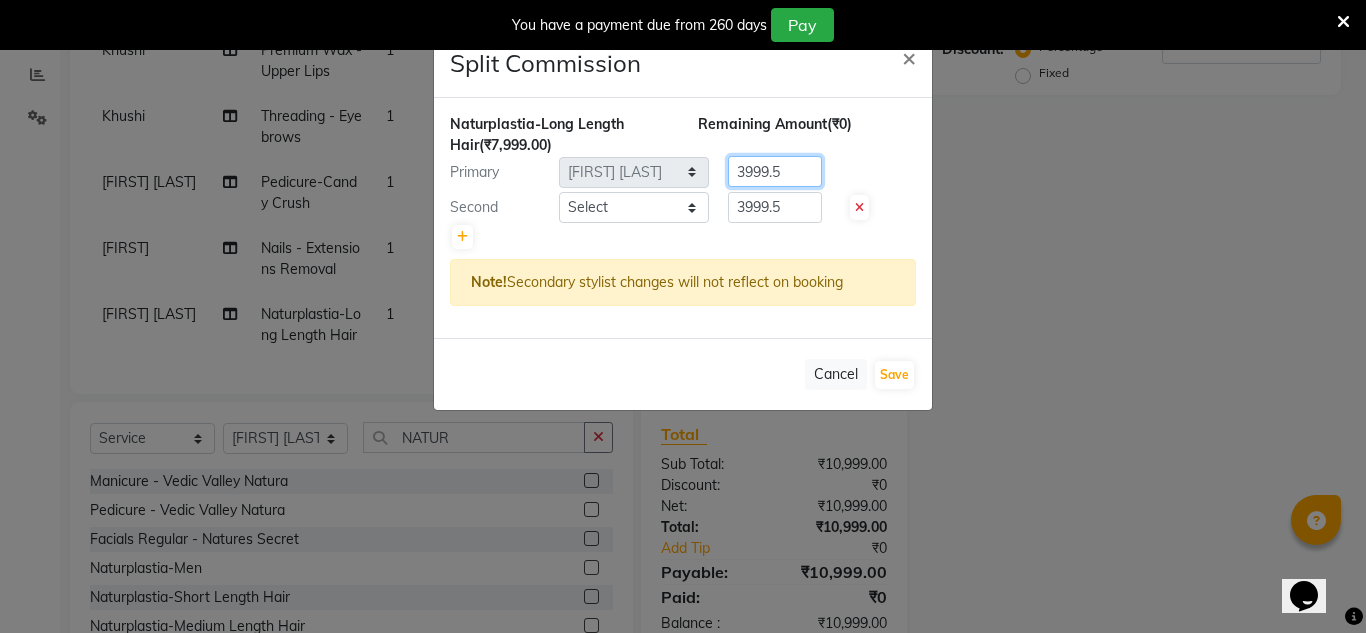 click on "3999.5" 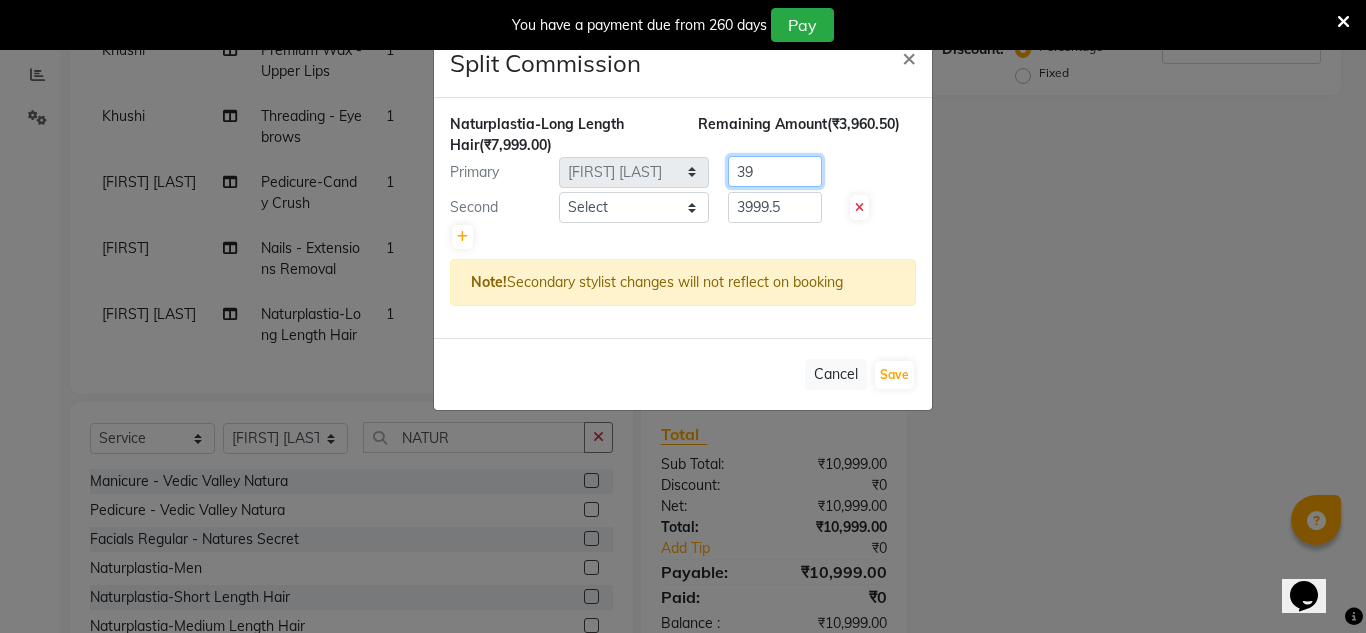 type on "3" 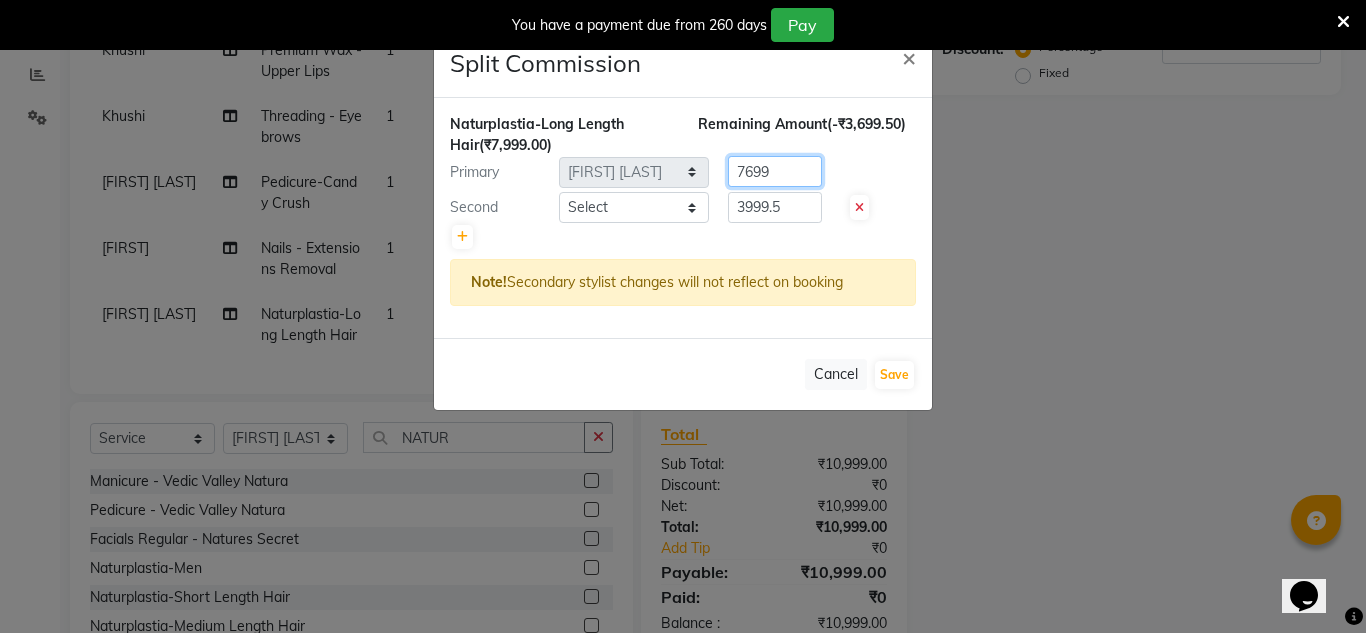type on "7699" 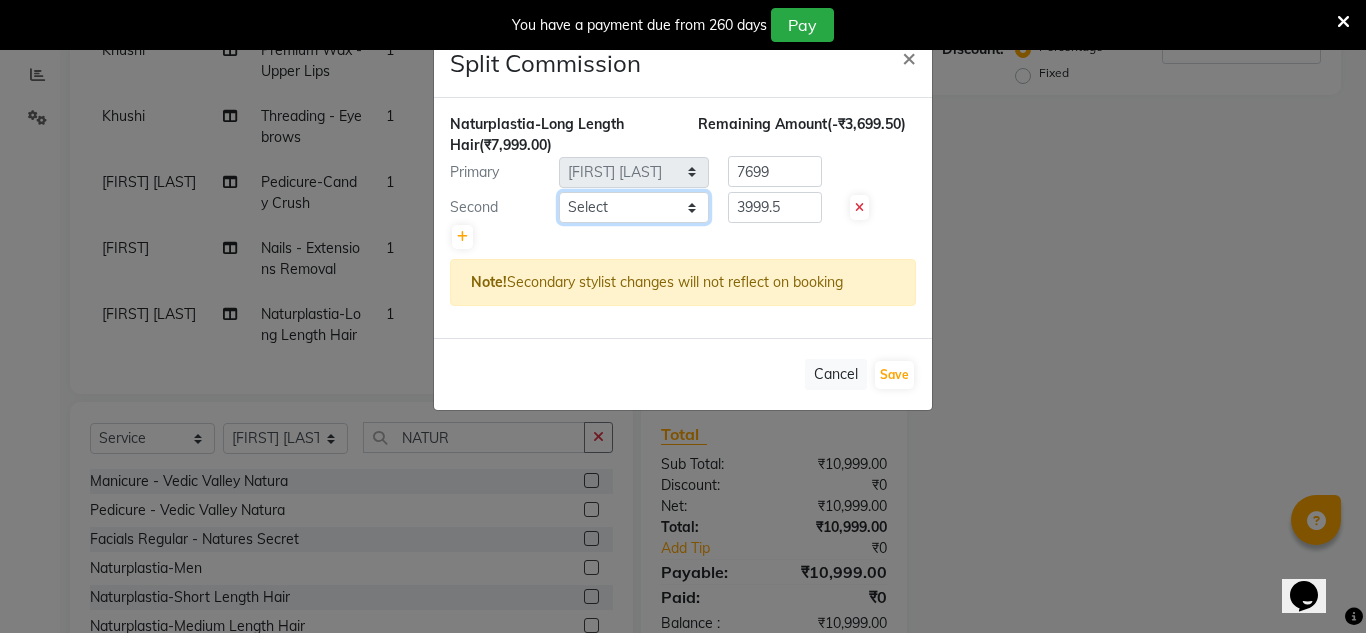 click on "Select [FIRST] [LAST]   [FIRST]   [LAST]   [FIRST]   [LAST]   [FIRST]   [LAST]   [FIRST]   [LAST]   [FIRST]   [LAST]   [FIRST]   [LAST]   [FIRST]   [LAST]   [FIRST]   [LAST]   [FIRST]   [LAST]" 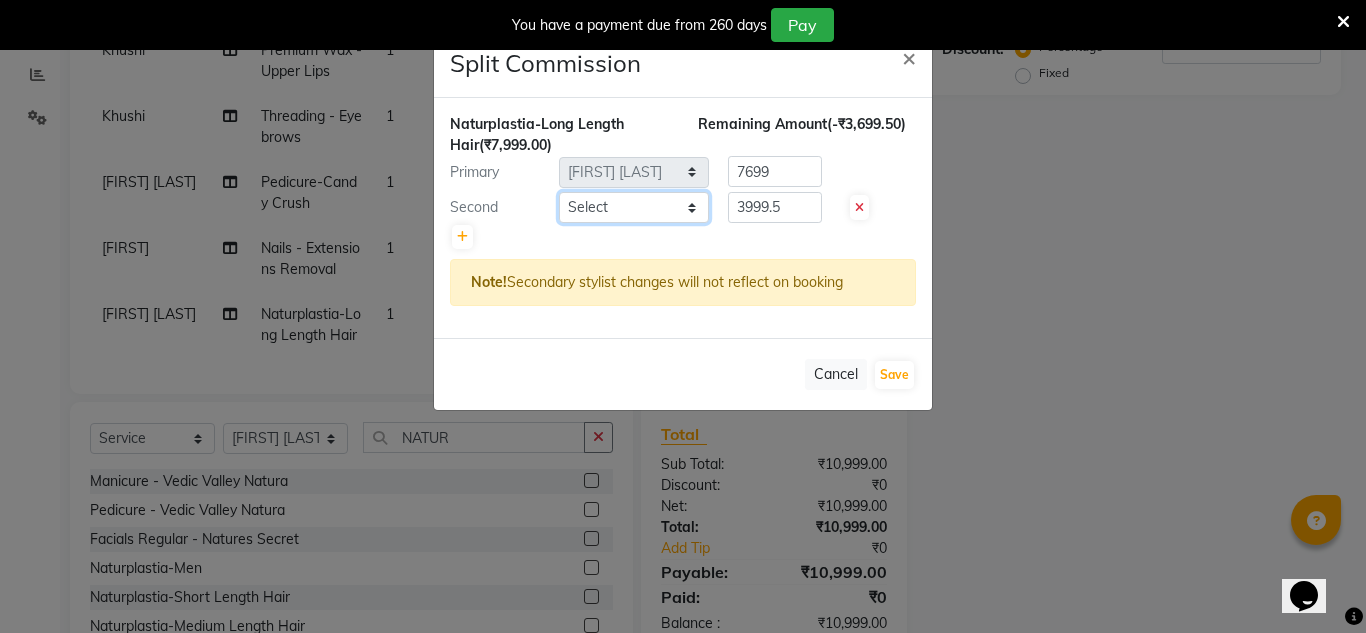 select on "52860" 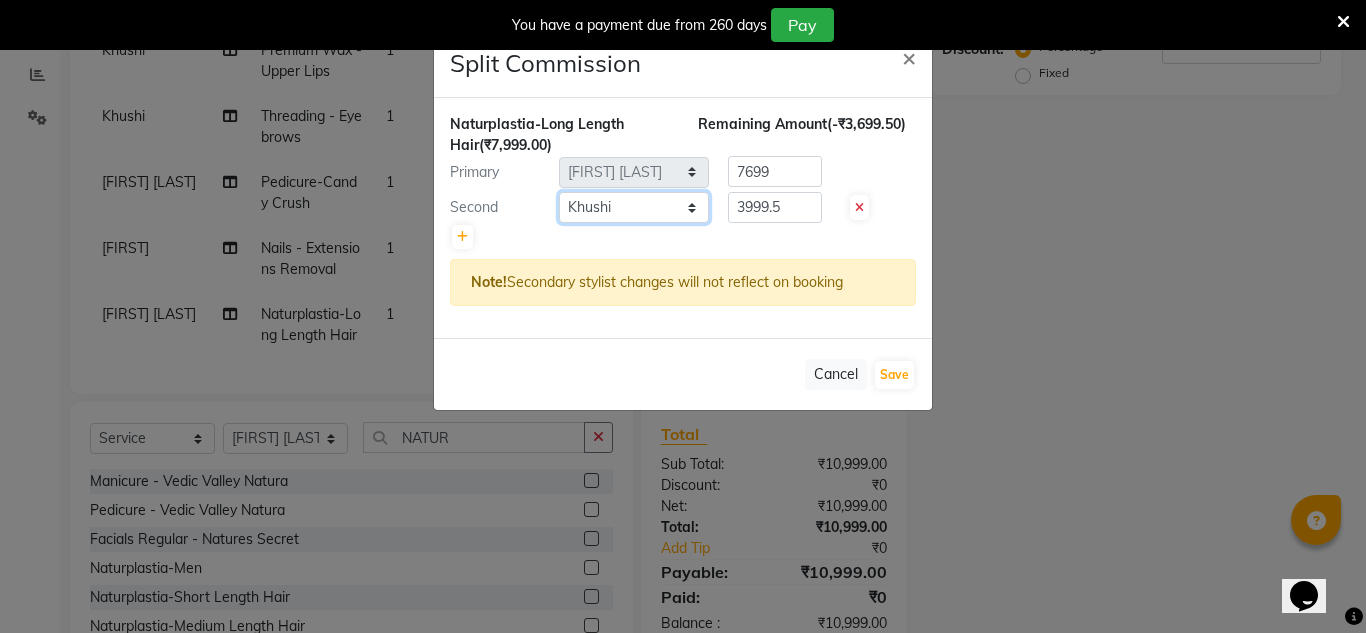 click on "Select [FIRST] [LAST]   [FIRST]   [LAST]   [FIRST]   [LAST]   [FIRST]   [LAST]   [FIRST]   [LAST]   [FIRST]   [LAST]   [FIRST]   [LAST]   [FIRST]   [LAST]   [FIRST]   [LAST]   [FIRST]   [LAST]" 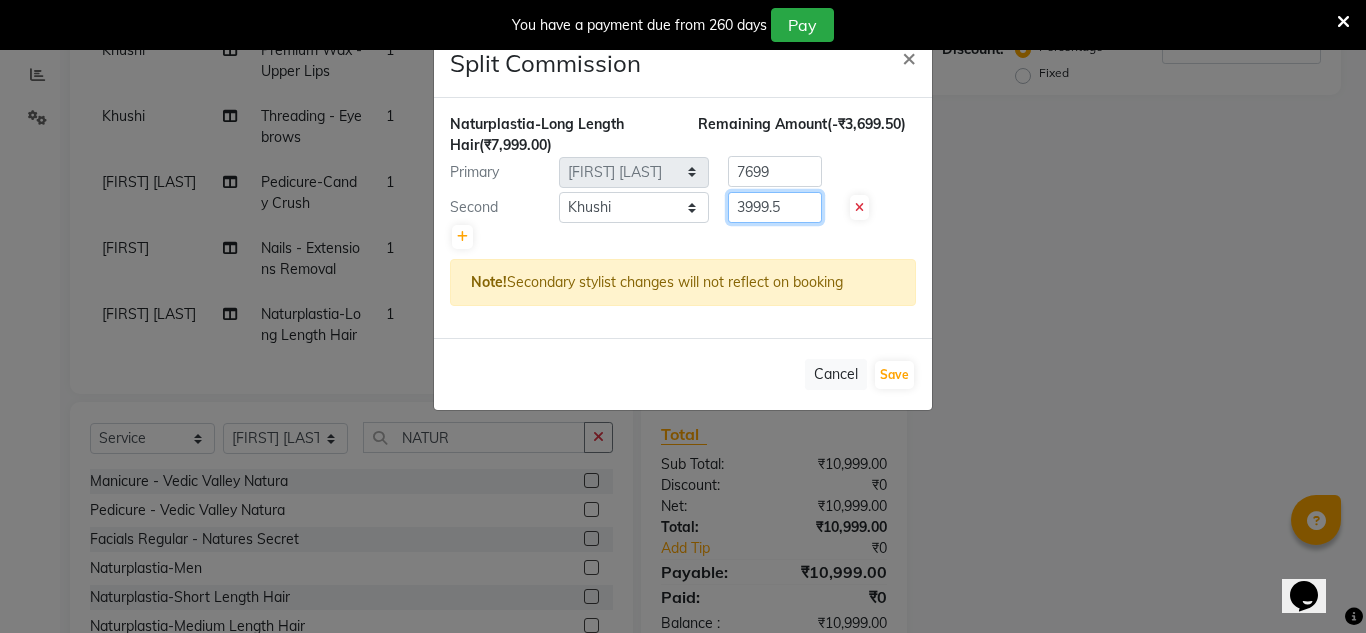 click on "3999.5" 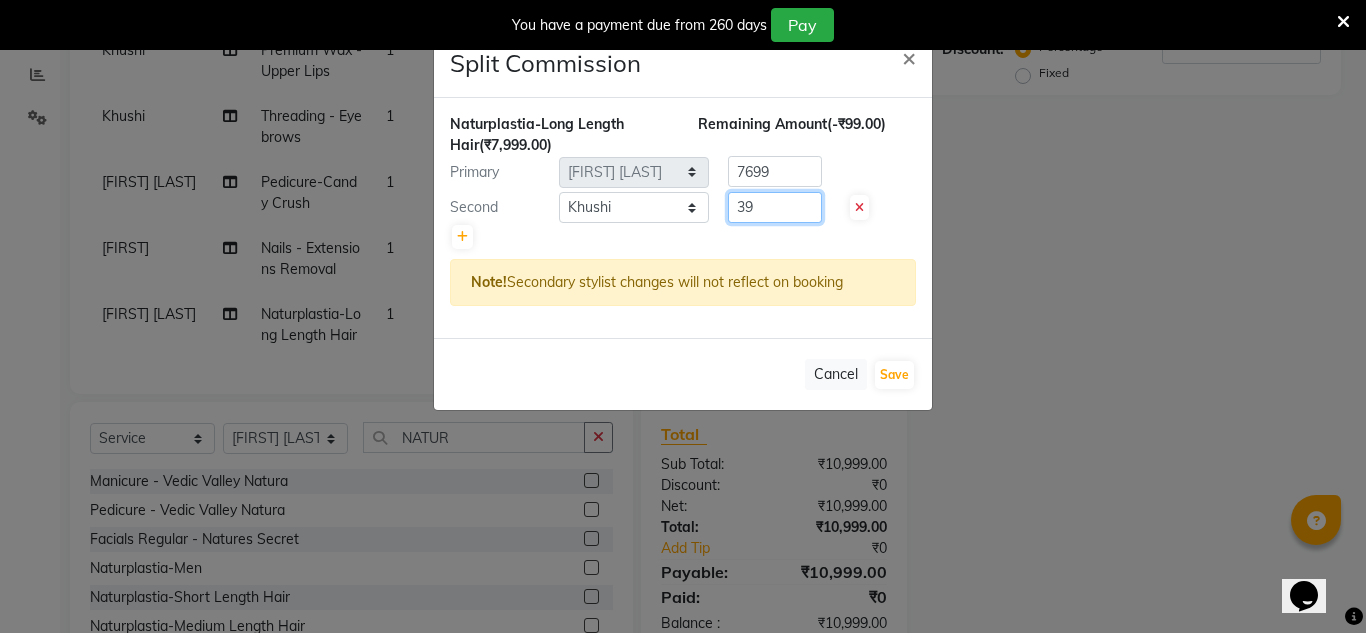 type on "3" 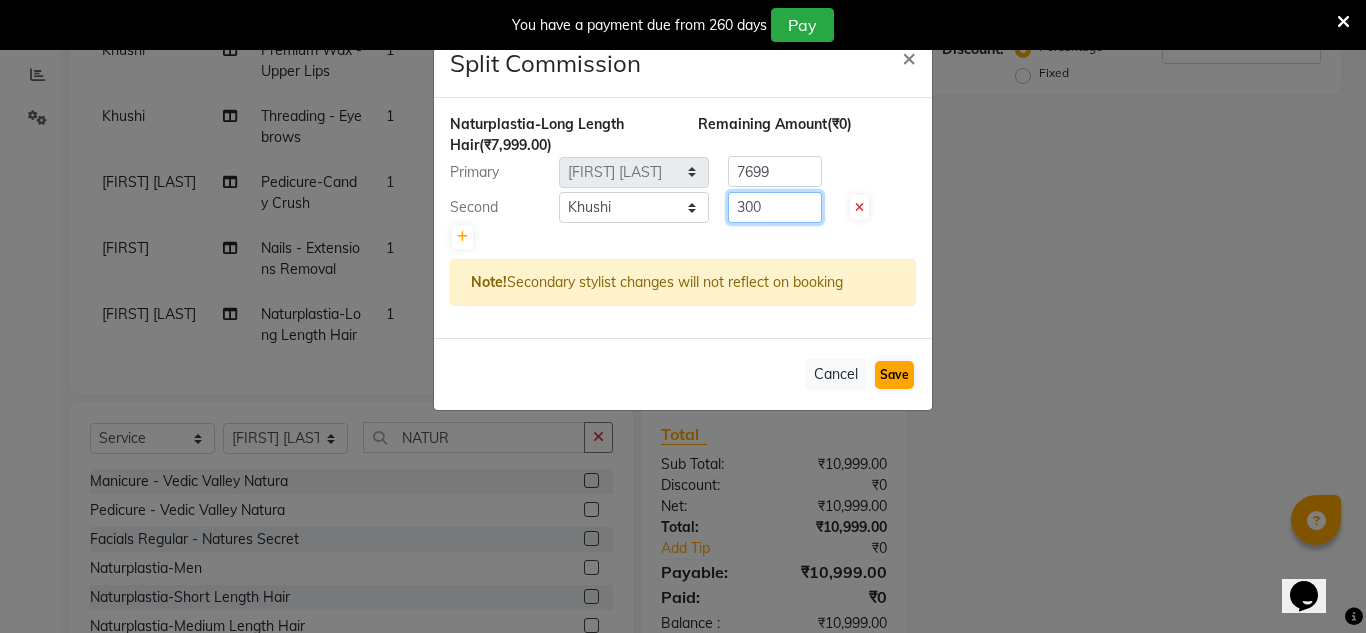 type on "300" 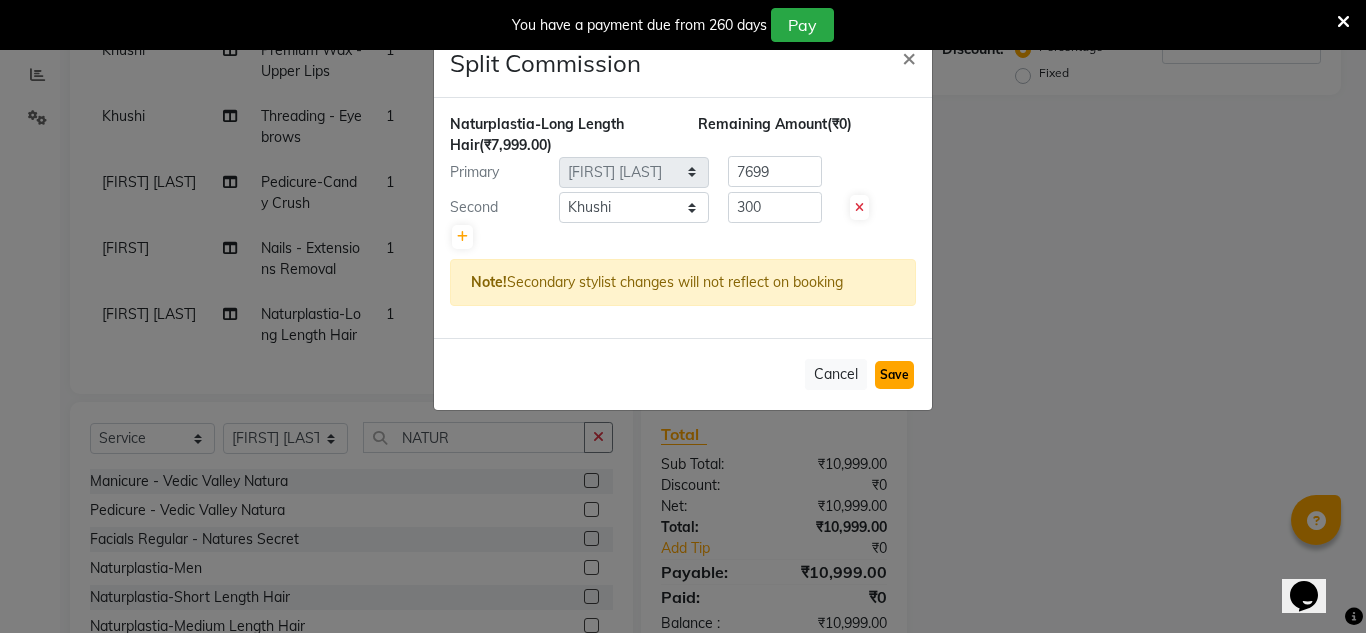click on "Save" 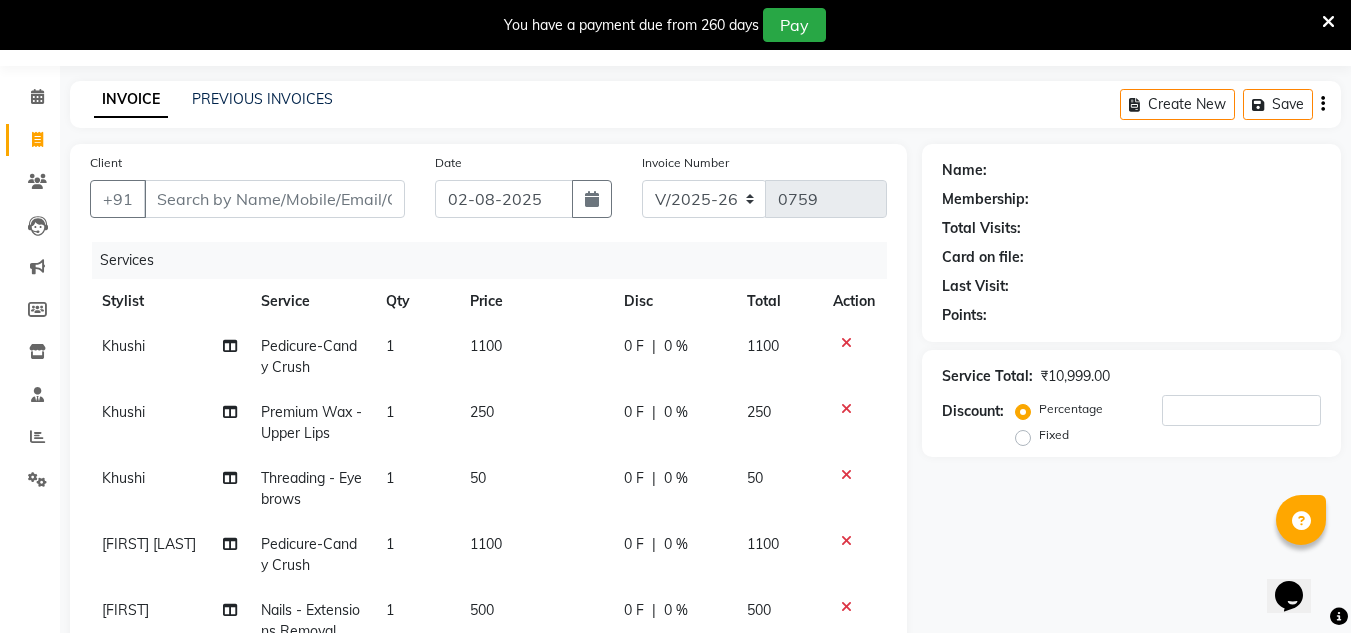 scroll, scrollTop: 0, scrollLeft: 0, axis: both 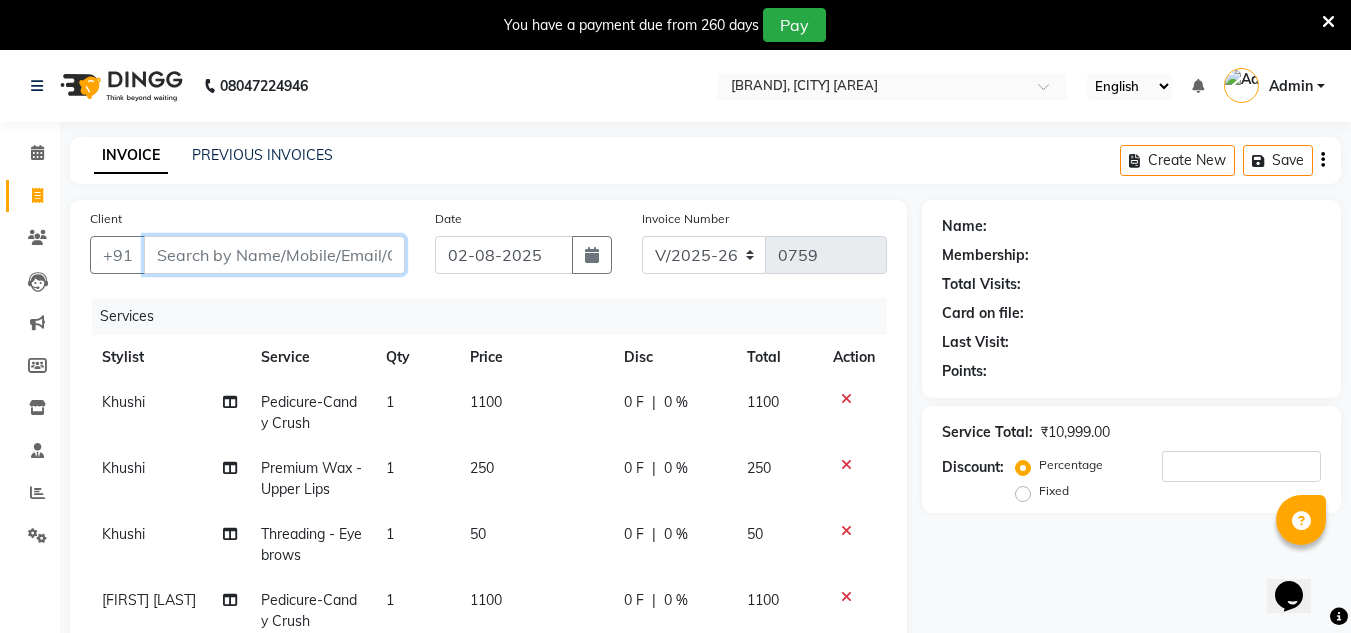 click on "Client" at bounding box center [274, 255] 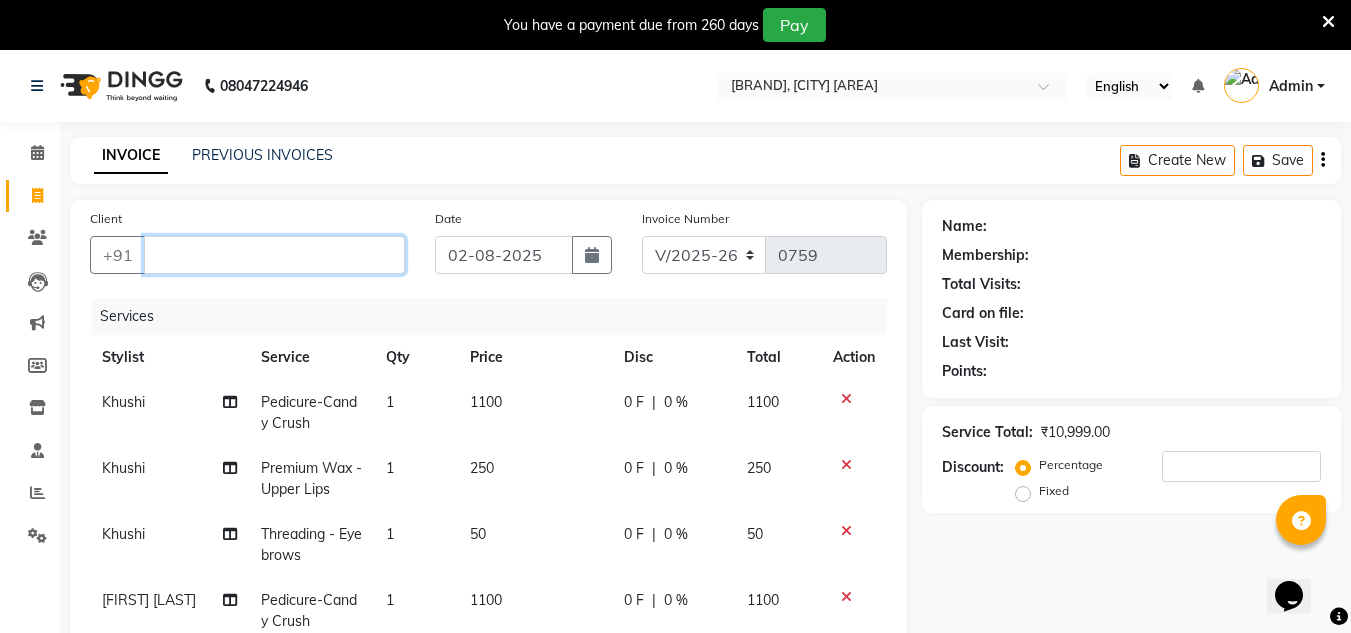 type on "0" 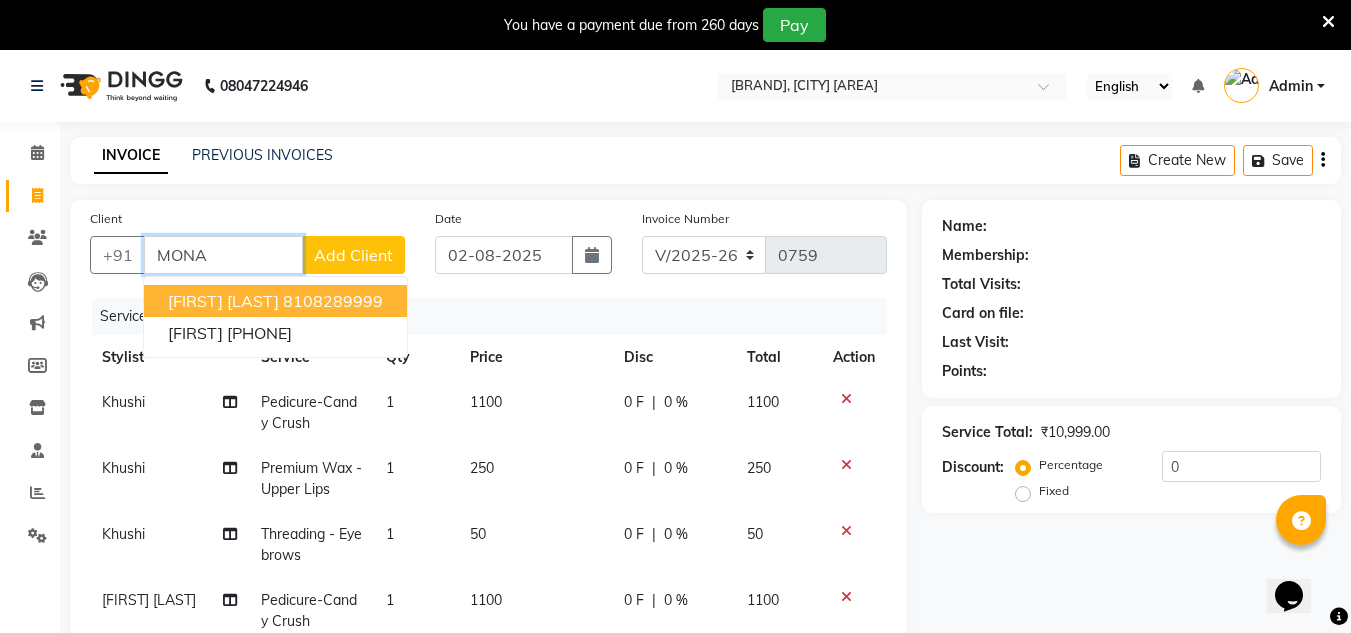click on "8108289999" at bounding box center [333, 301] 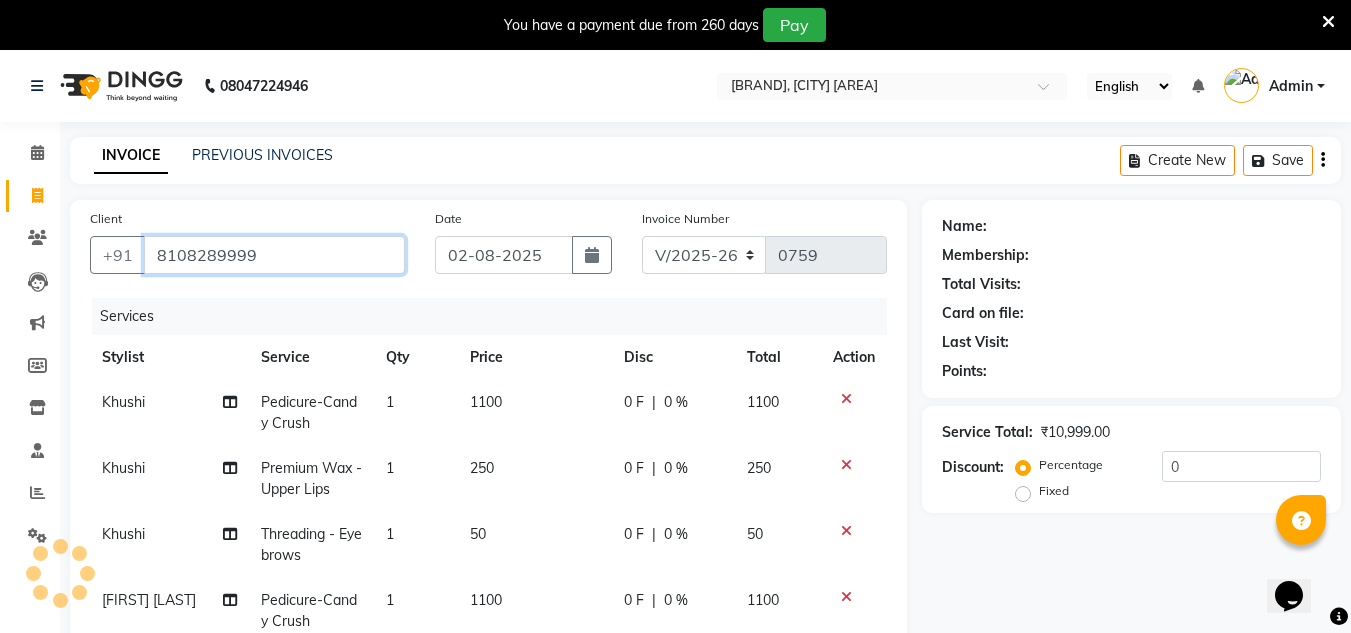 type on "8108289999" 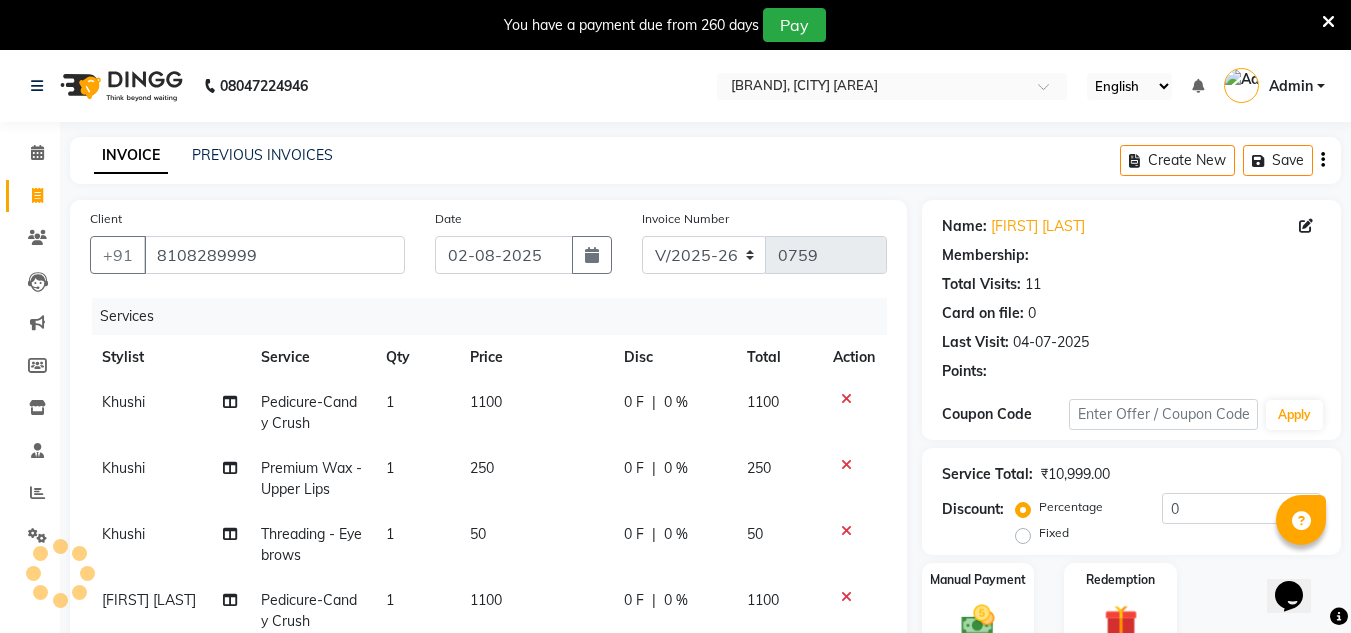 select on "1: Object" 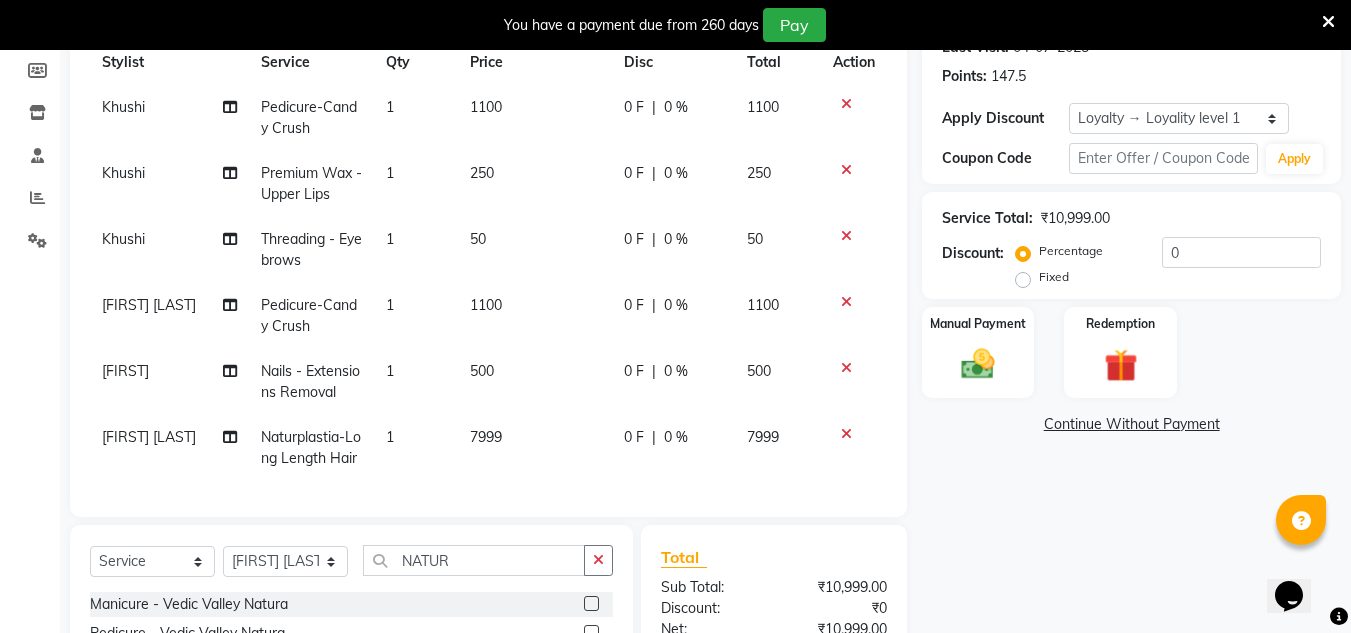 scroll, scrollTop: 296, scrollLeft: 0, axis: vertical 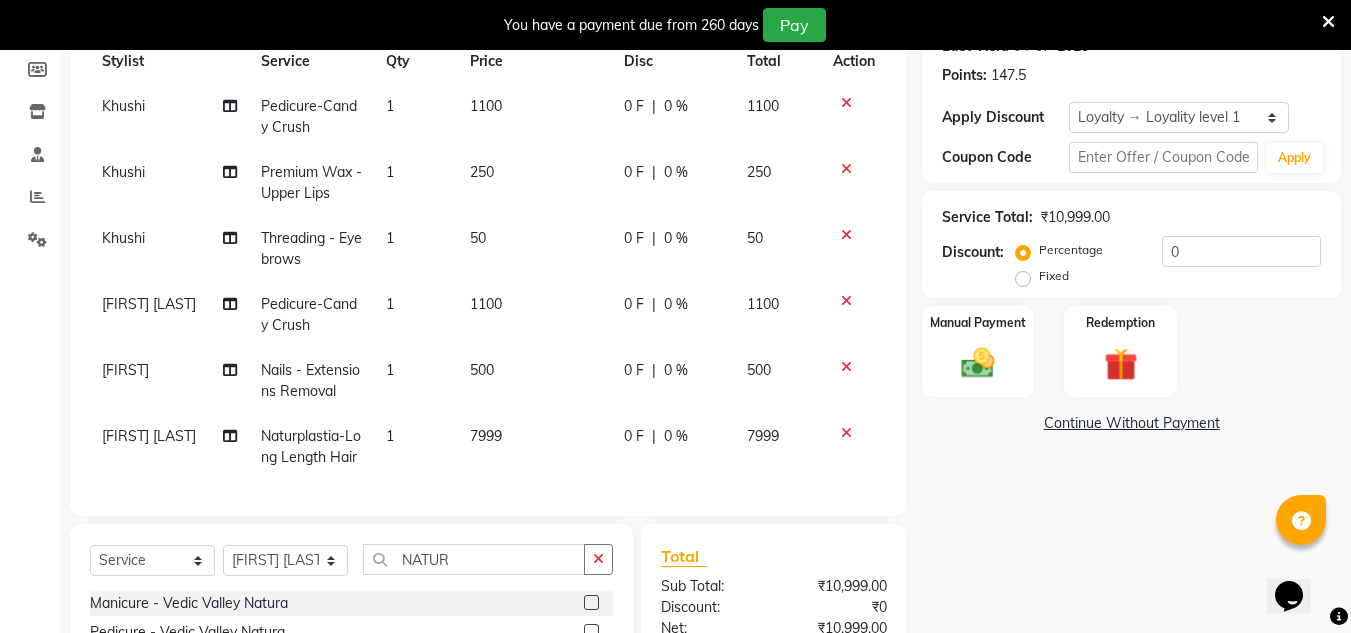 click on "Continue Without Payment" 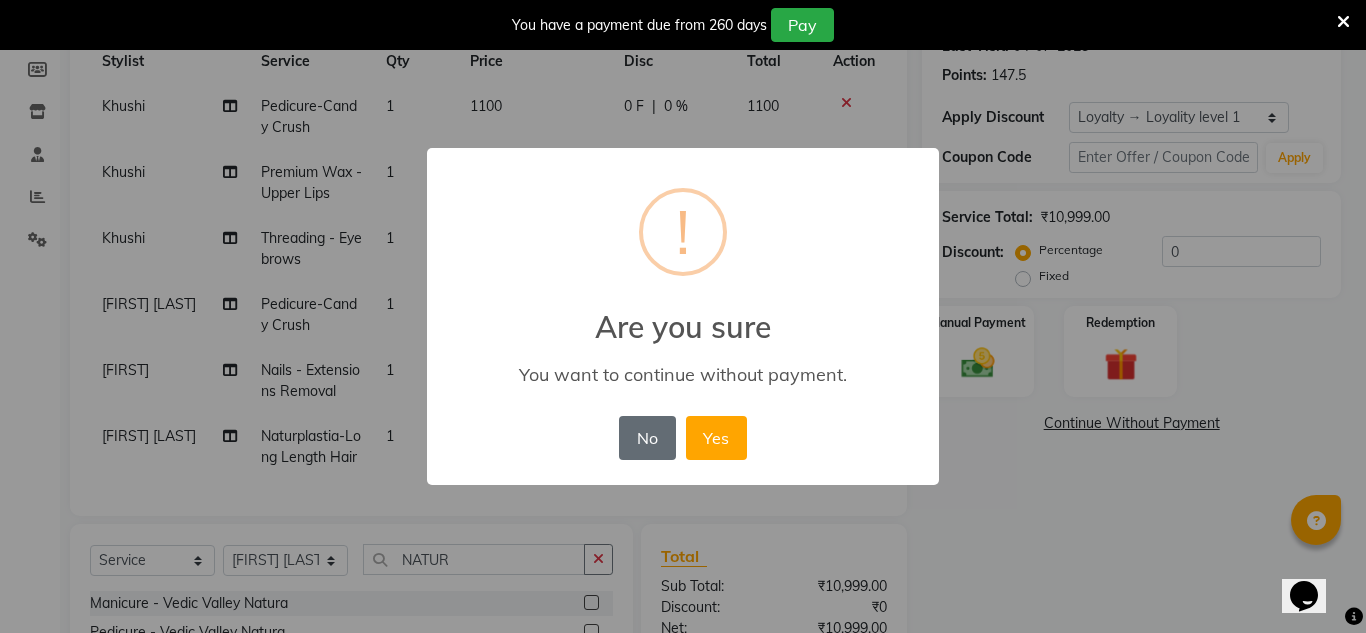 click on "No" at bounding box center [647, 438] 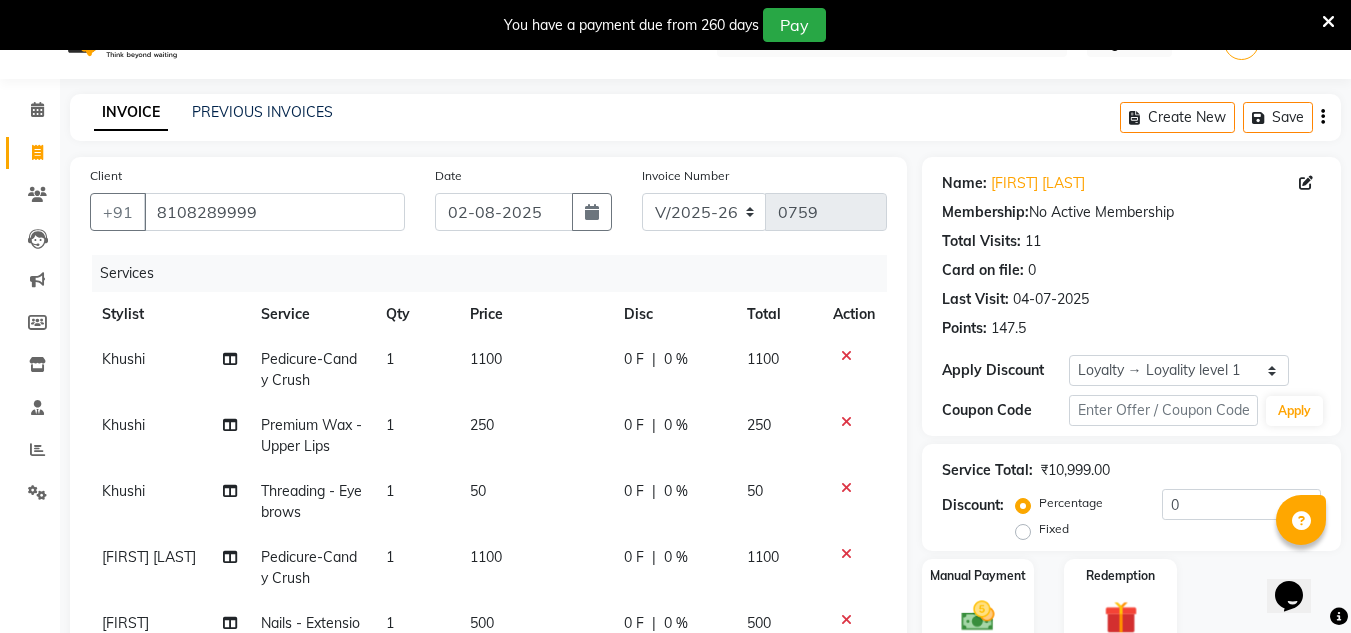 scroll, scrollTop: 42, scrollLeft: 0, axis: vertical 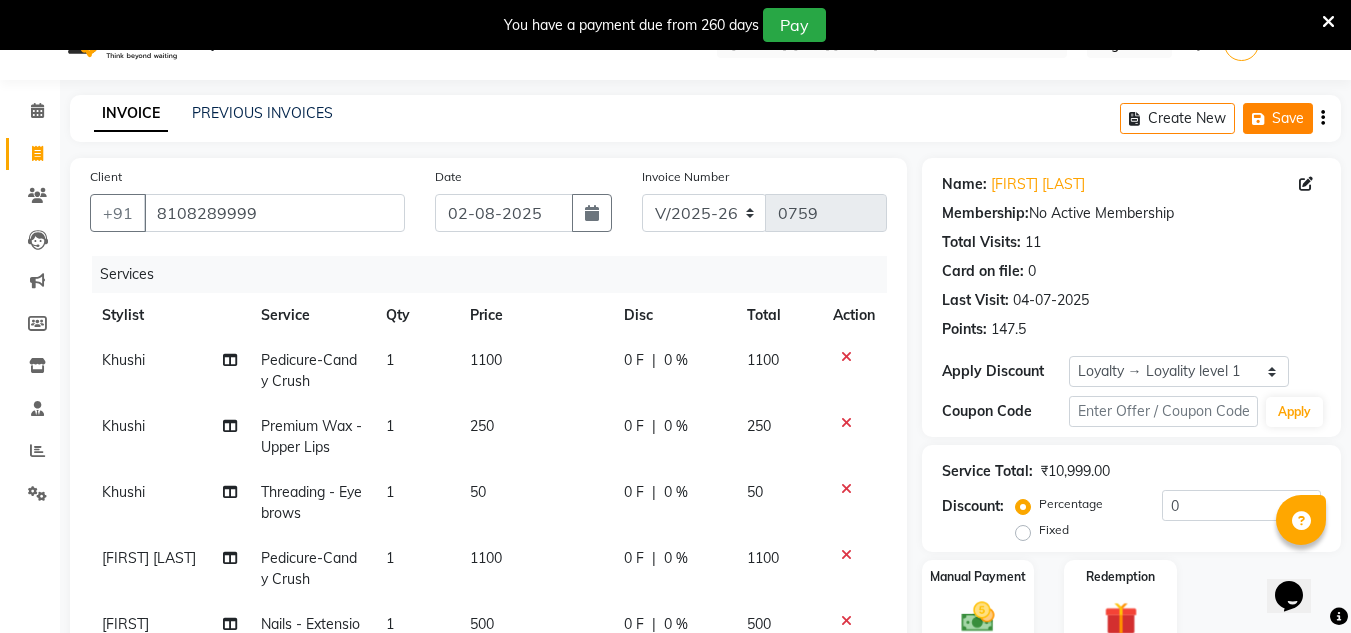 click on "Save" 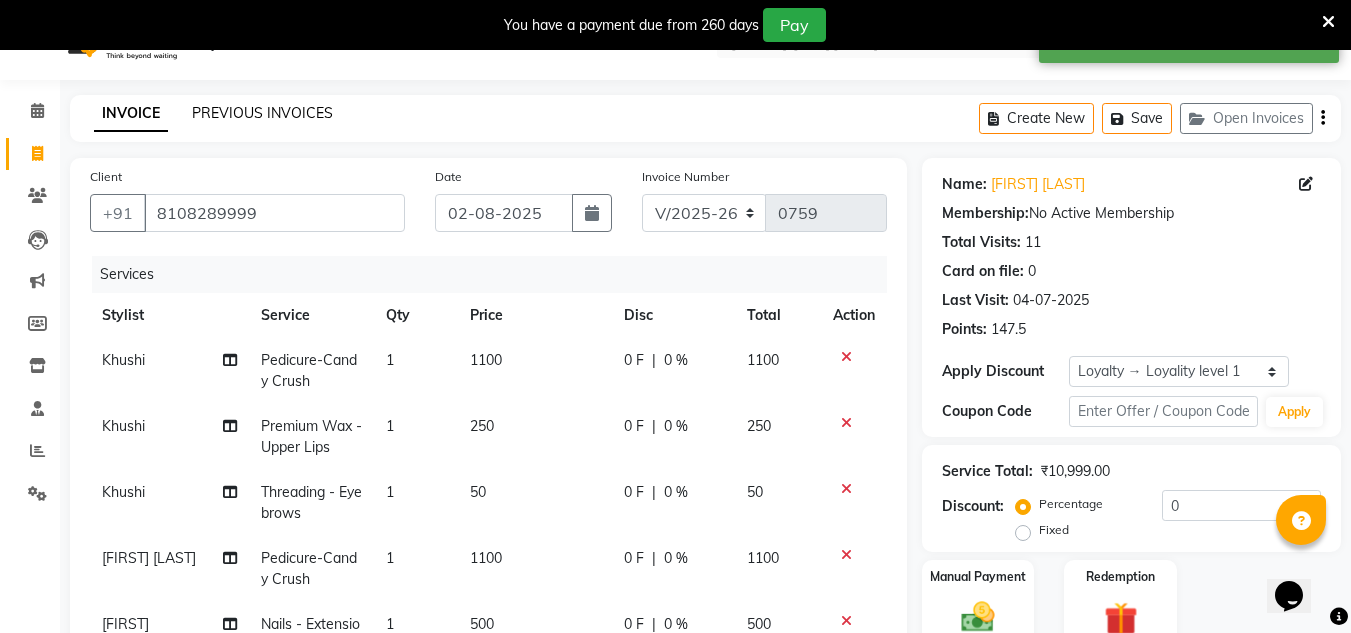 click on "PREVIOUS INVOICES" 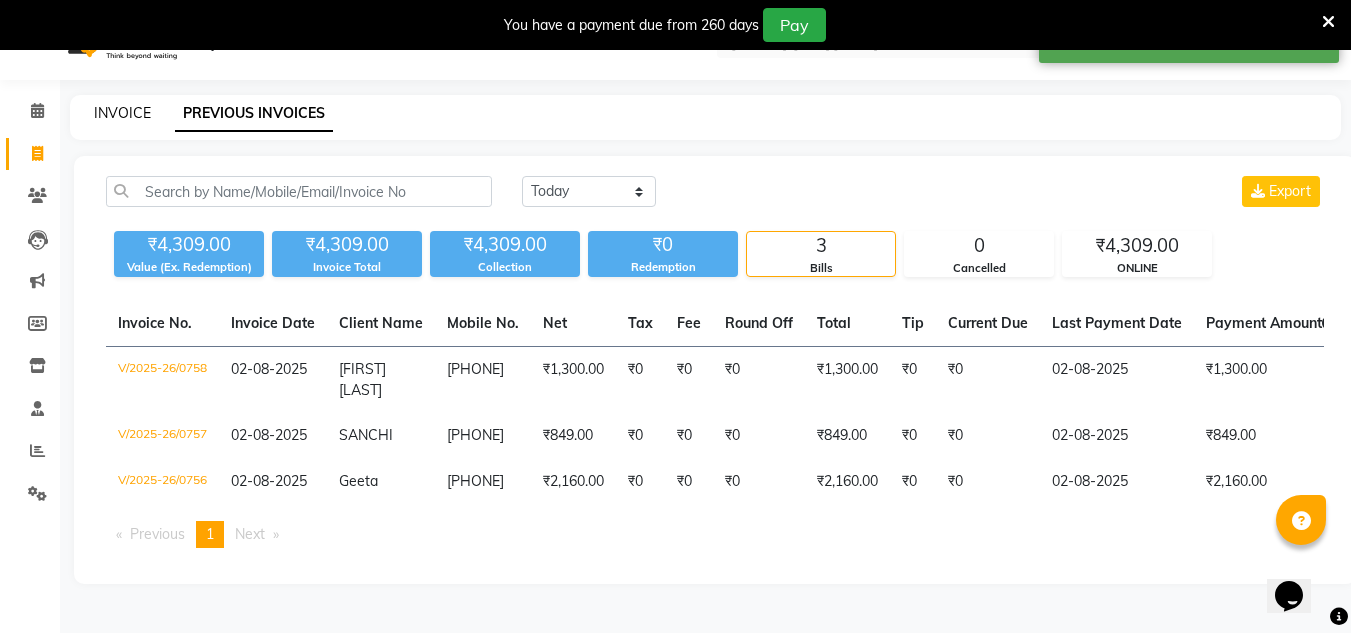 click on "INVOICE" 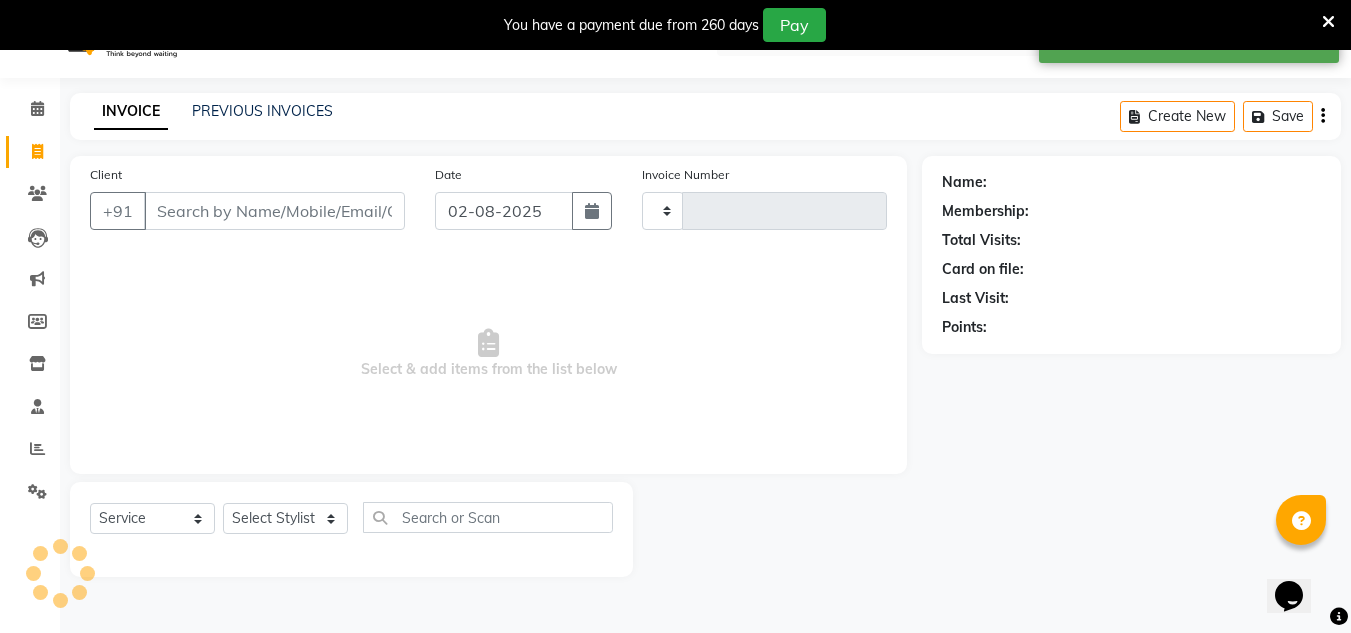 scroll, scrollTop: 50, scrollLeft: 0, axis: vertical 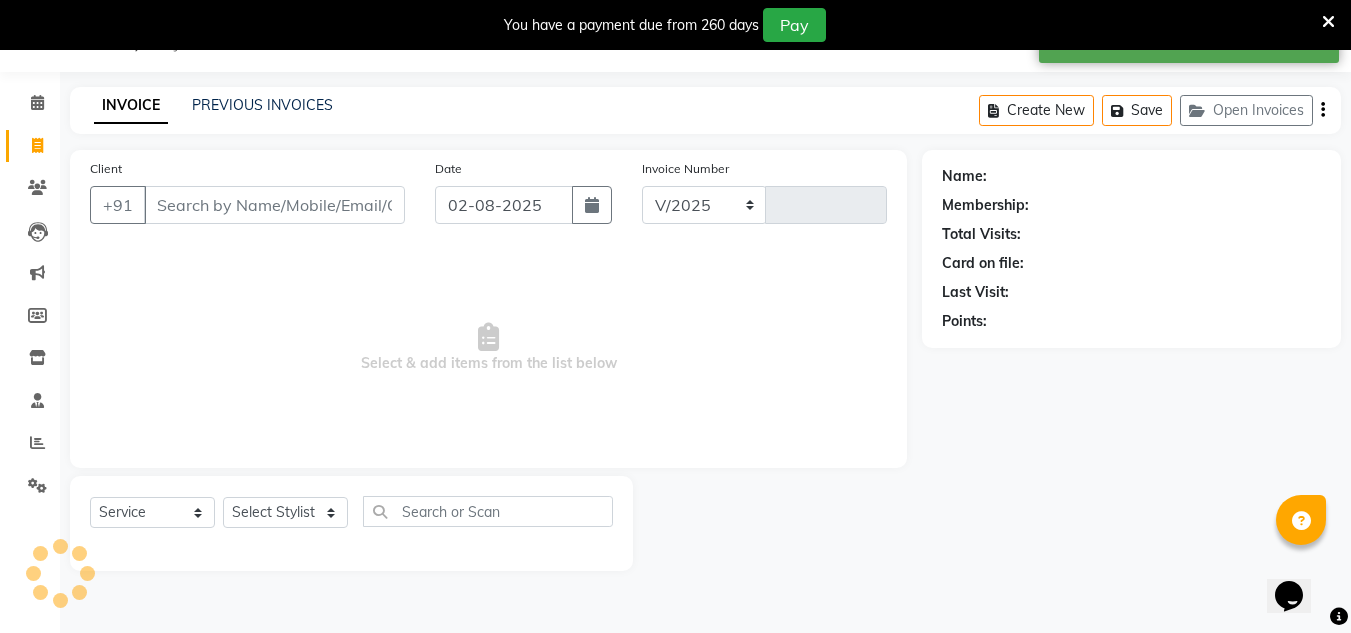 select on "4941" 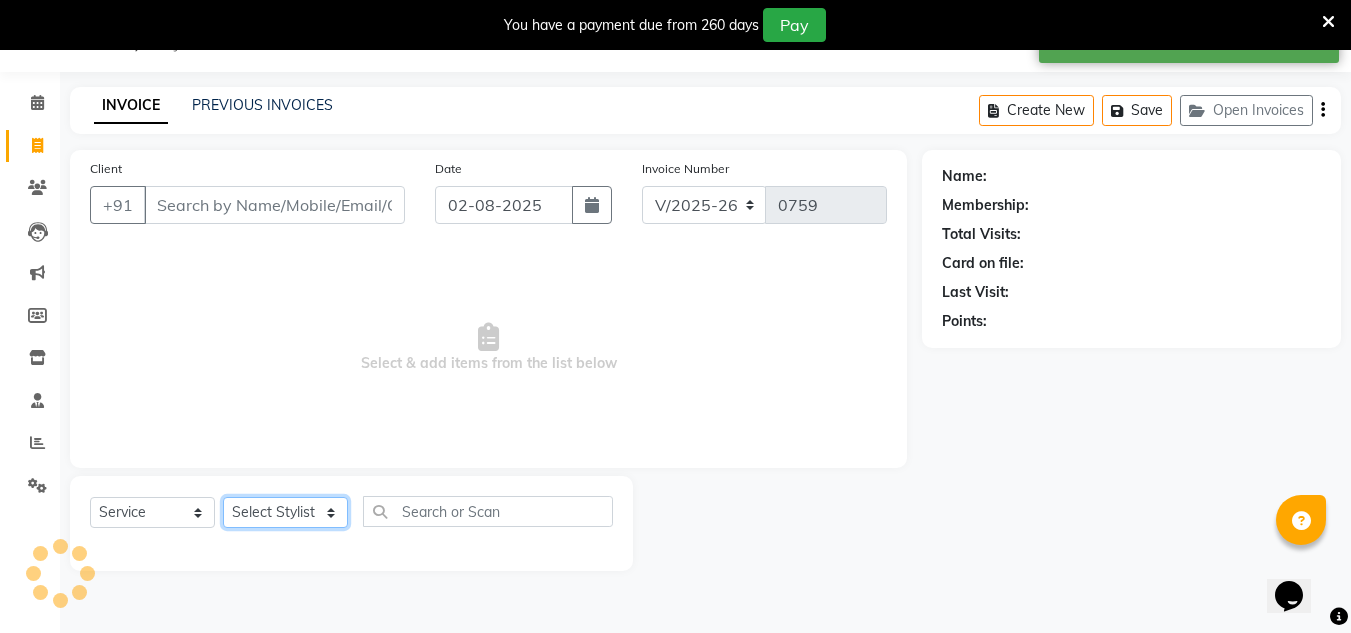 click on "Select Stylist" 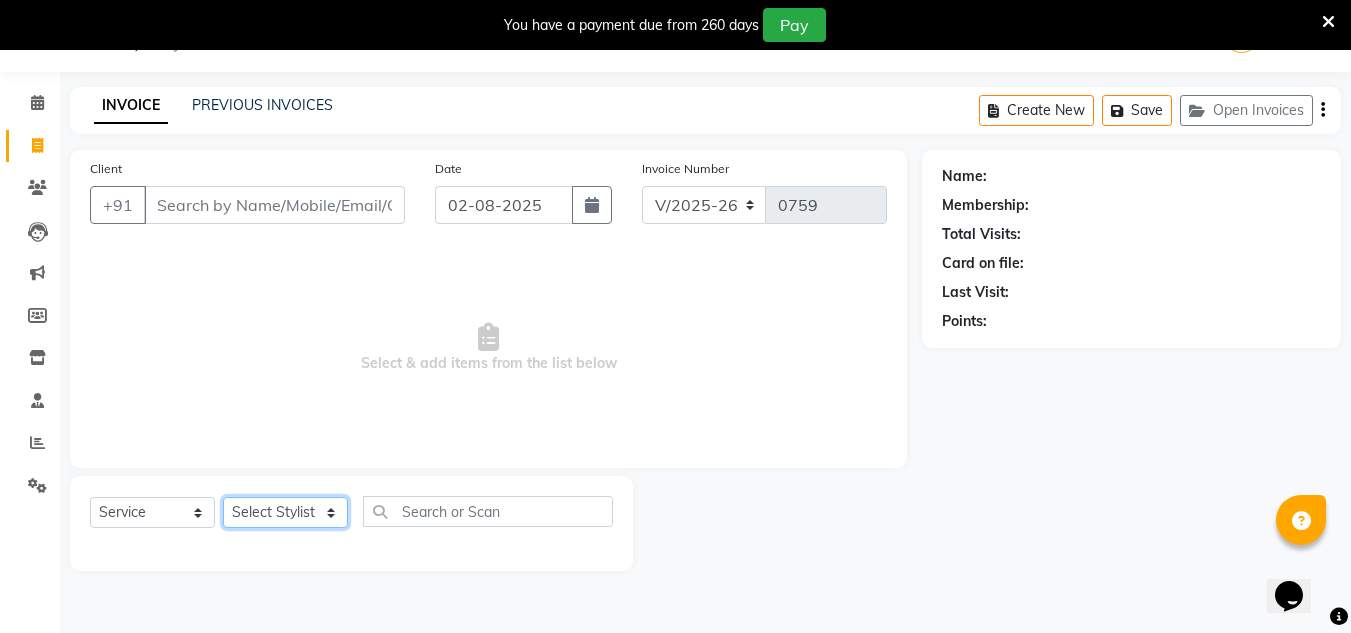 select on "82249" 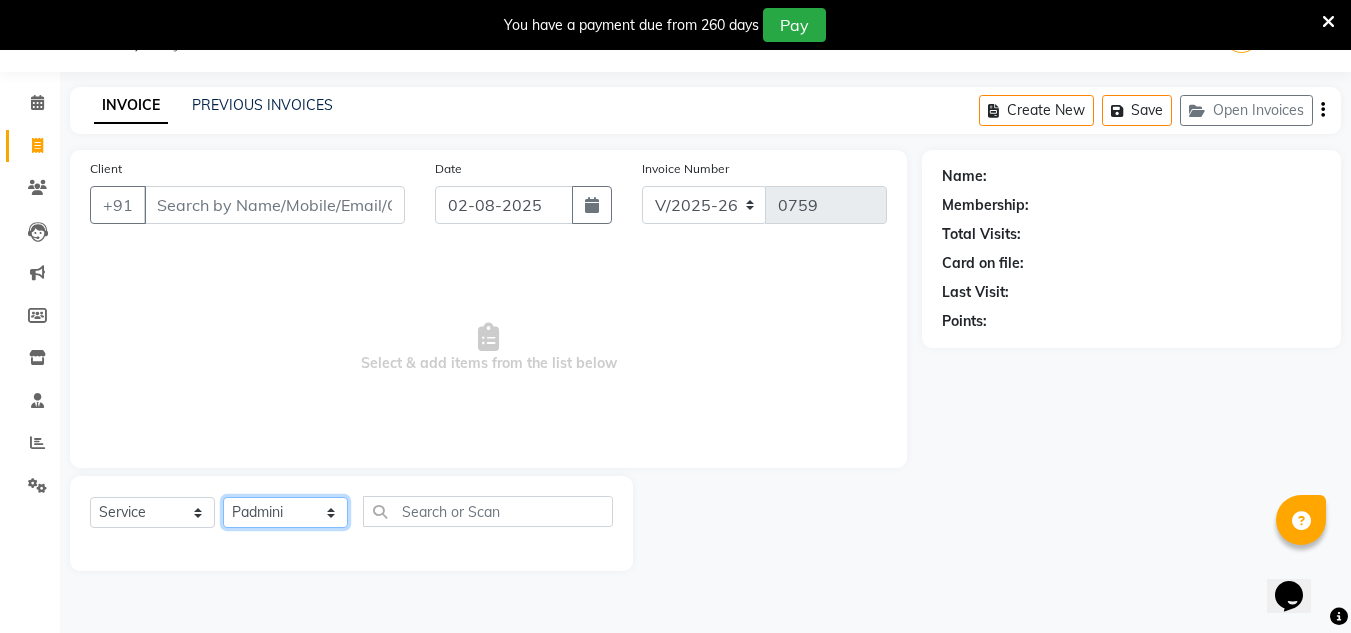 click on "Select Stylist H Robinson Keivom Khushi Krisha Manoranjan Neeta Sonkar Padmini Pradip Praksh Sharma Rakshu Roshni" 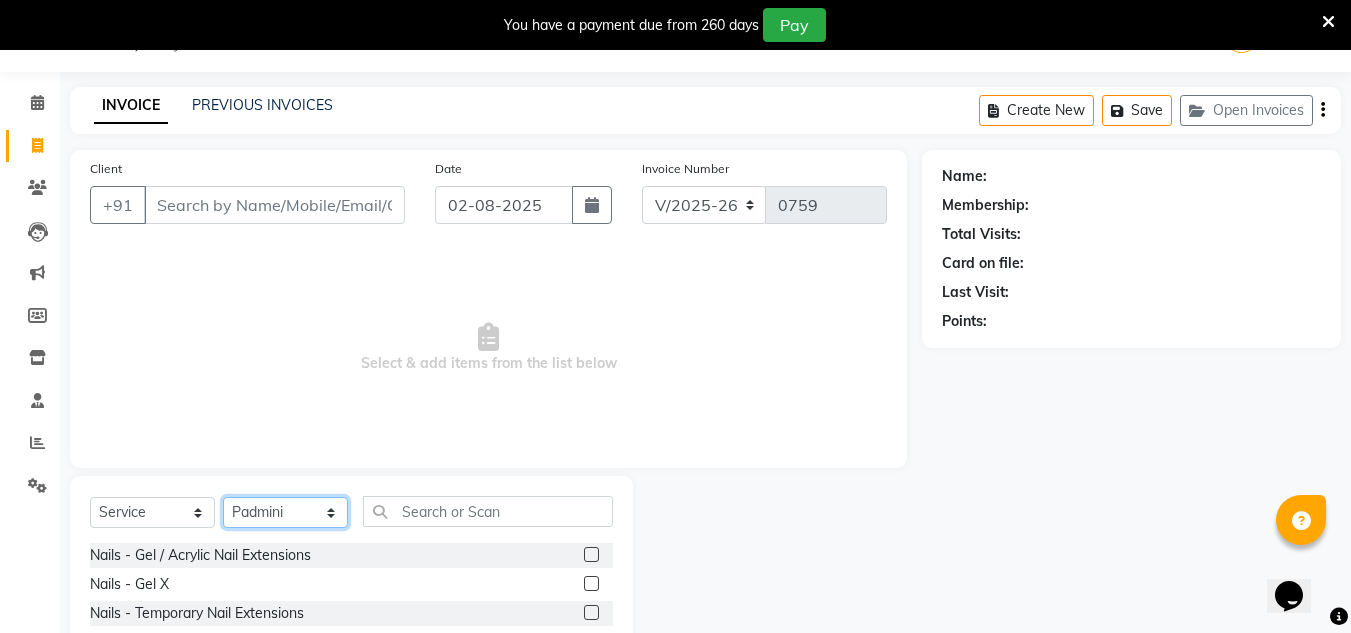 scroll, scrollTop: 218, scrollLeft: 0, axis: vertical 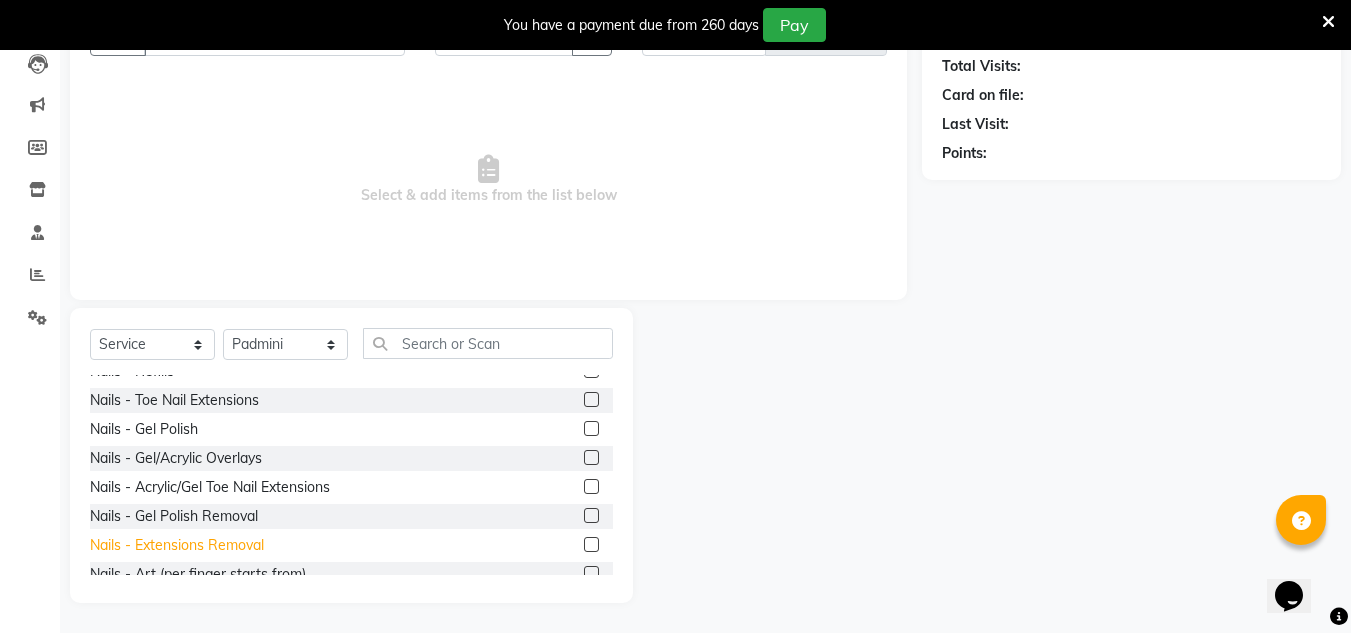click on "Nails - Extensions Removal" 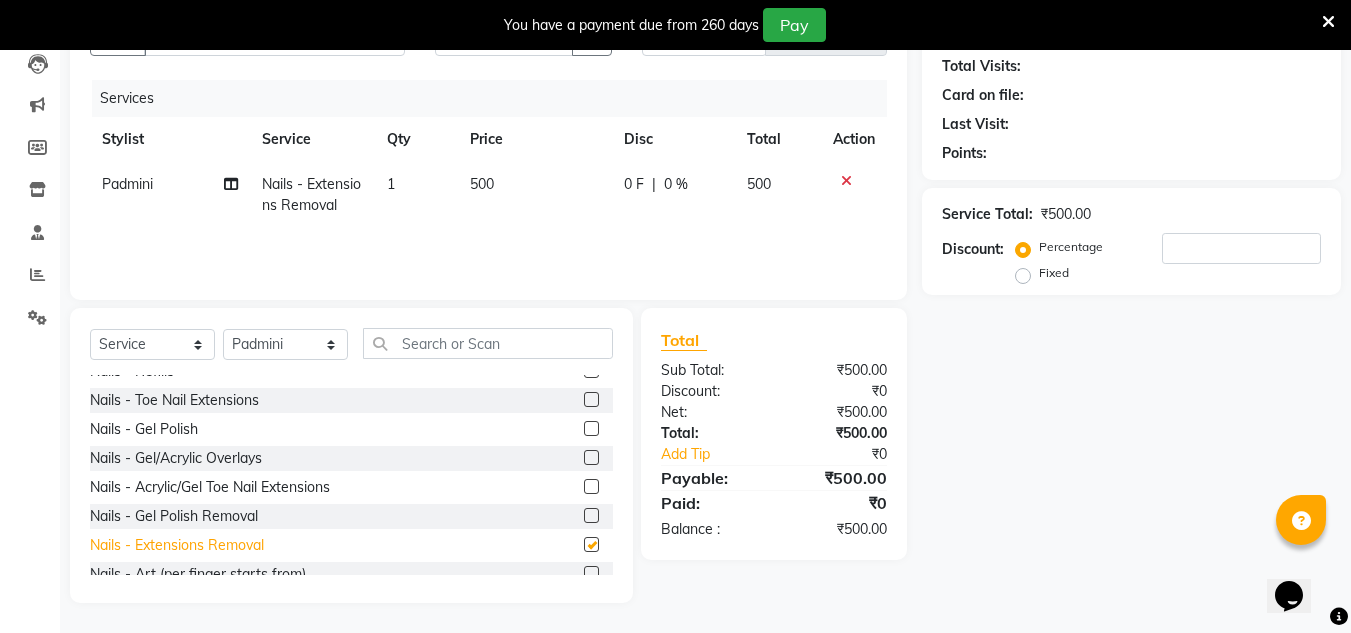 checkbox on "false" 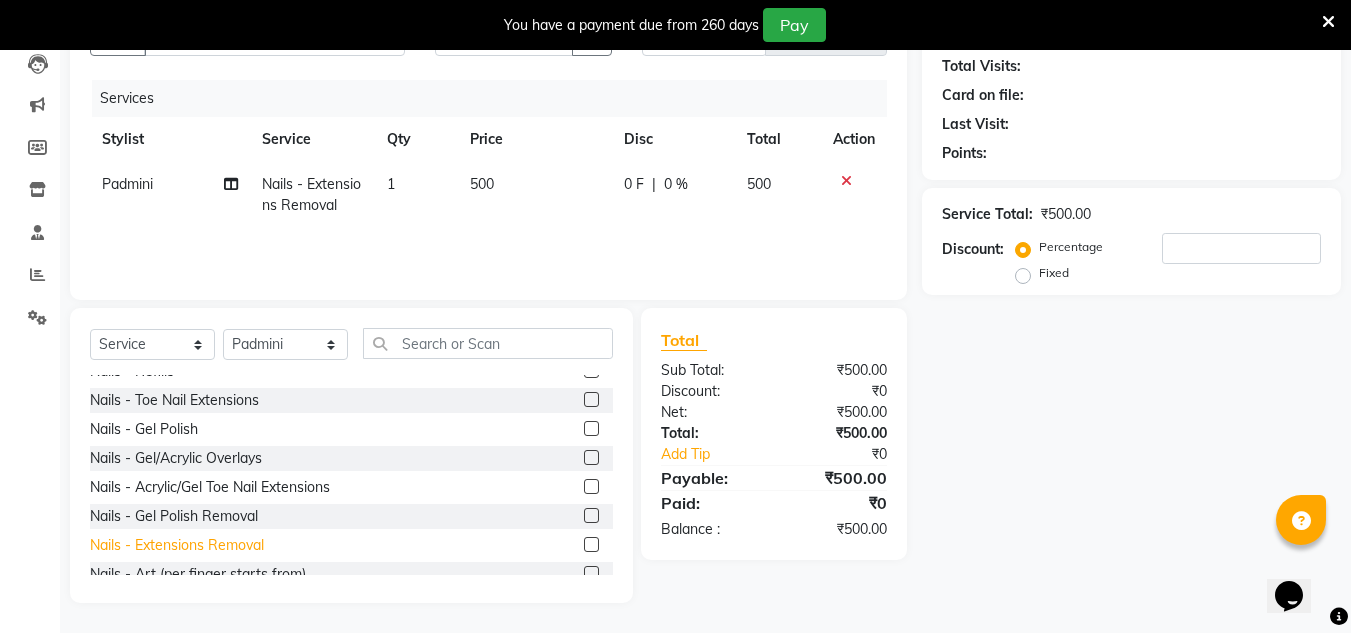 scroll, scrollTop: 0, scrollLeft: 0, axis: both 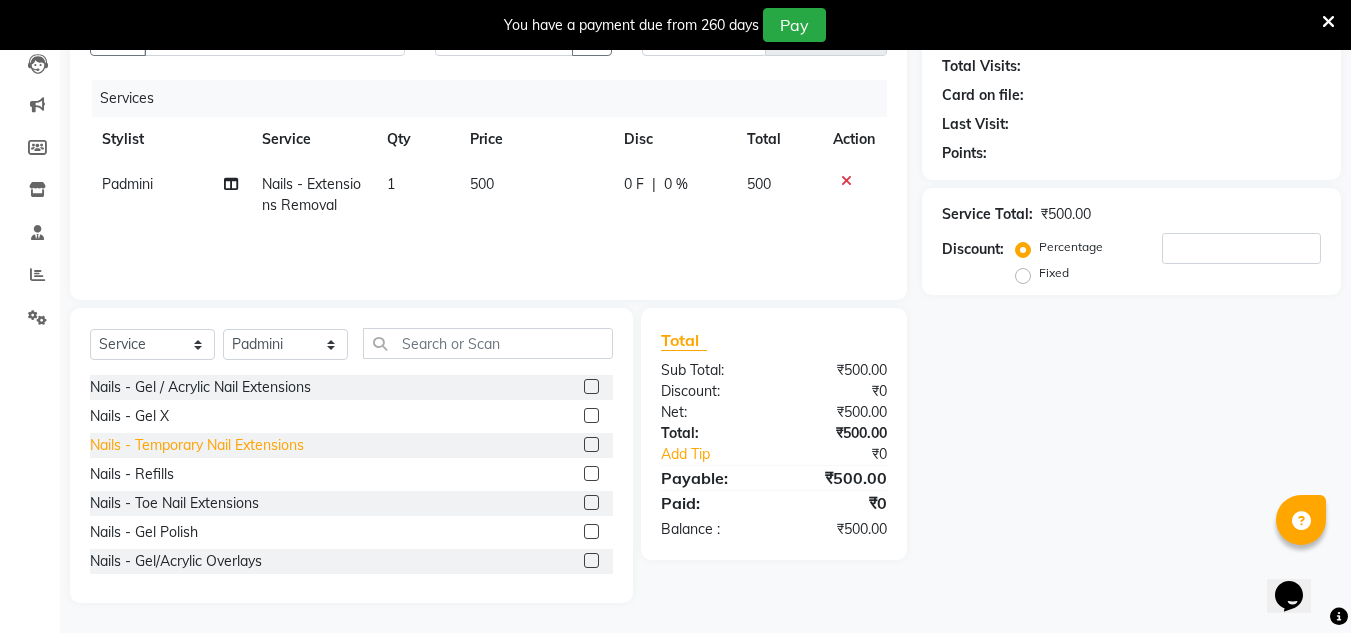 click on "Nails - Temporary Nail Extensions" 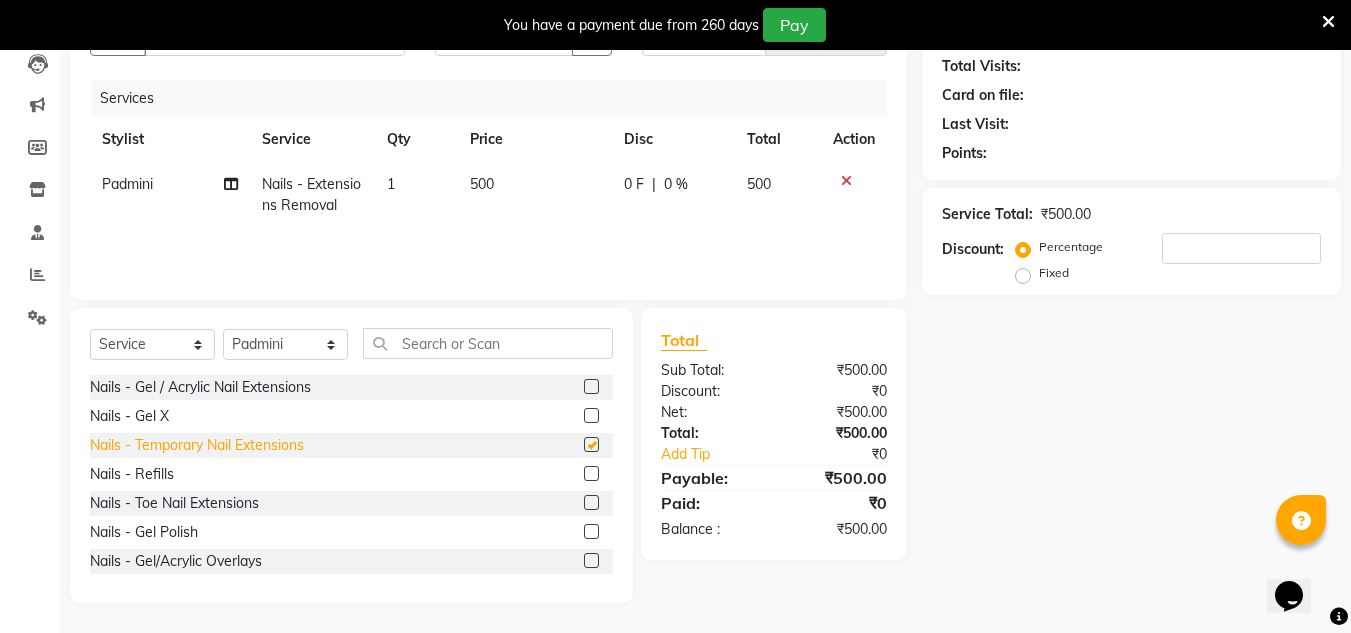checkbox on "false" 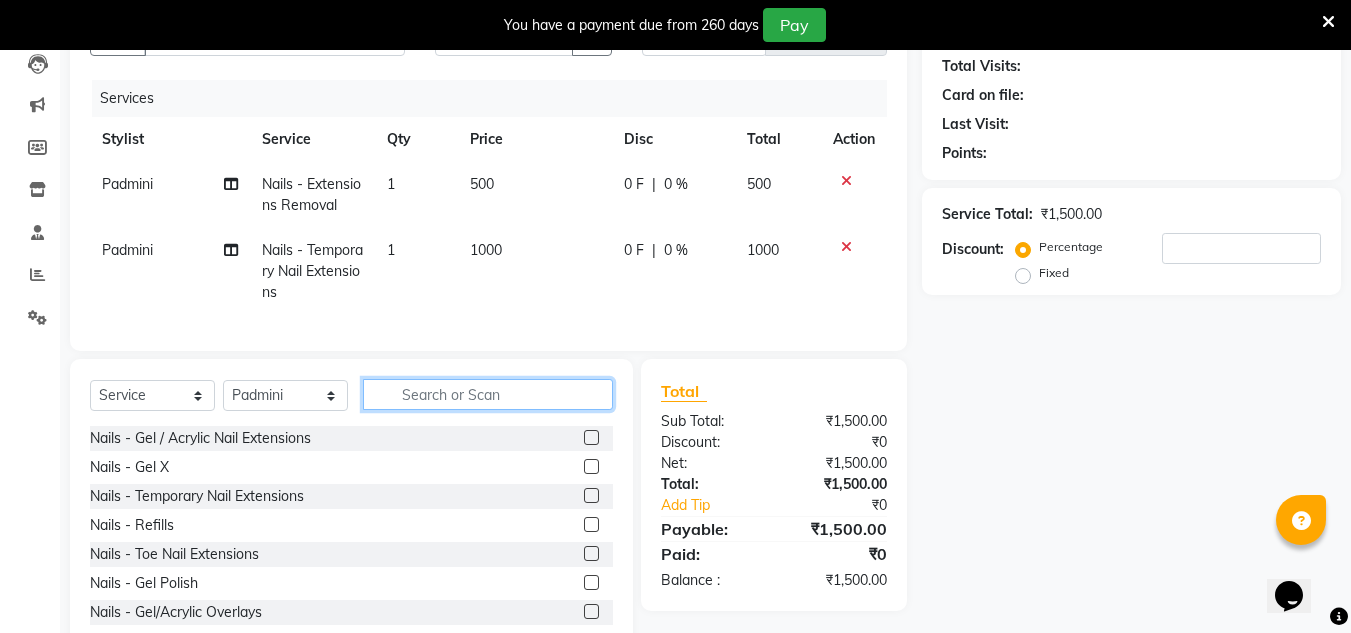 click 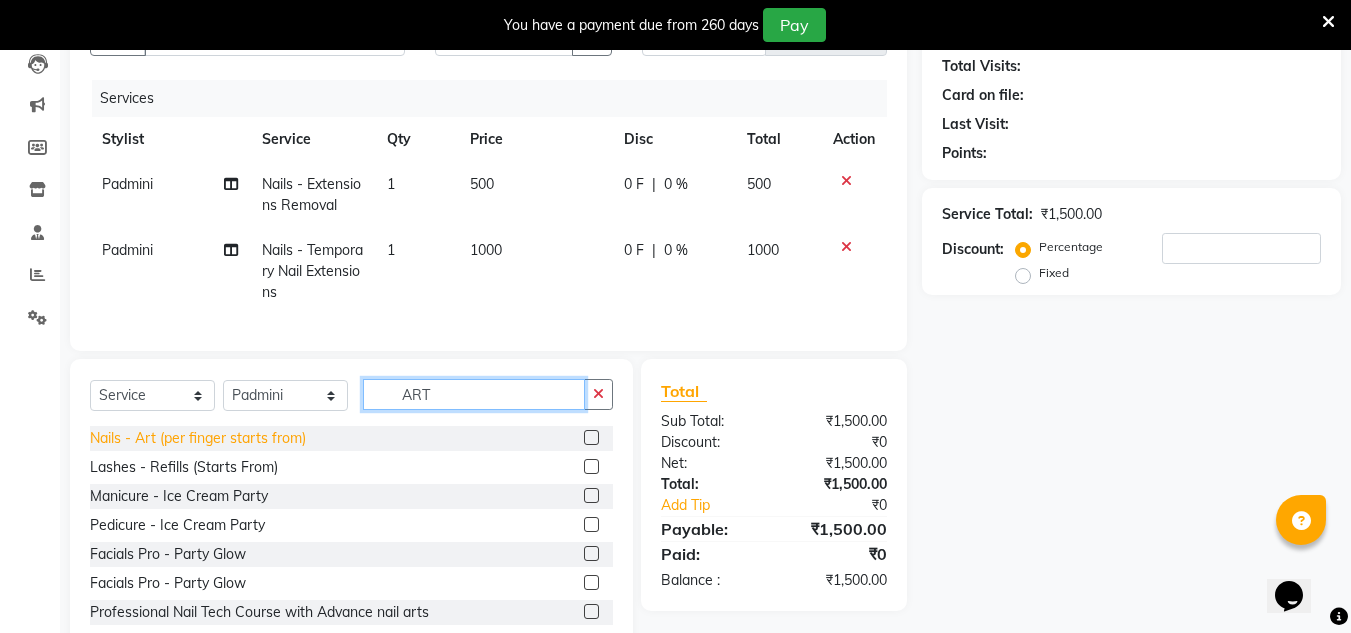 type on "ART" 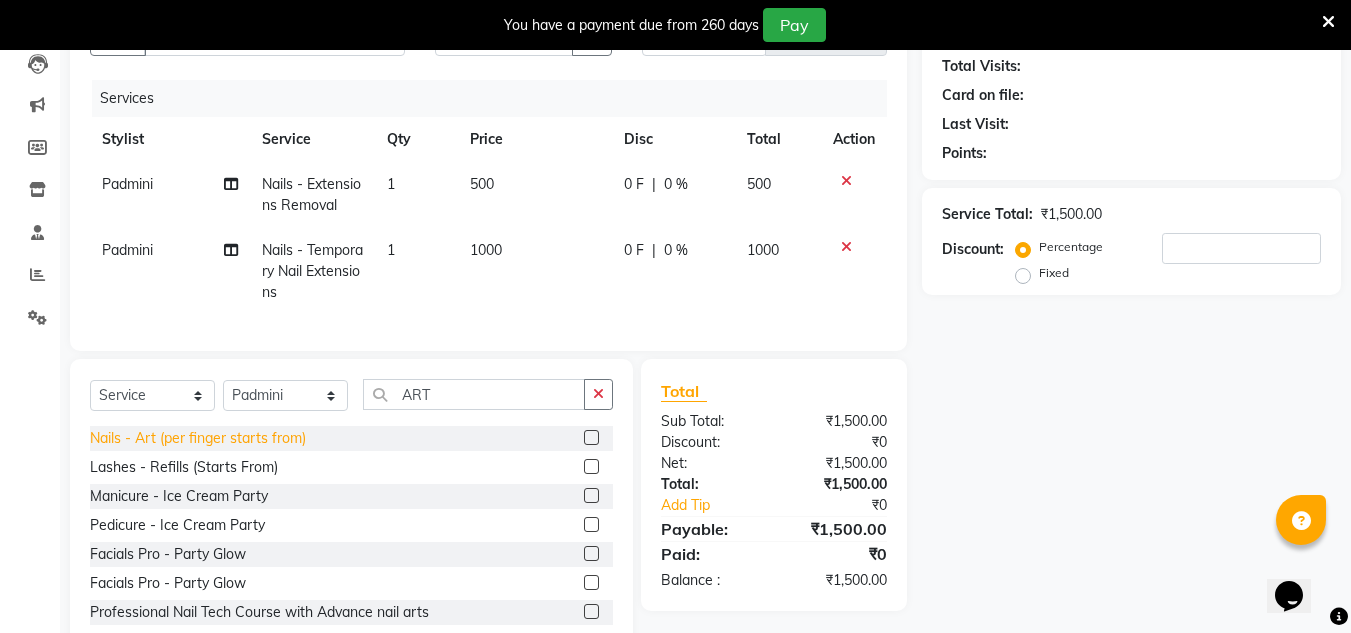 click on "Nails - Art (per finger starts from)" 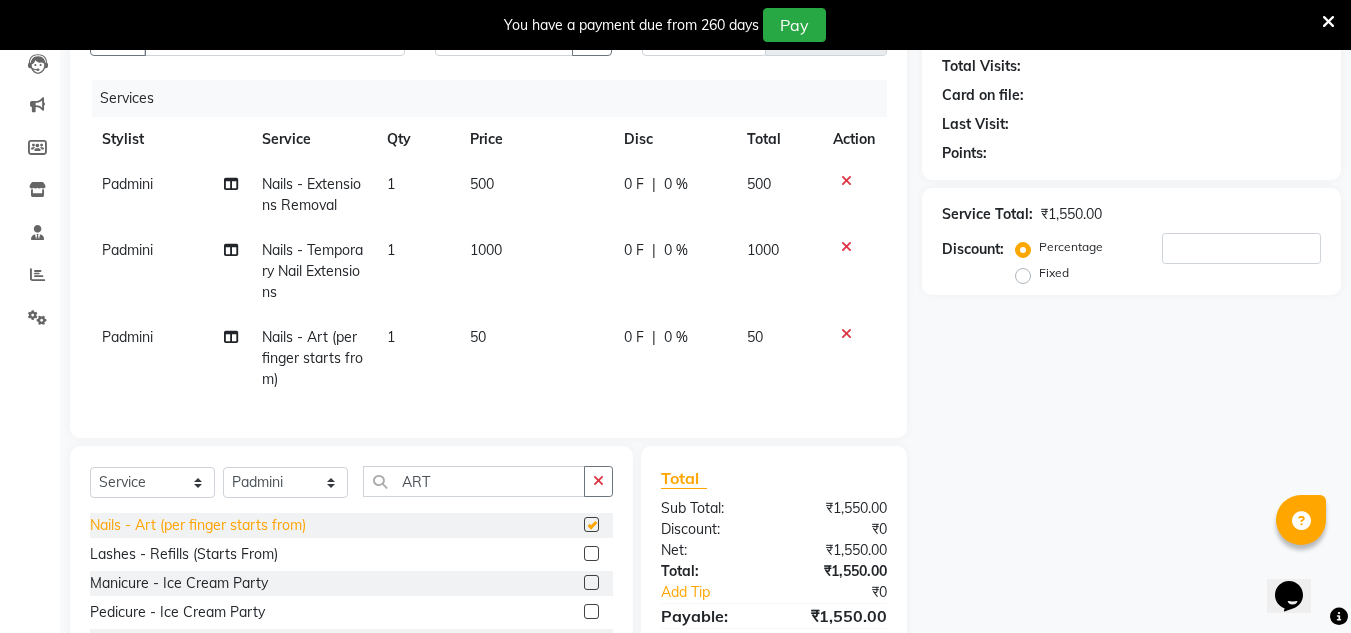checkbox on "false" 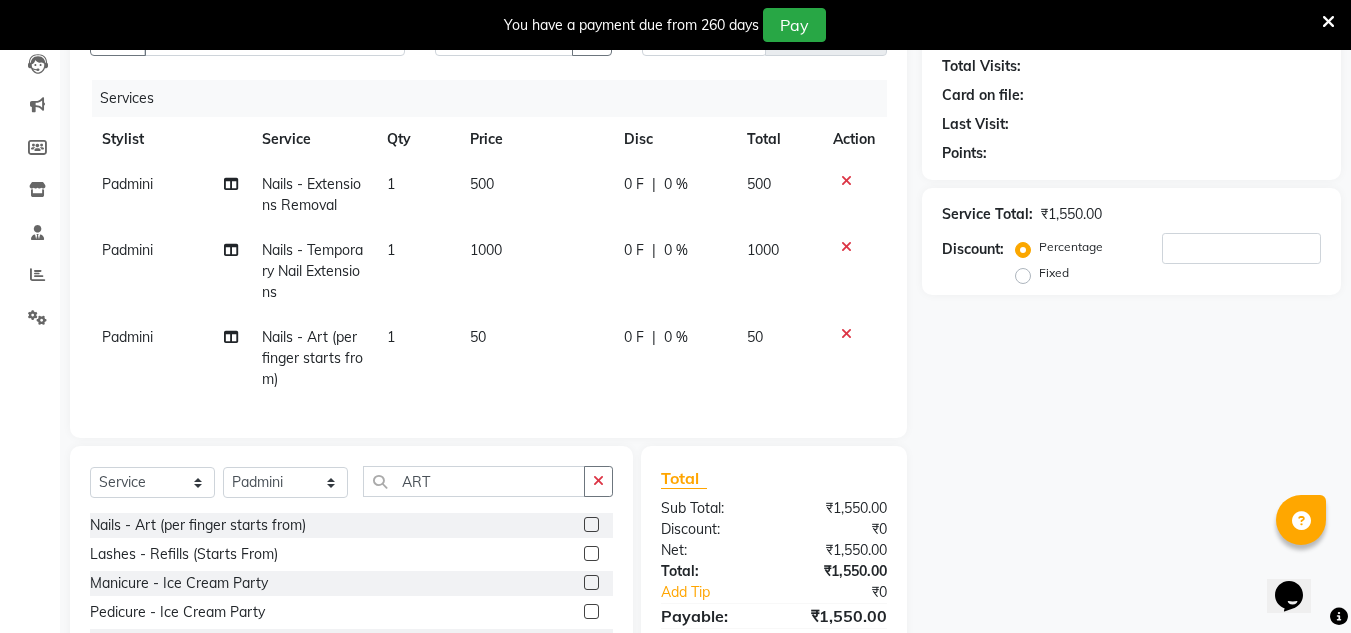 click on "50" 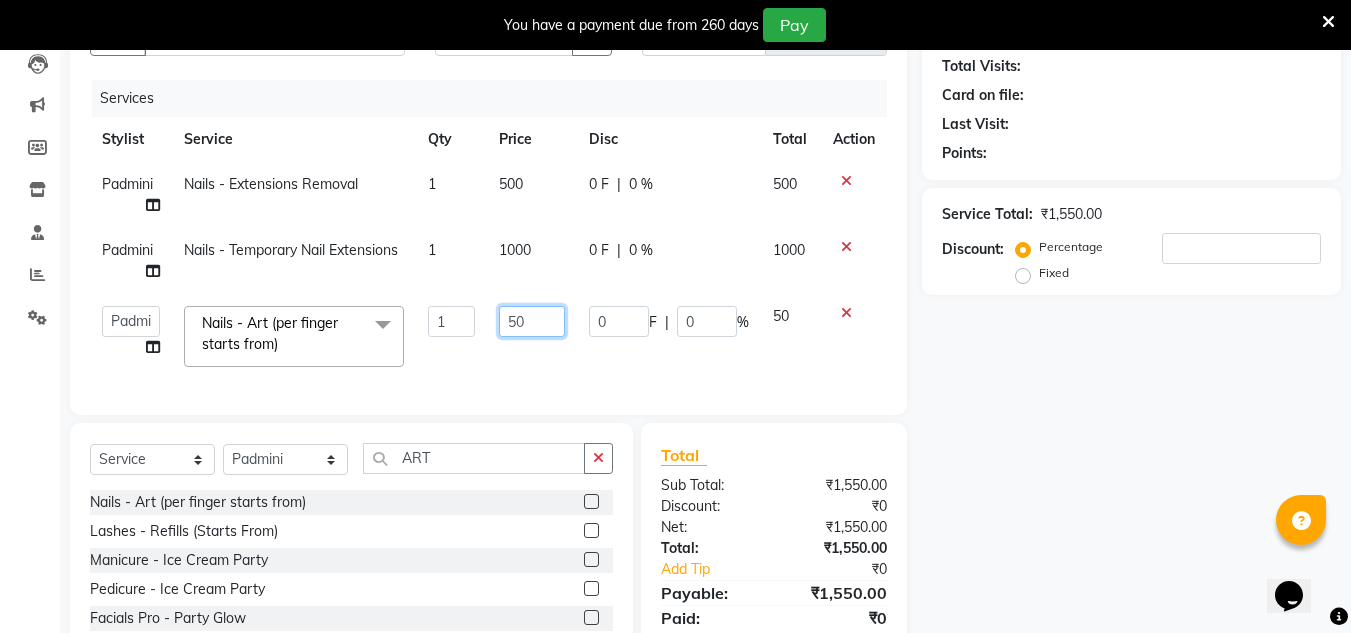 click on "50" 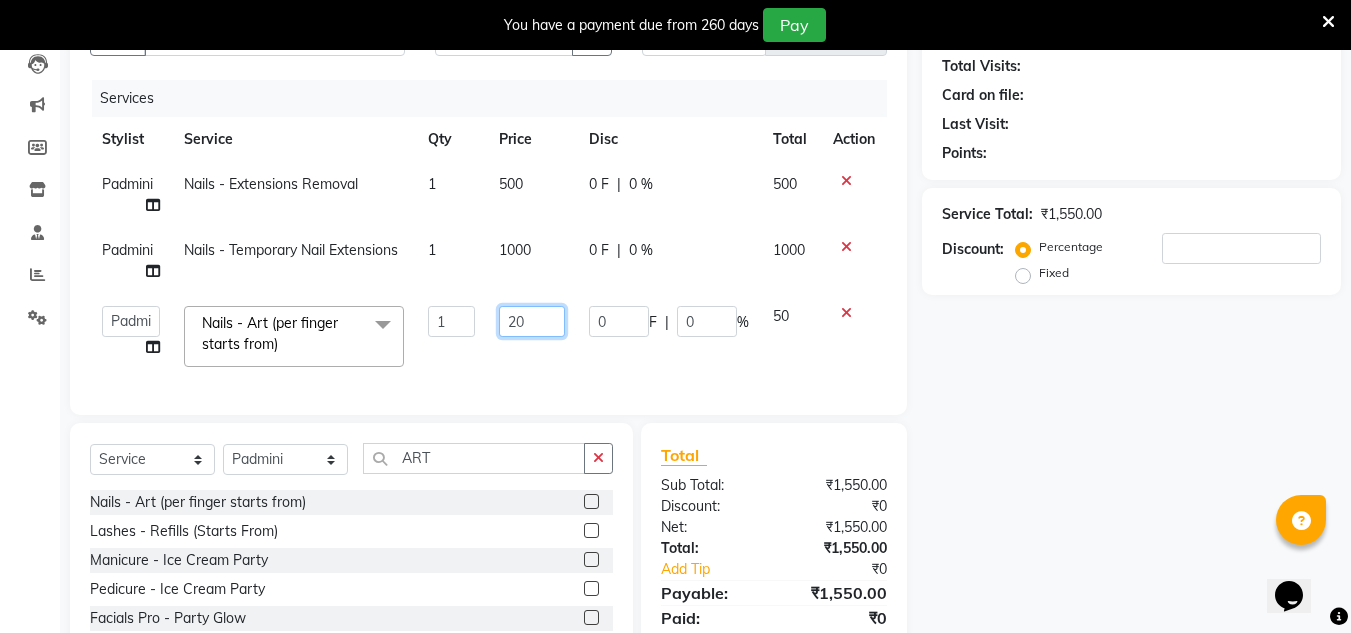 type on "200" 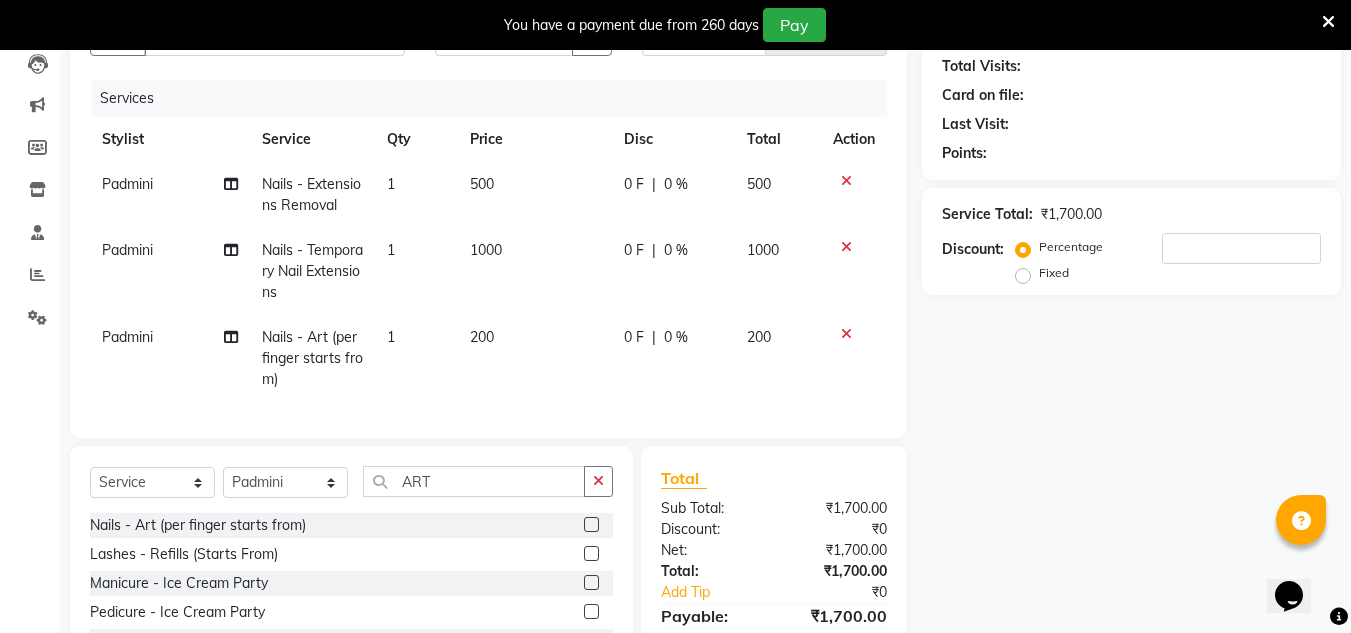 click on "200" 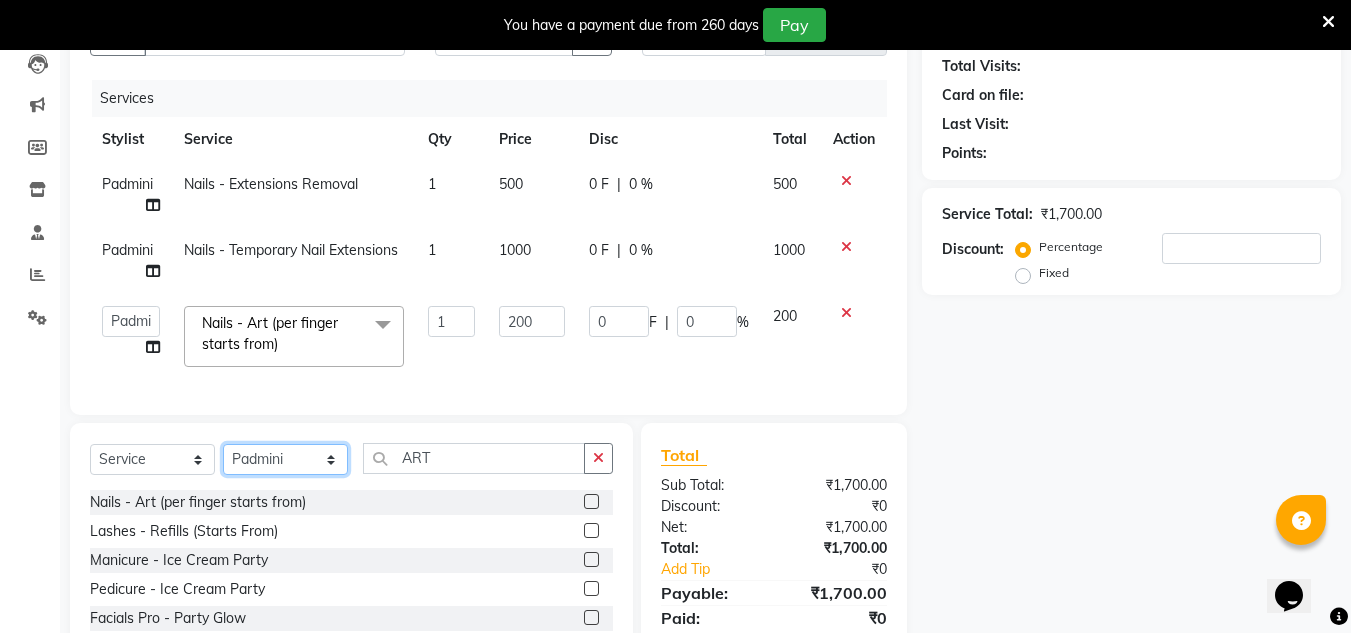 click on "Select Stylist H Robinson Keivom Khushi Krisha Manoranjan Neeta Sonkar Padmini Pradip Praksh Sharma Rakshu Roshni" 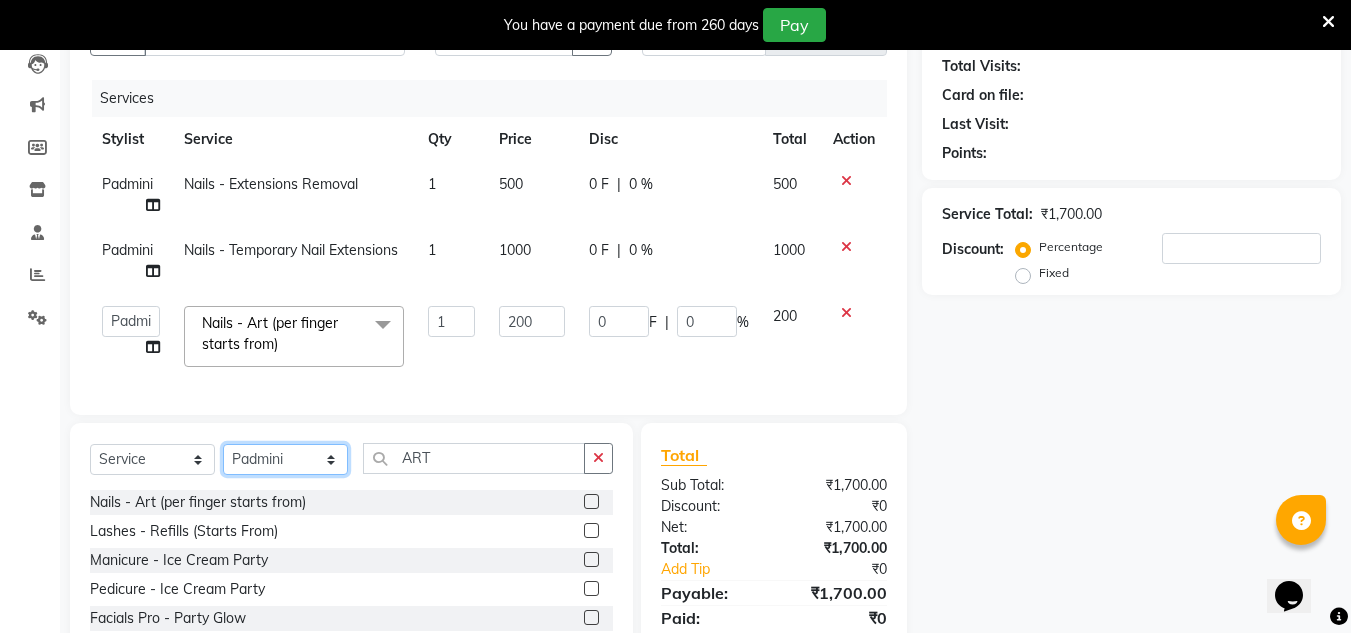 select on "53415" 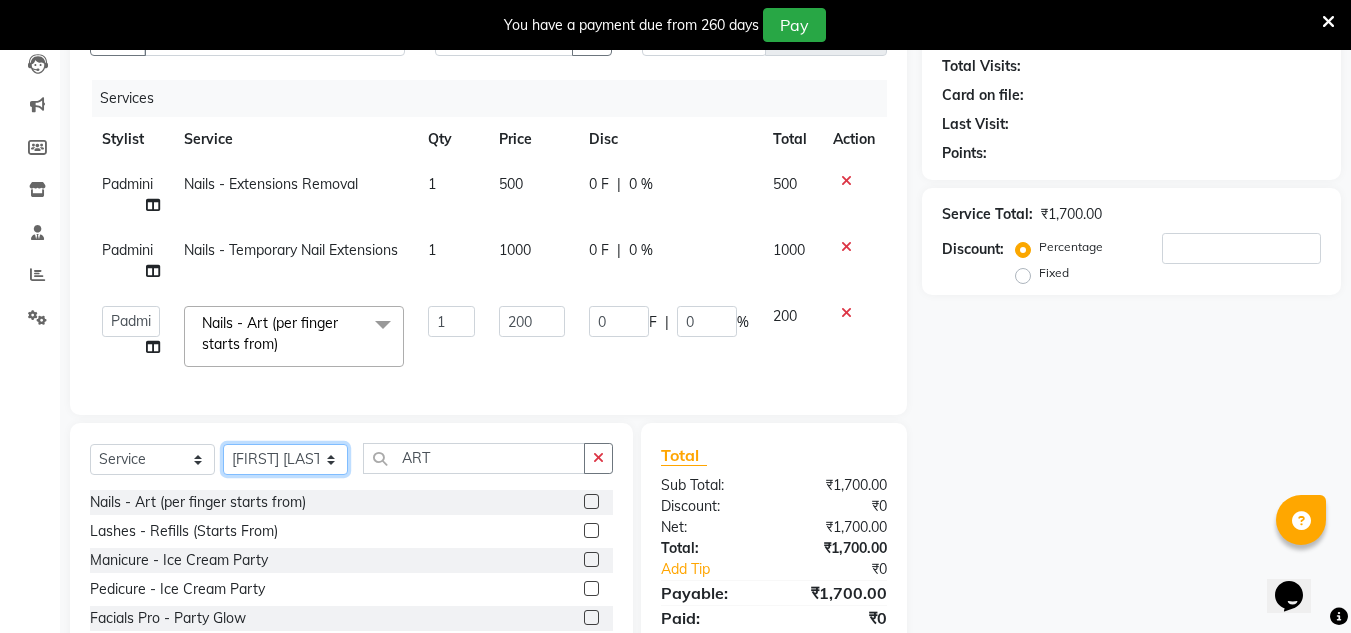 click on "Select Stylist H Robinson Keivom Khushi Krisha Manoranjan Neeta Sonkar Padmini Pradip Praksh Sharma Rakshu Roshni" 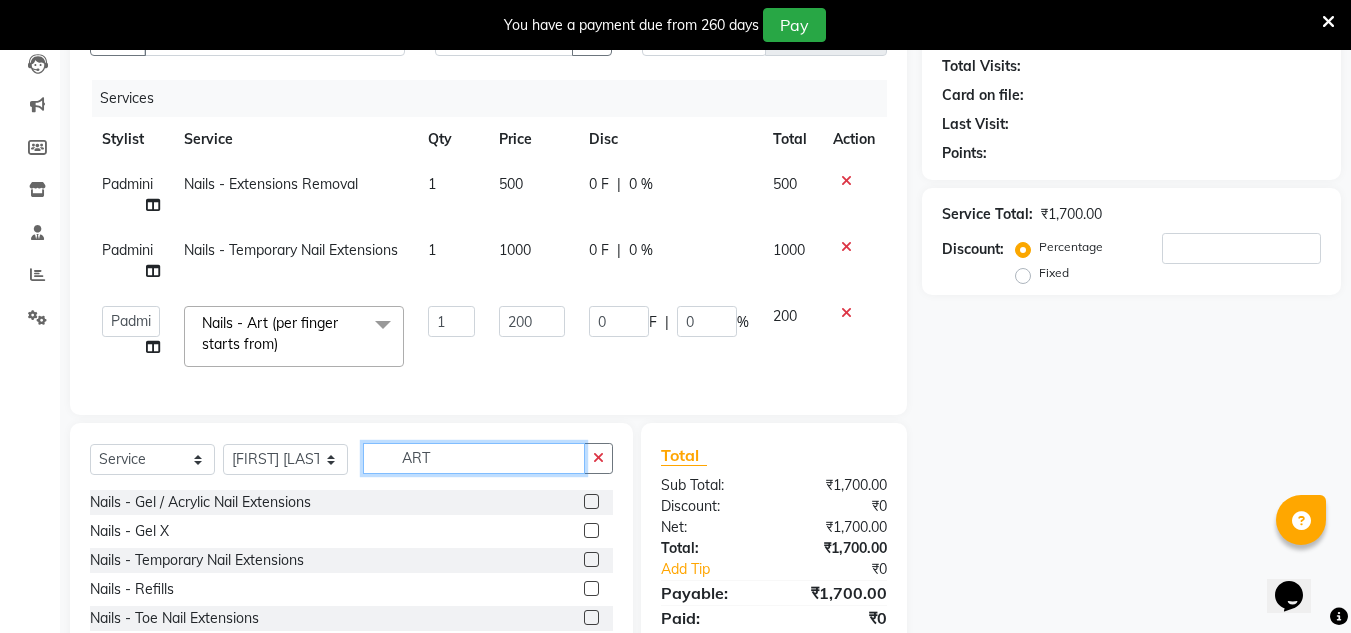 click on "ART" 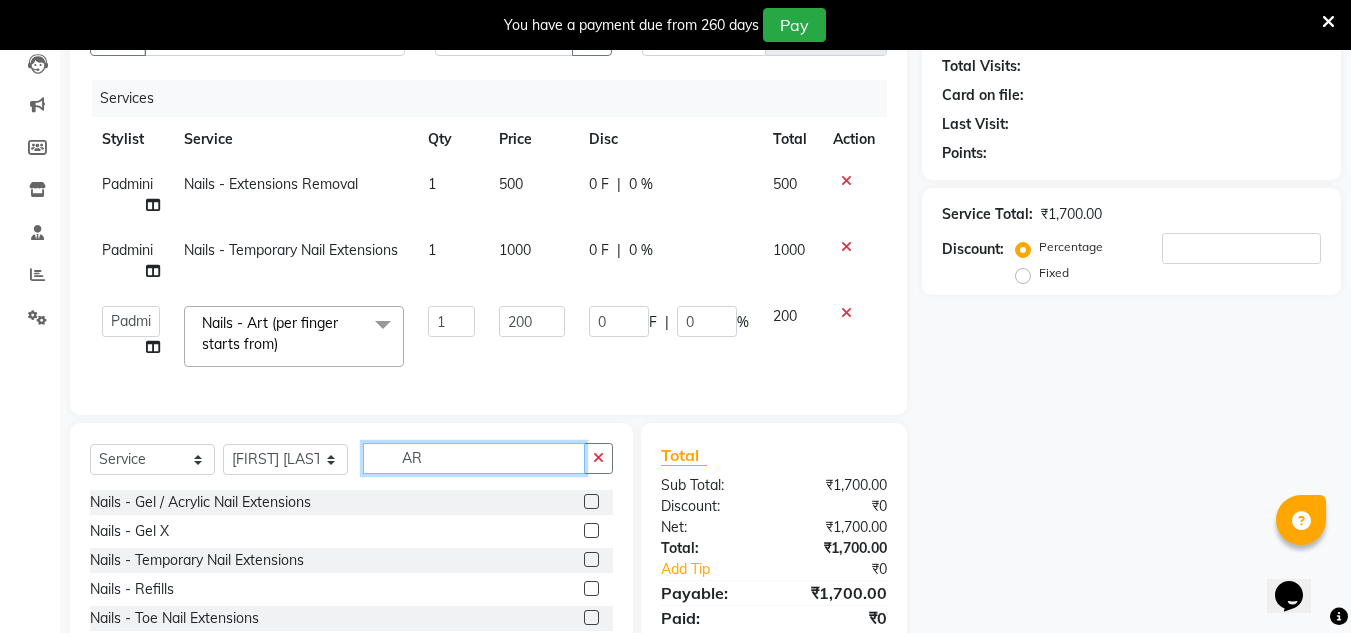 type on "A" 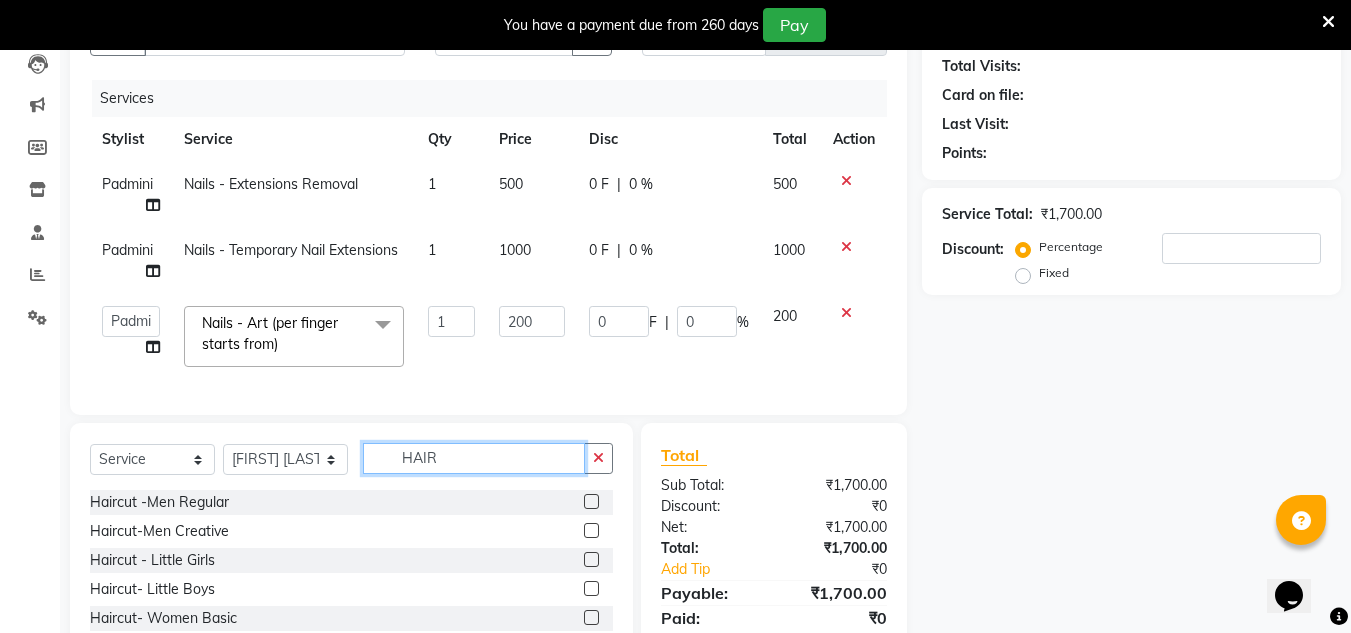 scroll, scrollTop: 348, scrollLeft: 0, axis: vertical 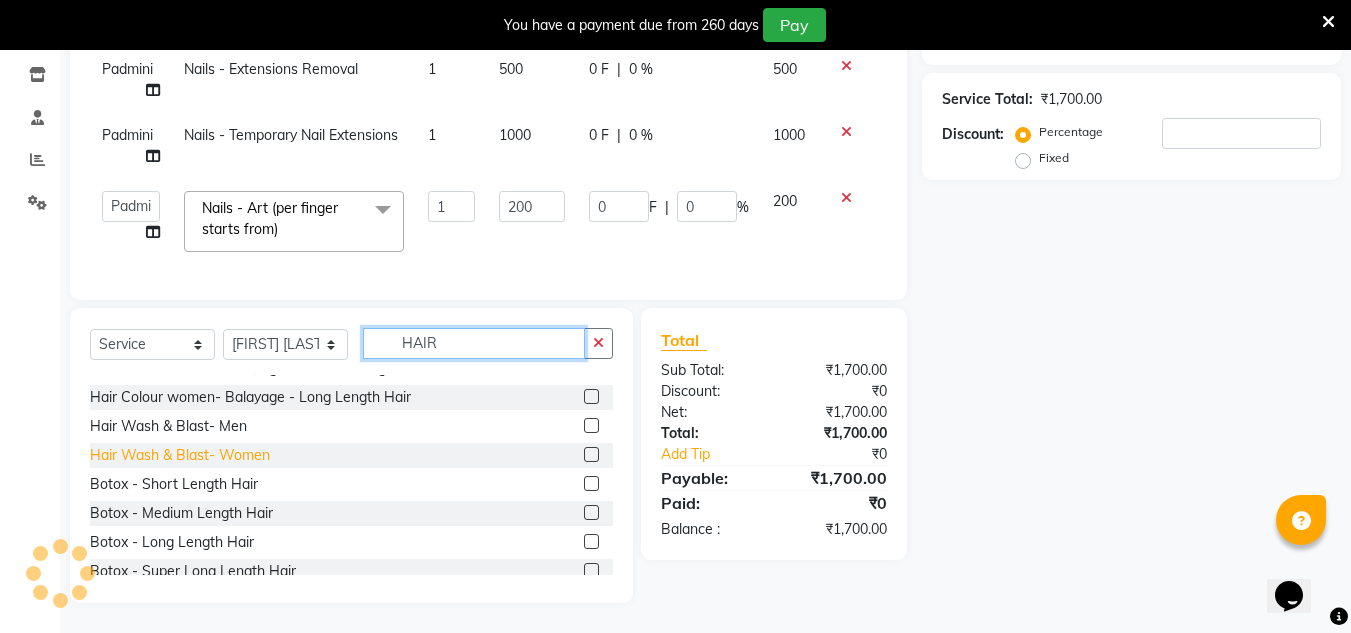 type on "HAIR" 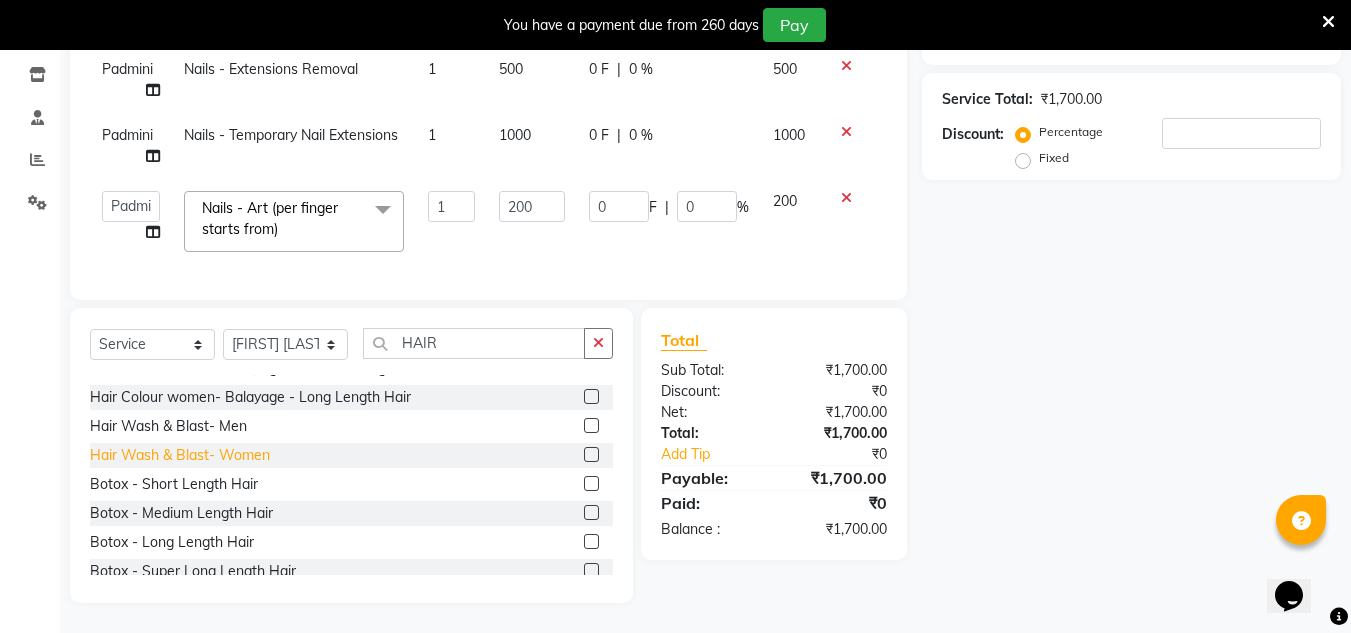 click on "Hair Wash & Blast- Women" 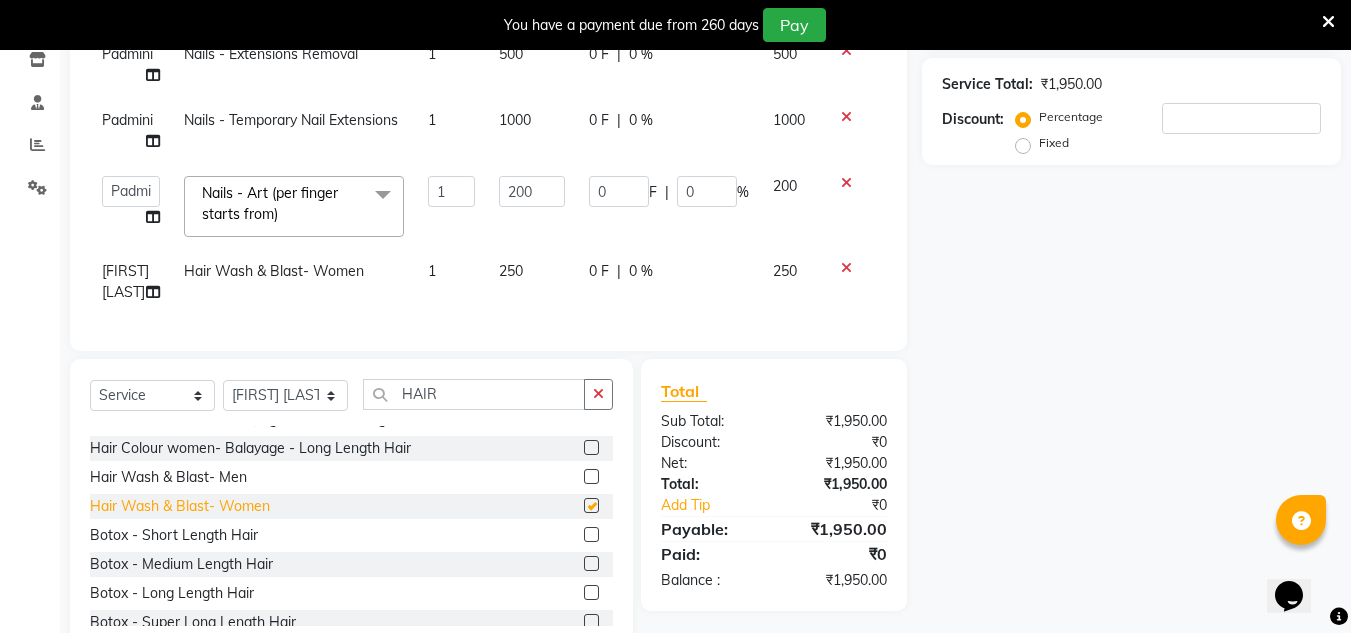 checkbox on "false" 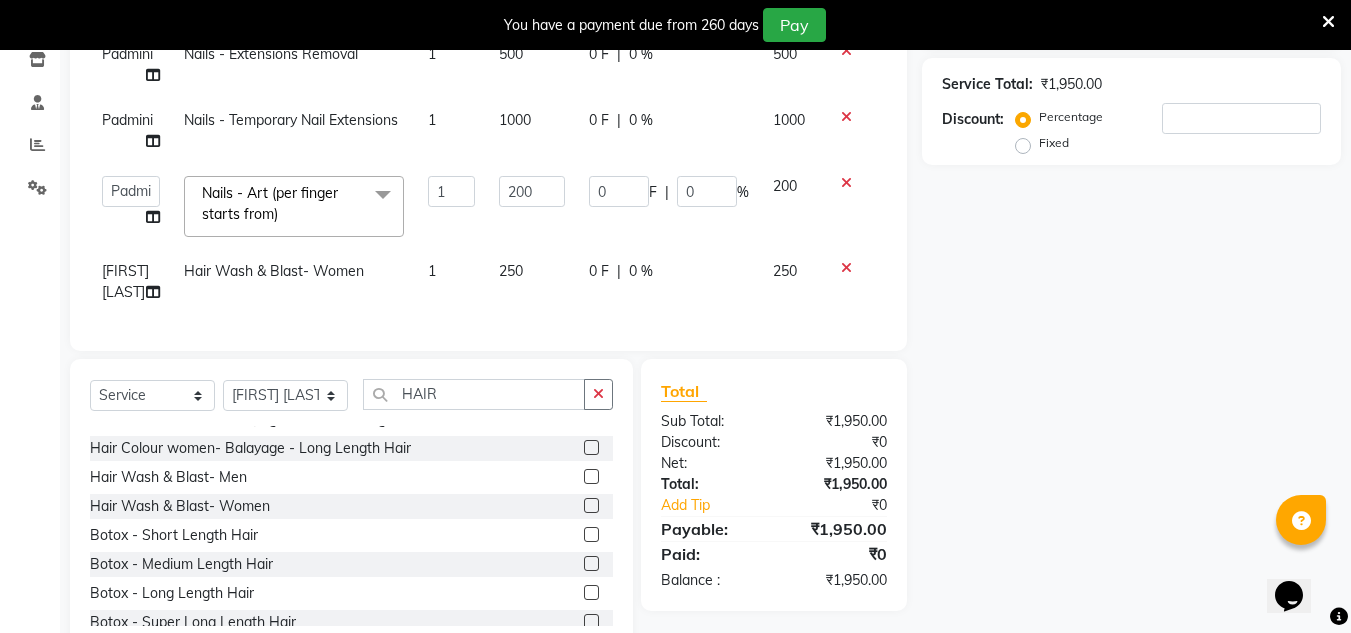 click on "250" 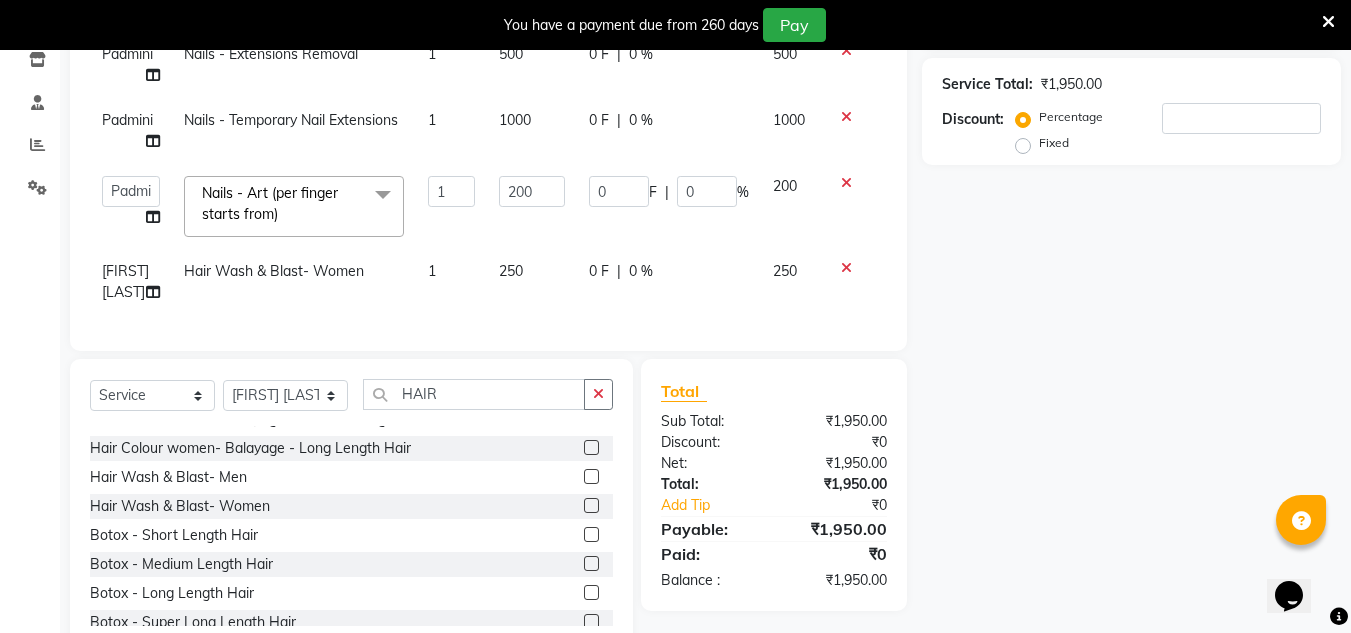 select on "53415" 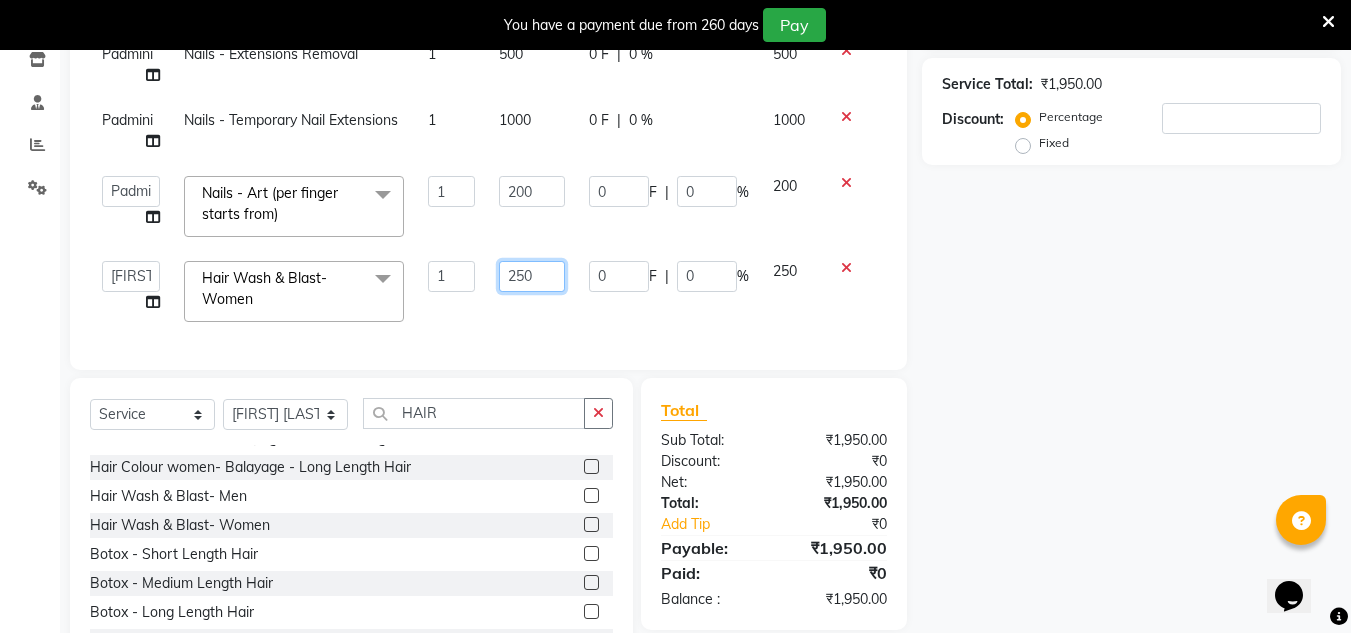 click on "250" 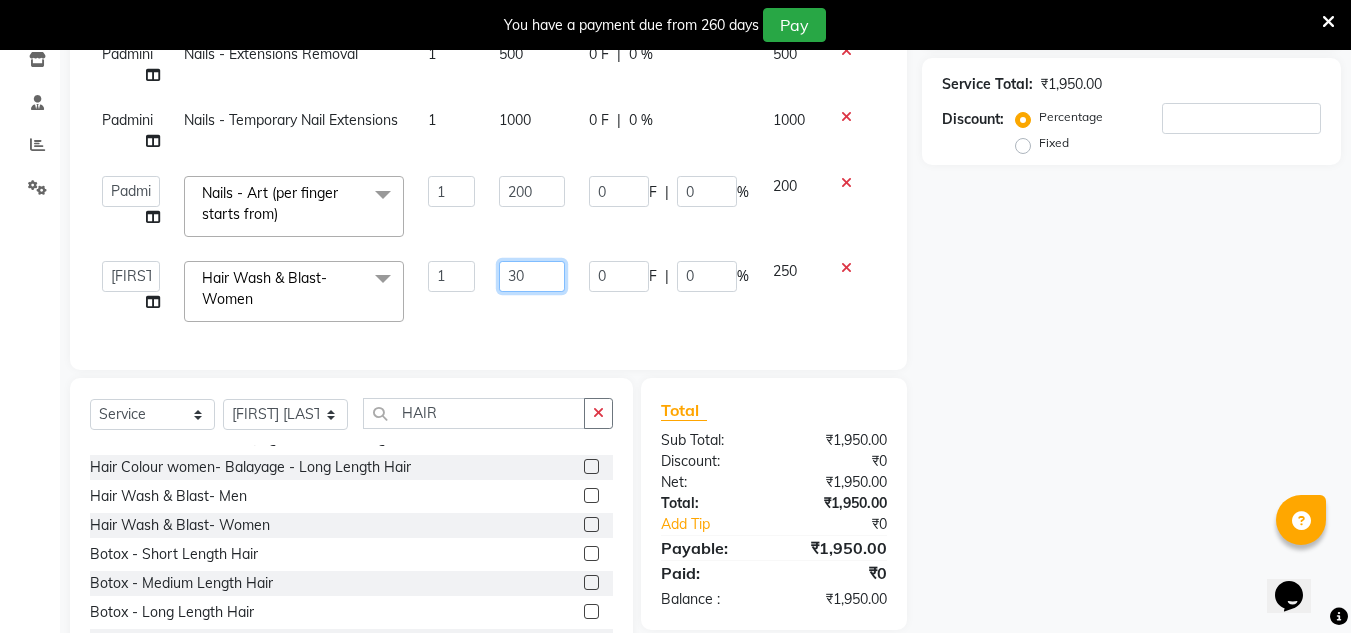 type on "300" 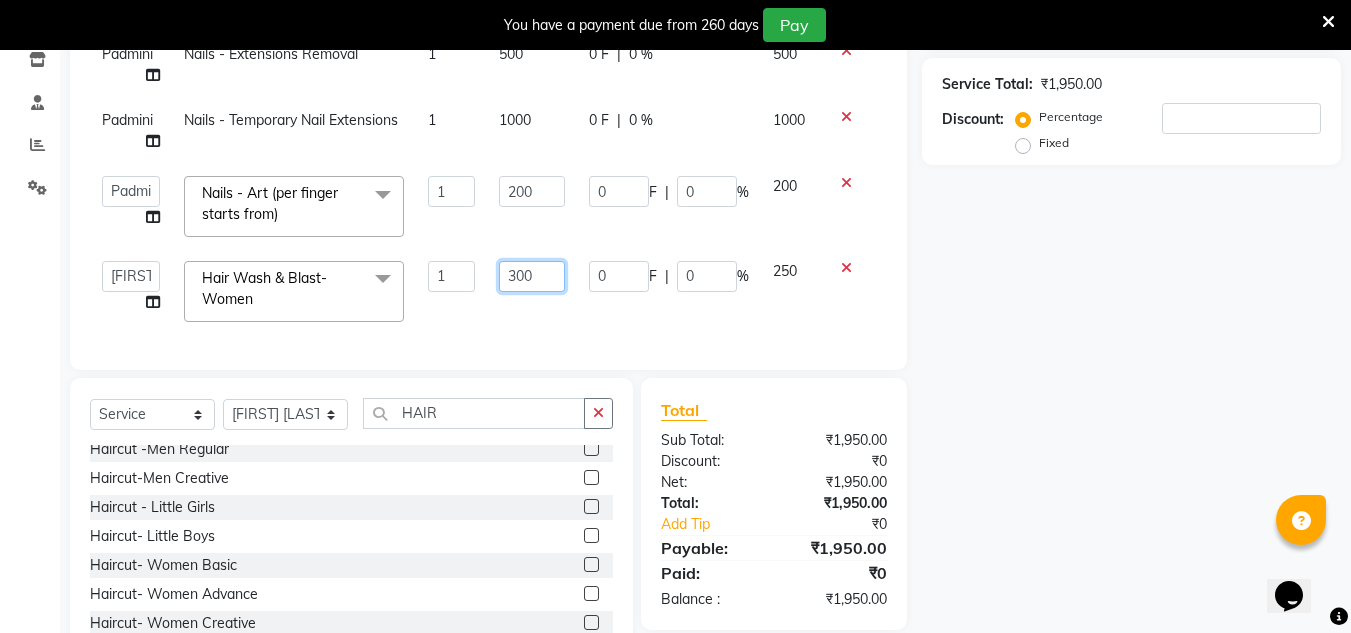scroll, scrollTop: 0, scrollLeft: 0, axis: both 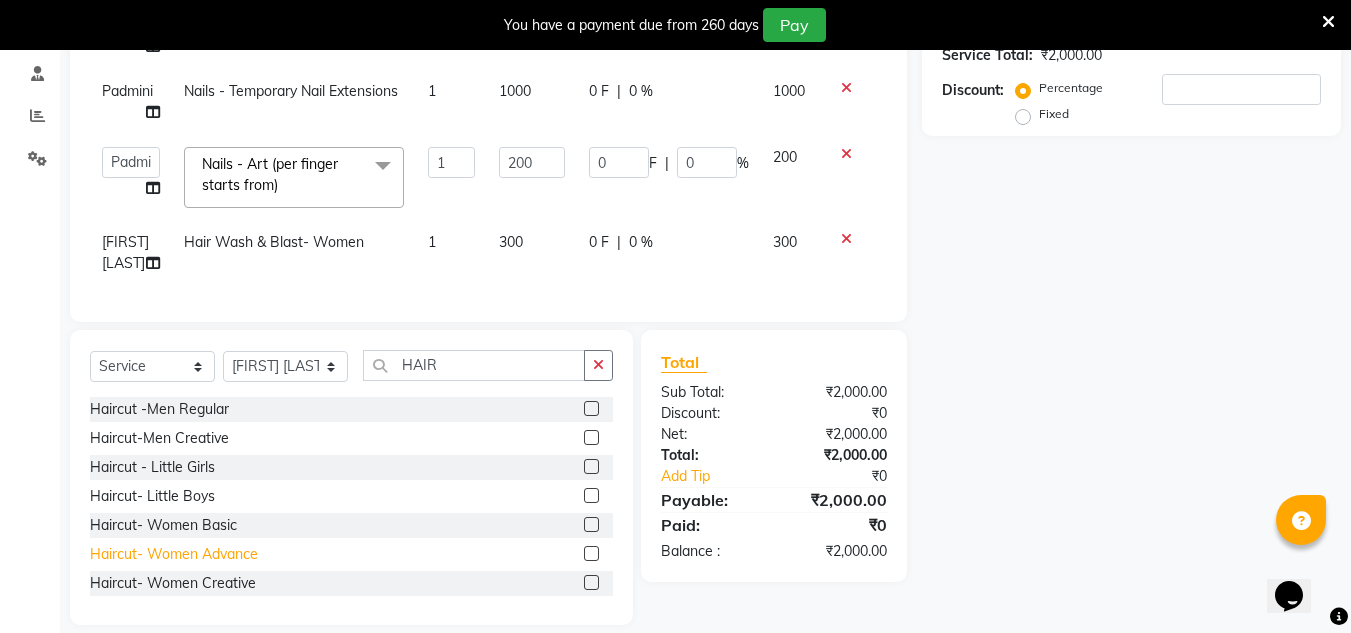 click on "Haircut- Women Advance" 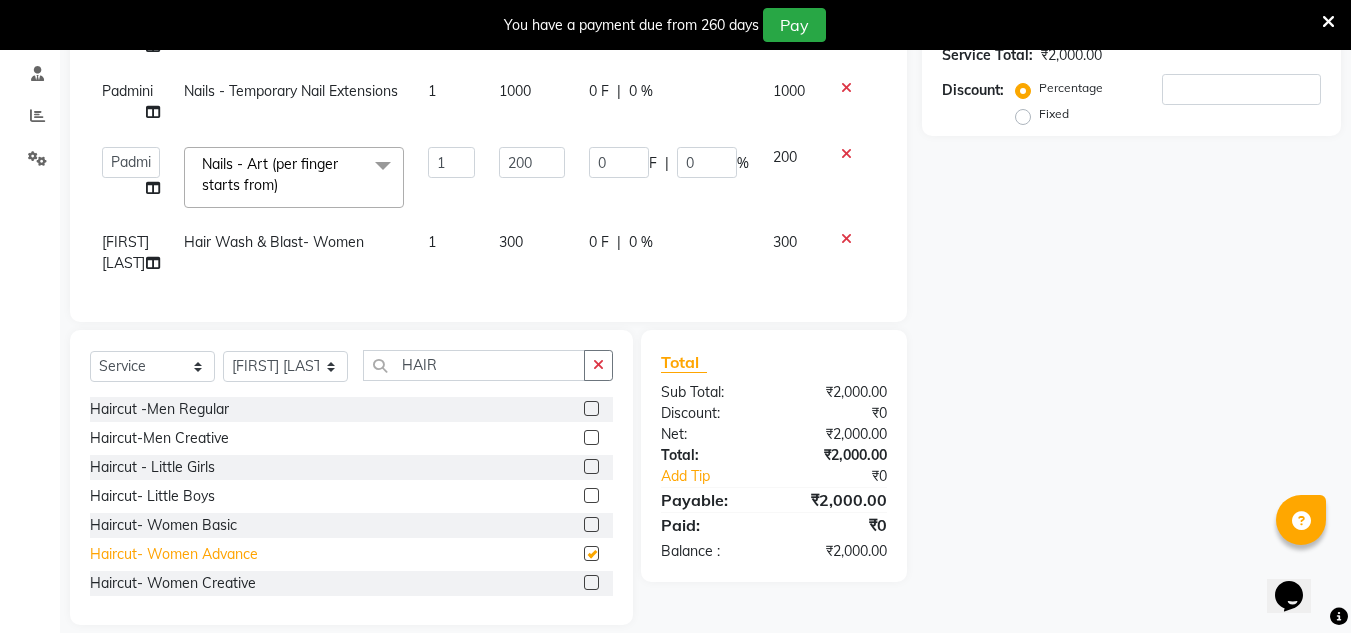 checkbox on "false" 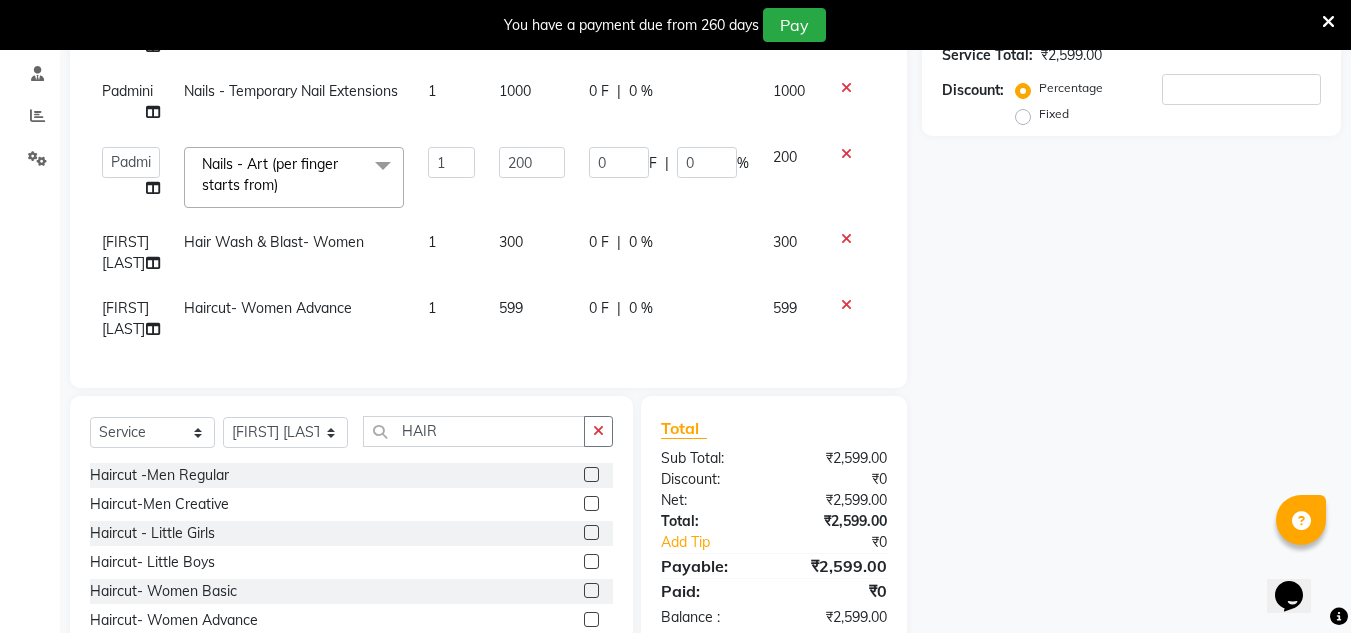 scroll, scrollTop: 0, scrollLeft: 0, axis: both 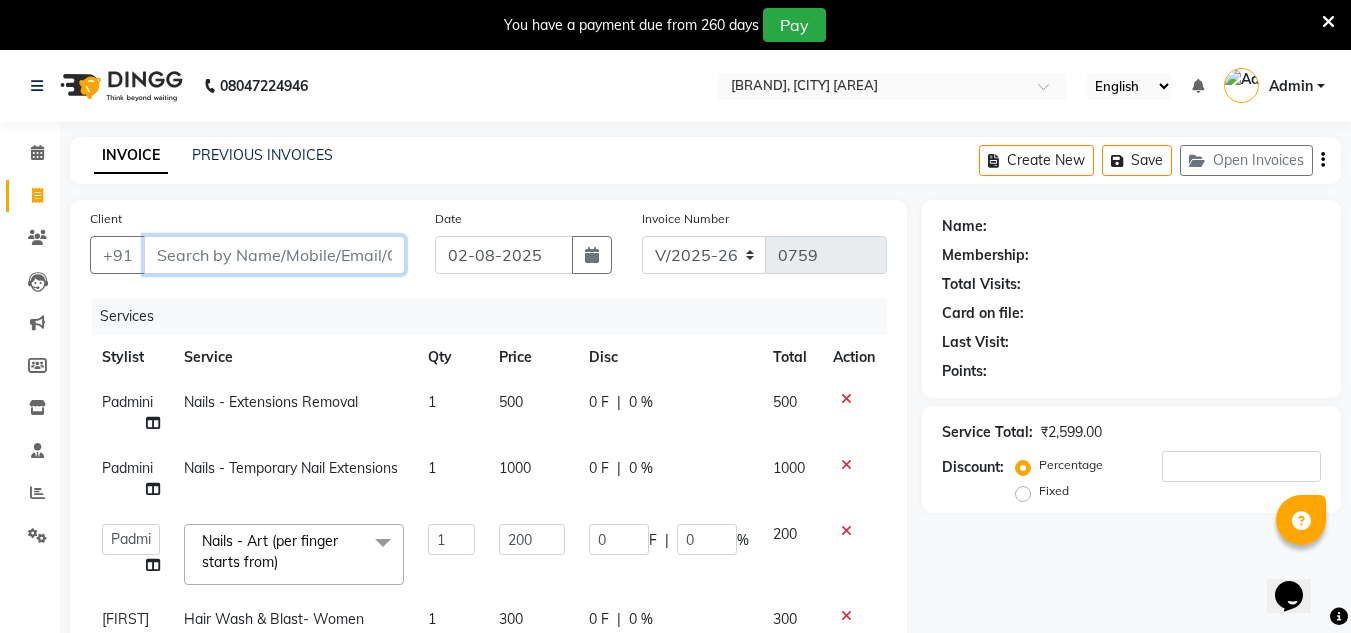 click on "Client" at bounding box center [274, 255] 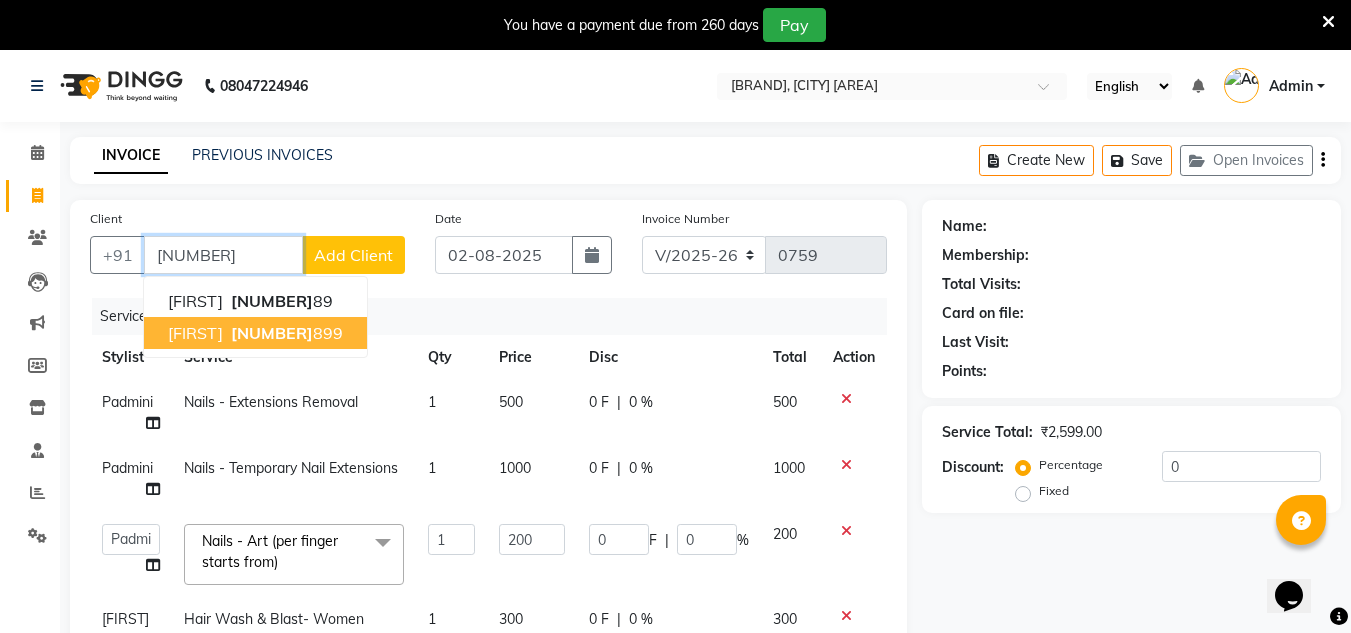 click on "[NUMBER]" at bounding box center (272, 333) 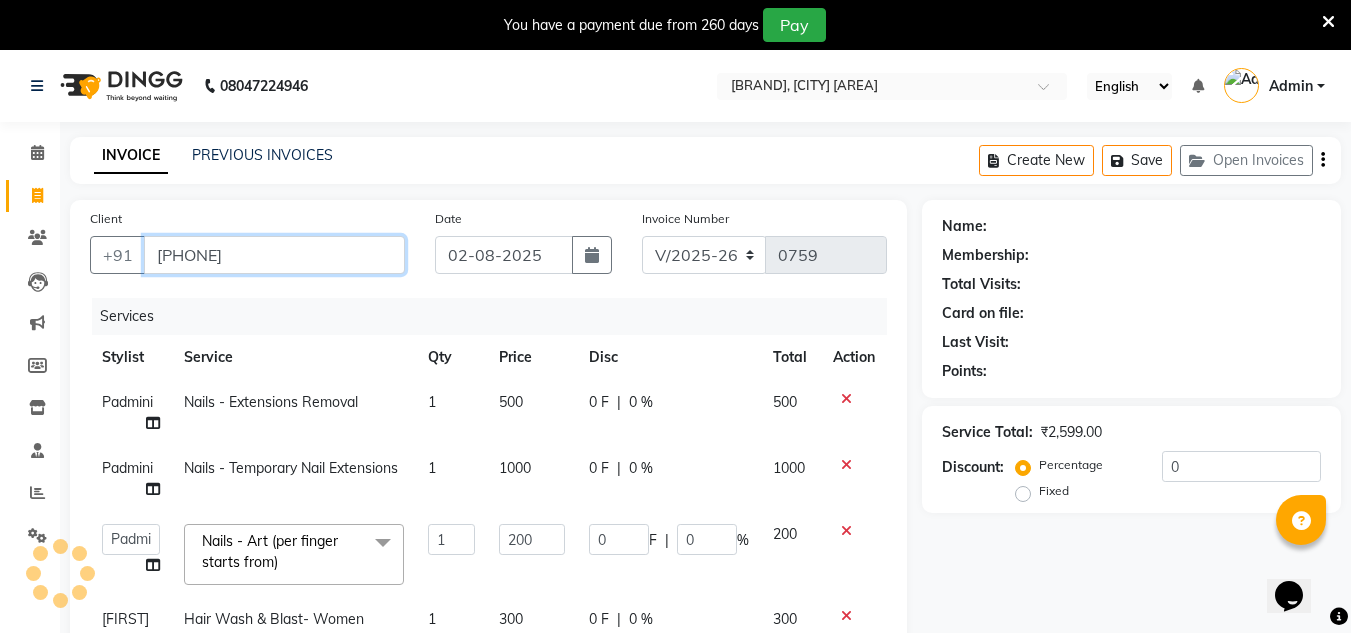 type on "[PHONE]" 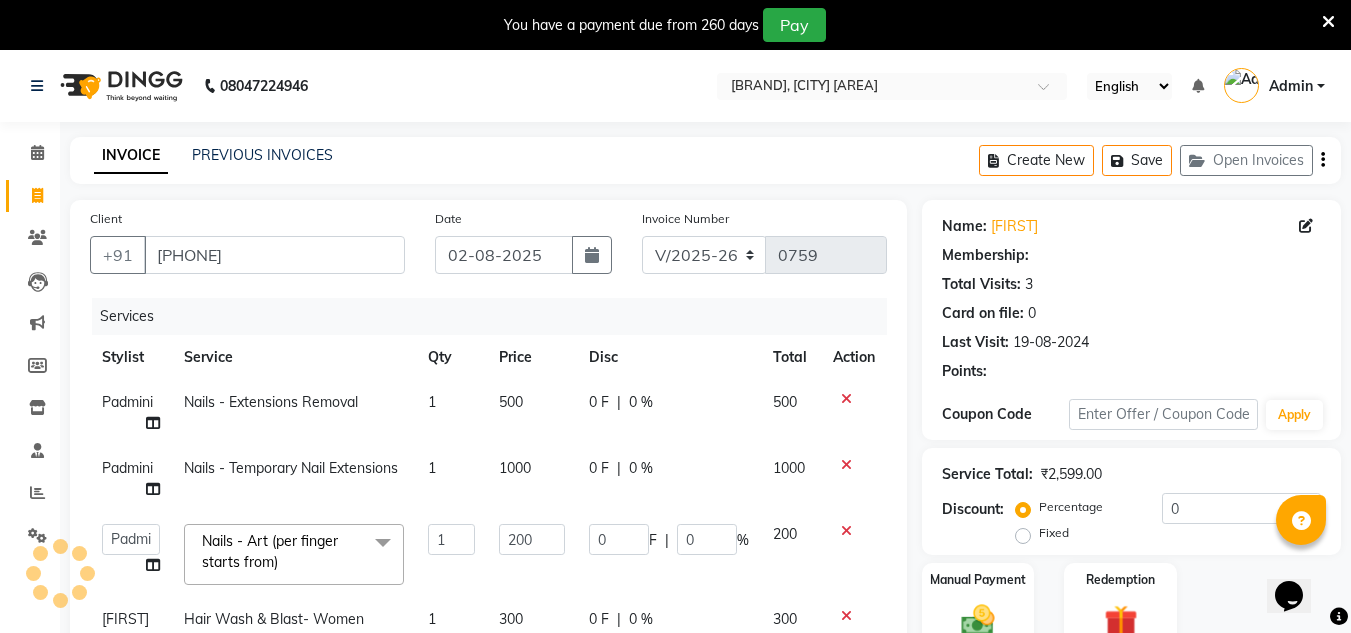 scroll, scrollTop: 4, scrollLeft: 15, axis: both 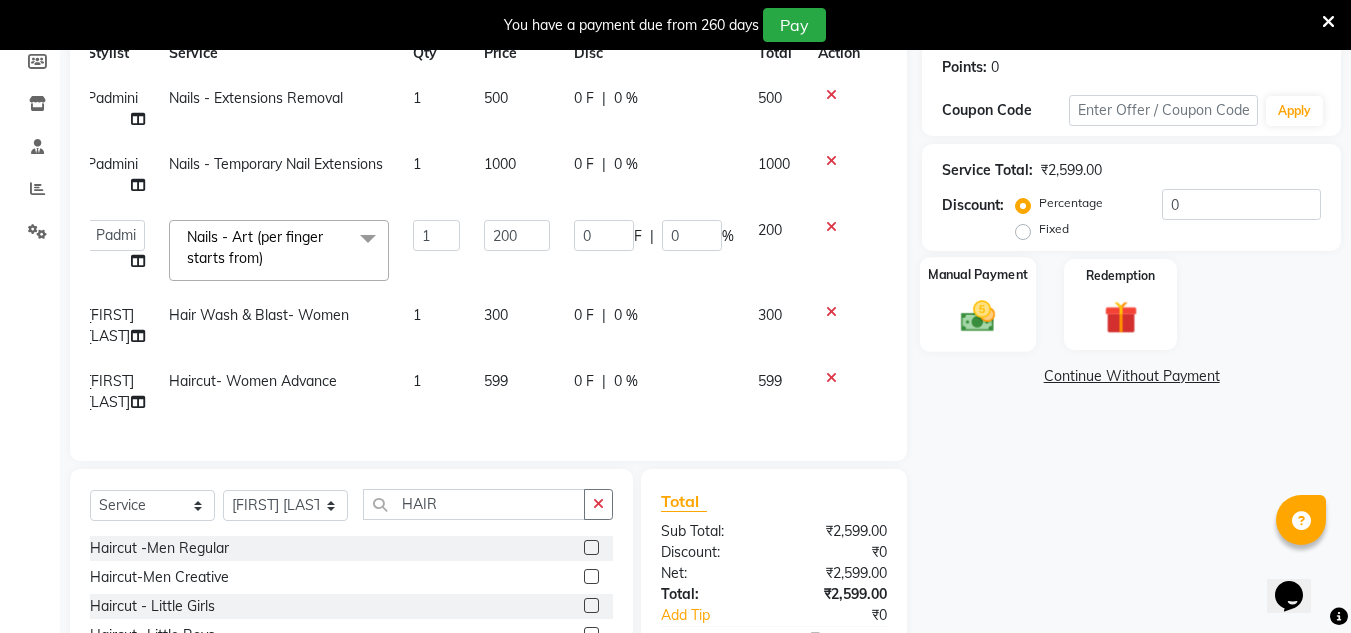 click 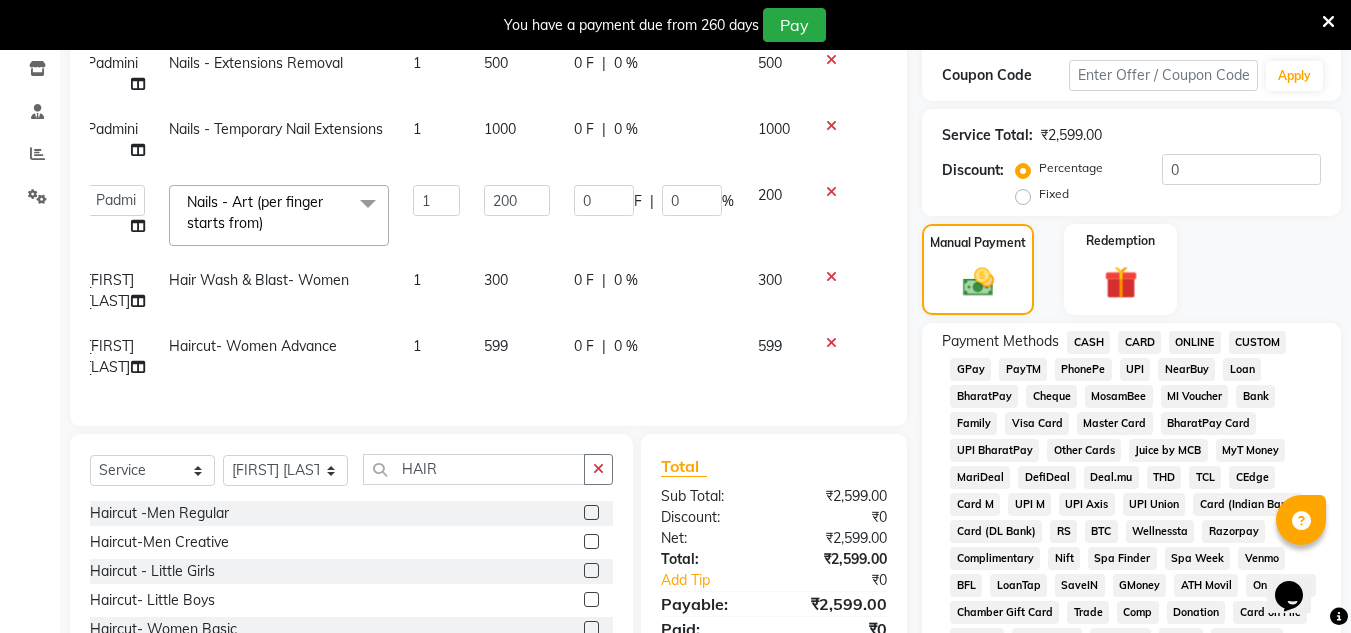 scroll, scrollTop: 336, scrollLeft: 0, axis: vertical 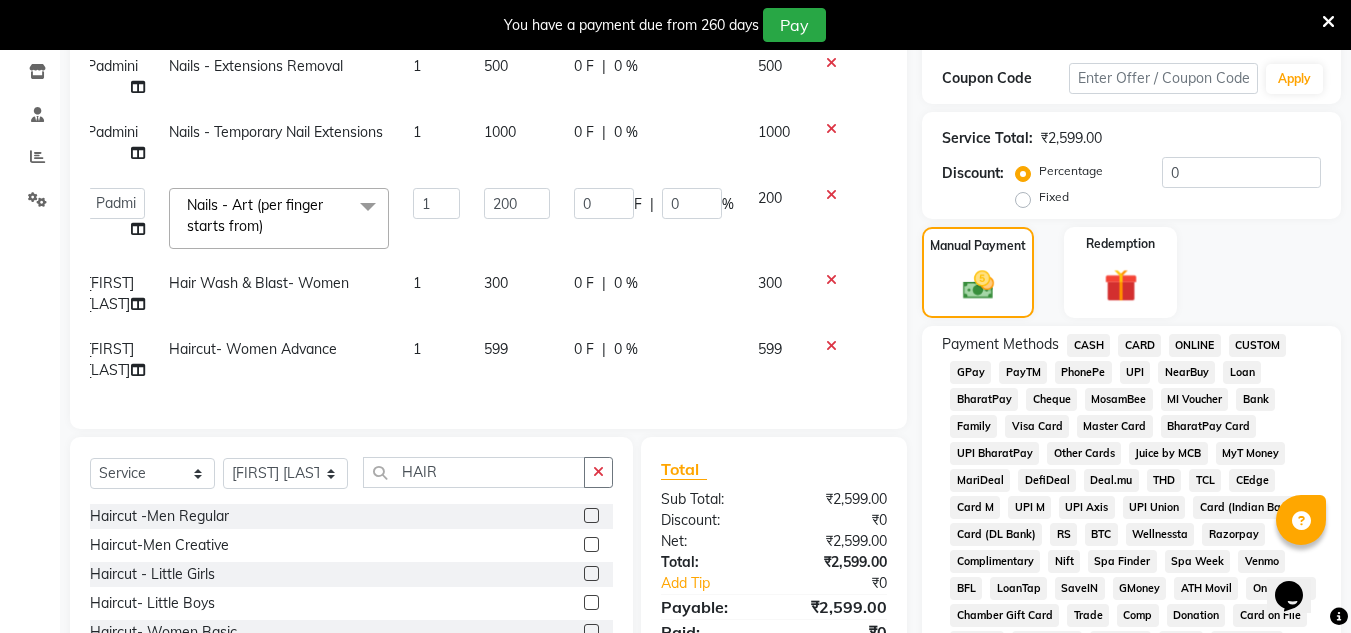 click on "CASH" 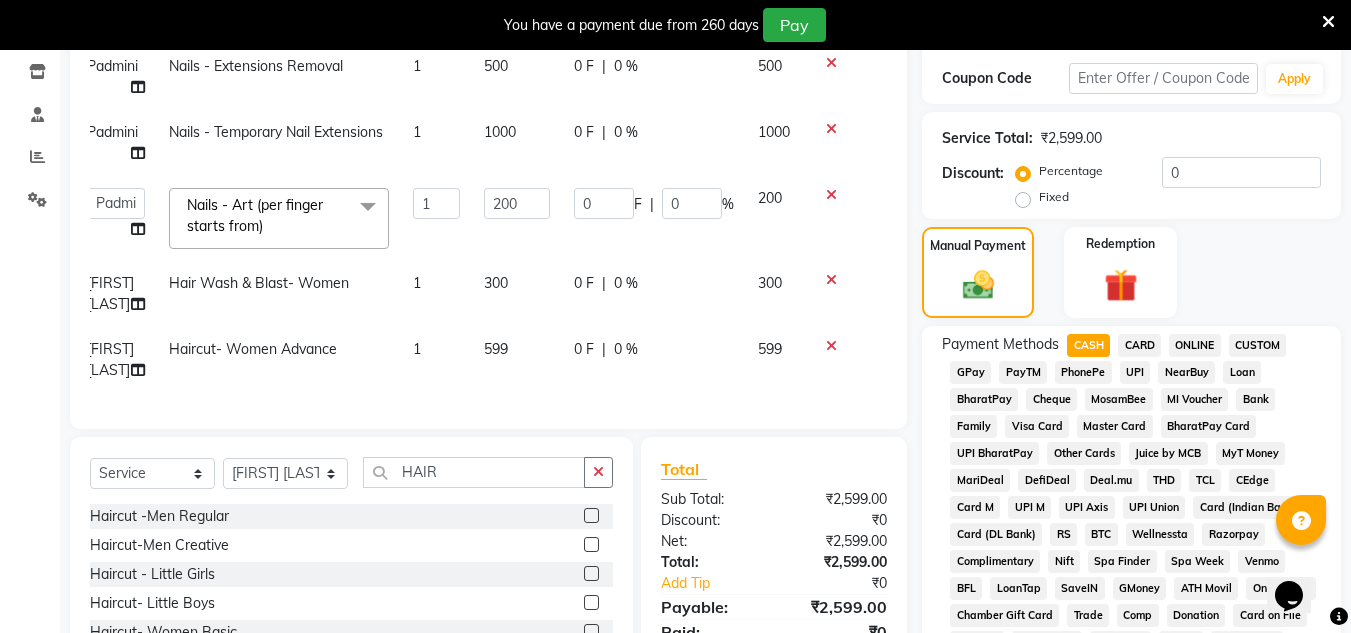 scroll, scrollTop: 496, scrollLeft: 0, axis: vertical 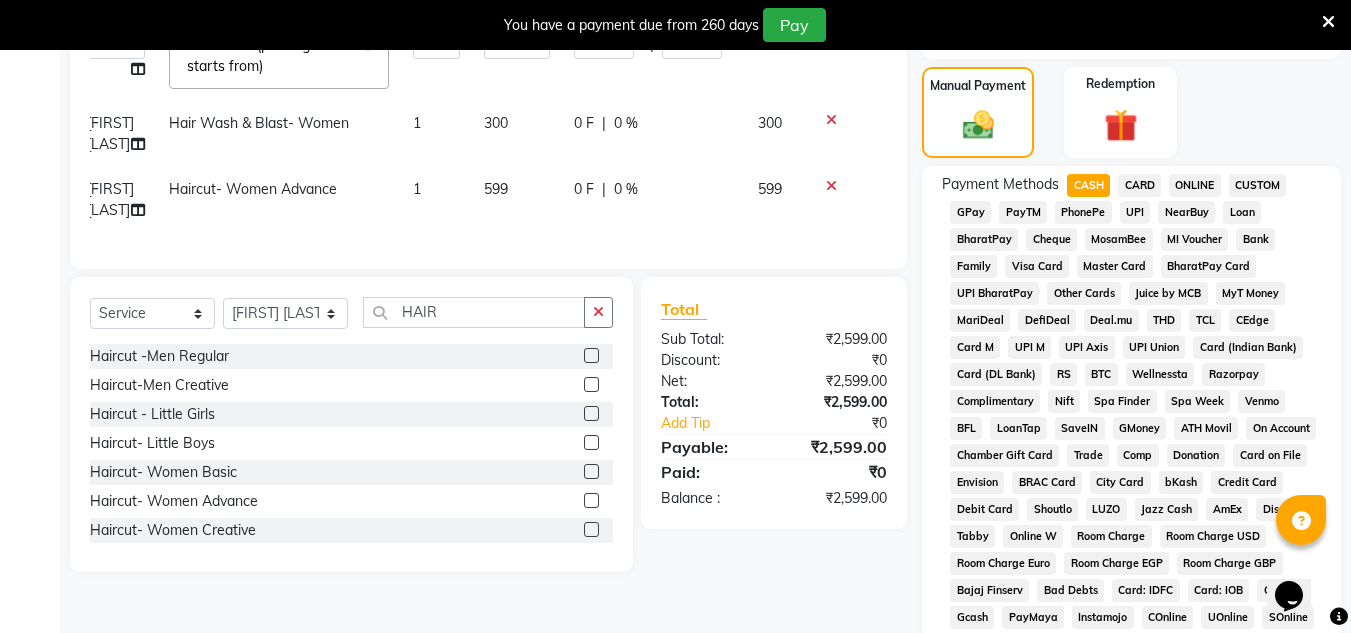 drag, startPoint x: 1192, startPoint y: 419, endPoint x: 1245, endPoint y: 108, distance: 315.48376 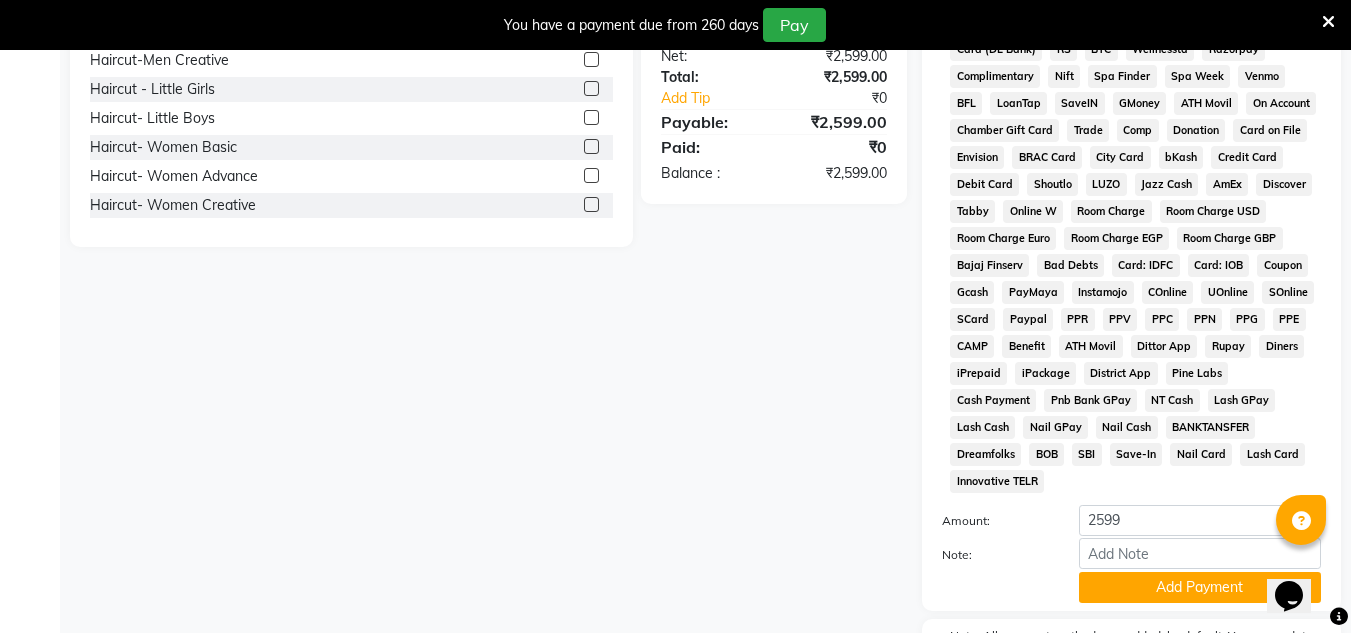 scroll, scrollTop: 919, scrollLeft: 0, axis: vertical 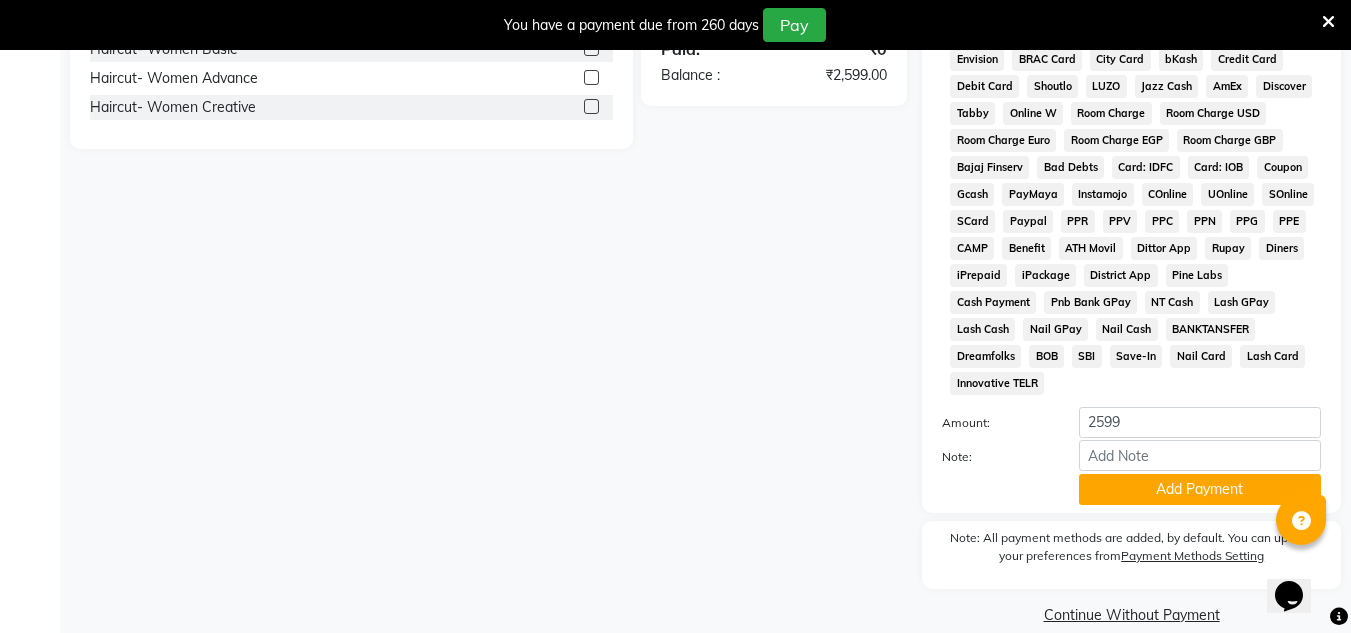 click on "Payment Methods  CASH   CARD   ONLINE   CUSTOM   GPay   PayTM   PhonePe   UPI   NearBuy   Loan   BharatPay   Cheque   MosamBee   MI Voucher   Bank   Family   Visa Card   Master Card   BharatPay Card   UPI BharatPay   Other Cards   Juice by MCB   MyT Money   MariDeal   DefiDeal   Deal.mu   THD   TCL   CEdge   Card M   UPI M   UPI Axis   UPI Union   Card (Indian Bank)   Card (DL Bank)   RS   BTC   Wellnessta   Razorpay   Complimentary   Nift   Spa Finder   Spa Week   Venmo   BFL   LoanTap   SaveIN   GMoney   ATH Movil   On Account   Chamber Gift Card   Trade   Comp   Donation   Card on File   Envision   BRAC Card   City Card   bKash   Credit Card   Debit Card   Shoutlo   LUZO   Jazz Cash   AmEx   Discover   Tabby   Online W   Room Charge   Room Charge USD   Room Charge Euro   Room Charge EGP   Room Charge GBP   Bajaj Finserv   Bad Debts   Card: IDFC   Card: IOB   Coupon   Gcash   PayMaya   Instamojo   COnline   UOnline   SOnline   SCard   Paypal   PPR   PPV   PPC   PPN   PPG   PPE   CAMP   Benefit   ATH Movil" 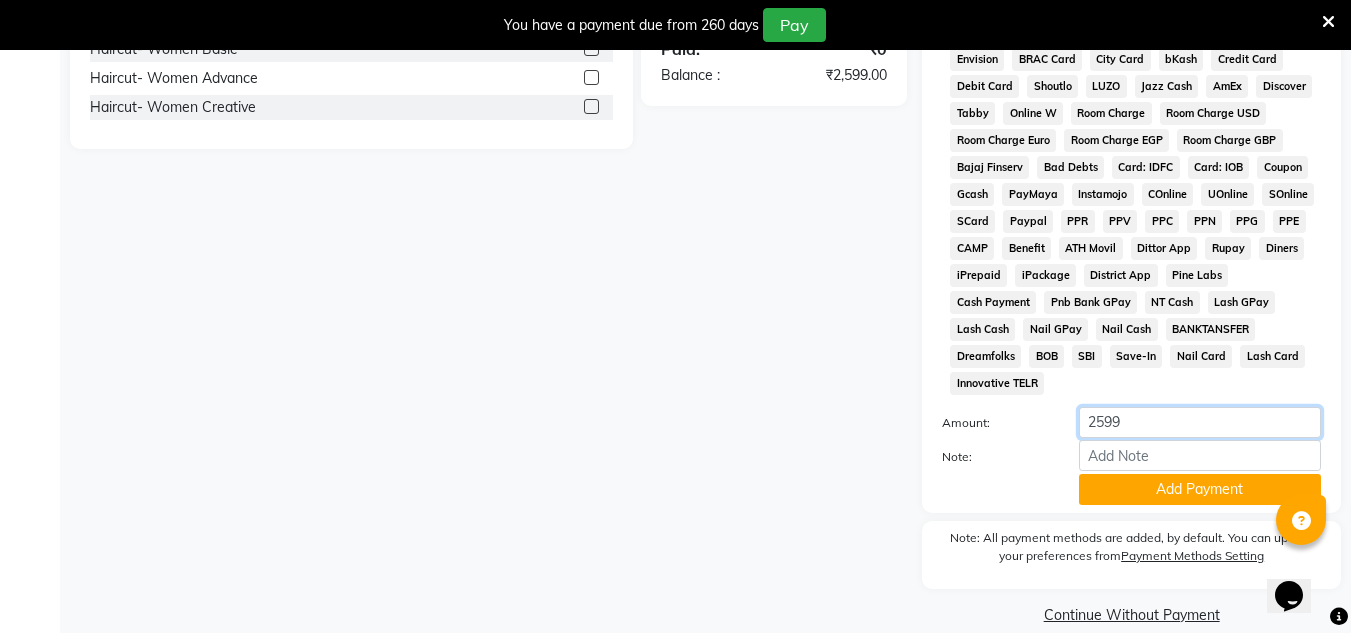 click on "2599" 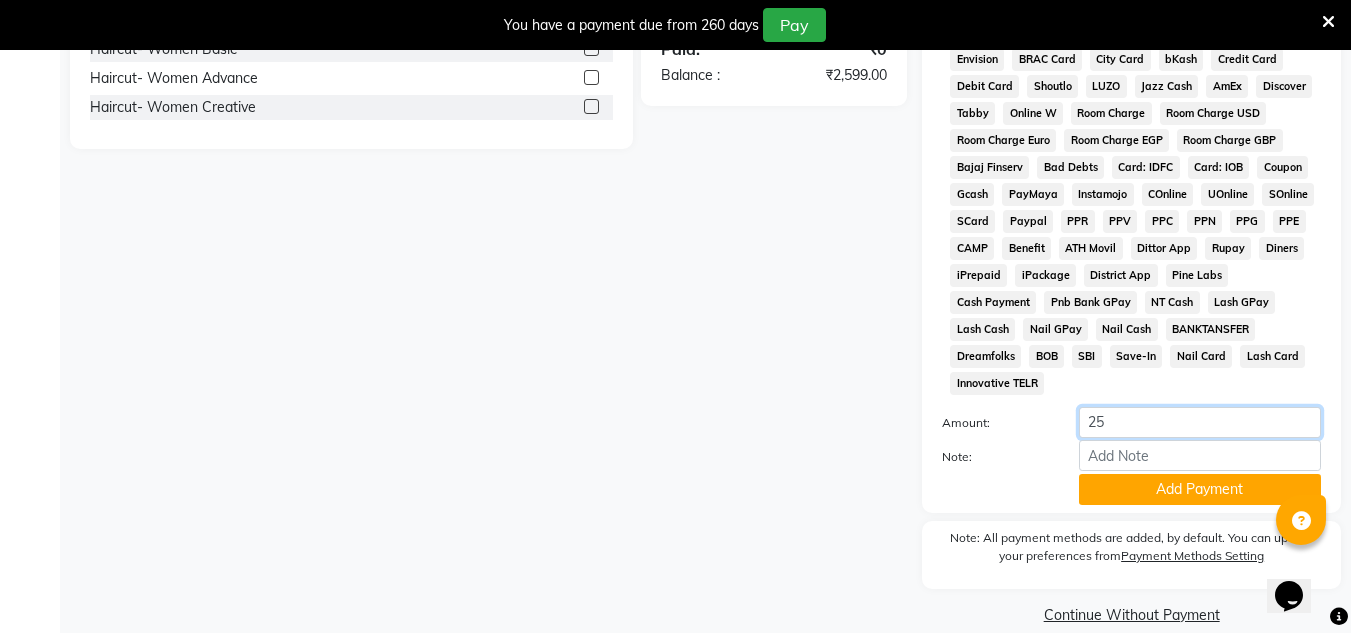 type on "2" 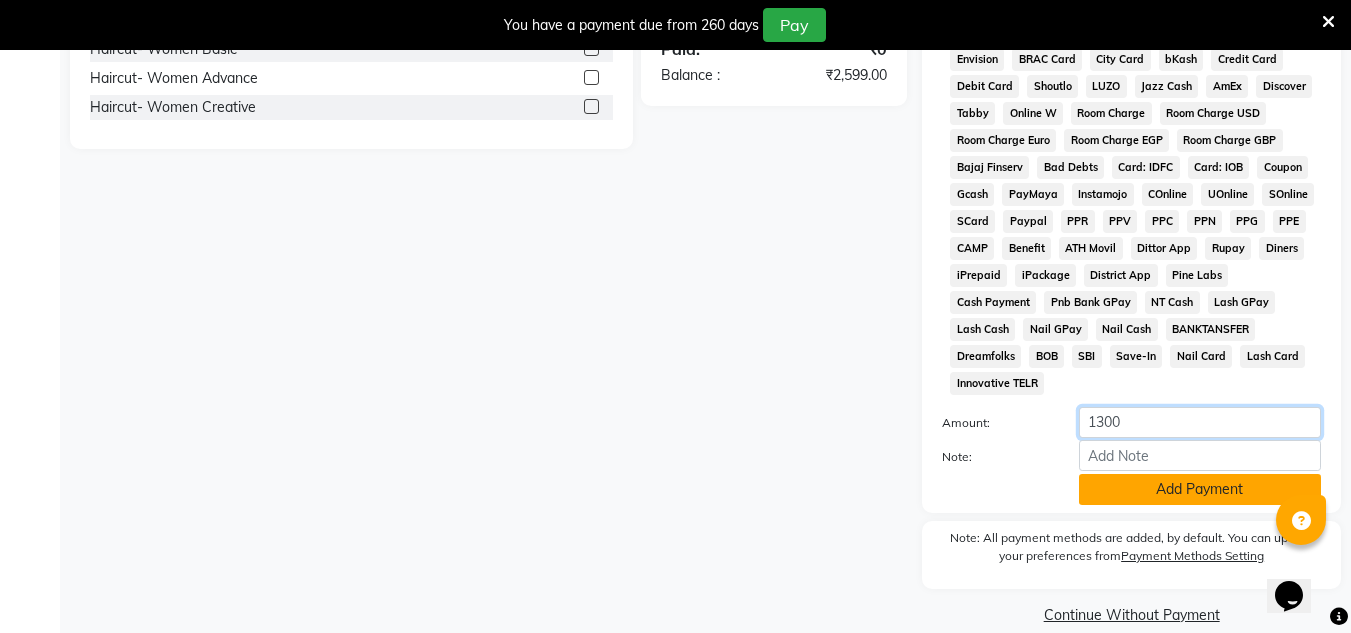 type on "1300" 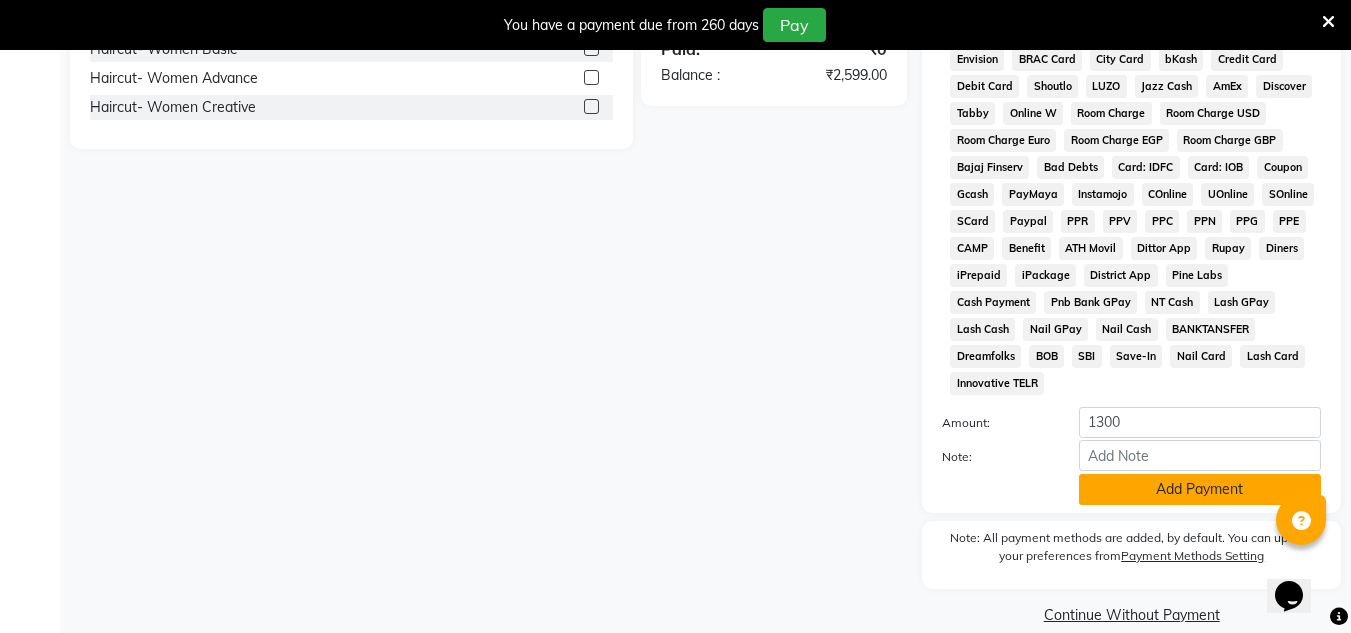 click on "Add Payment" 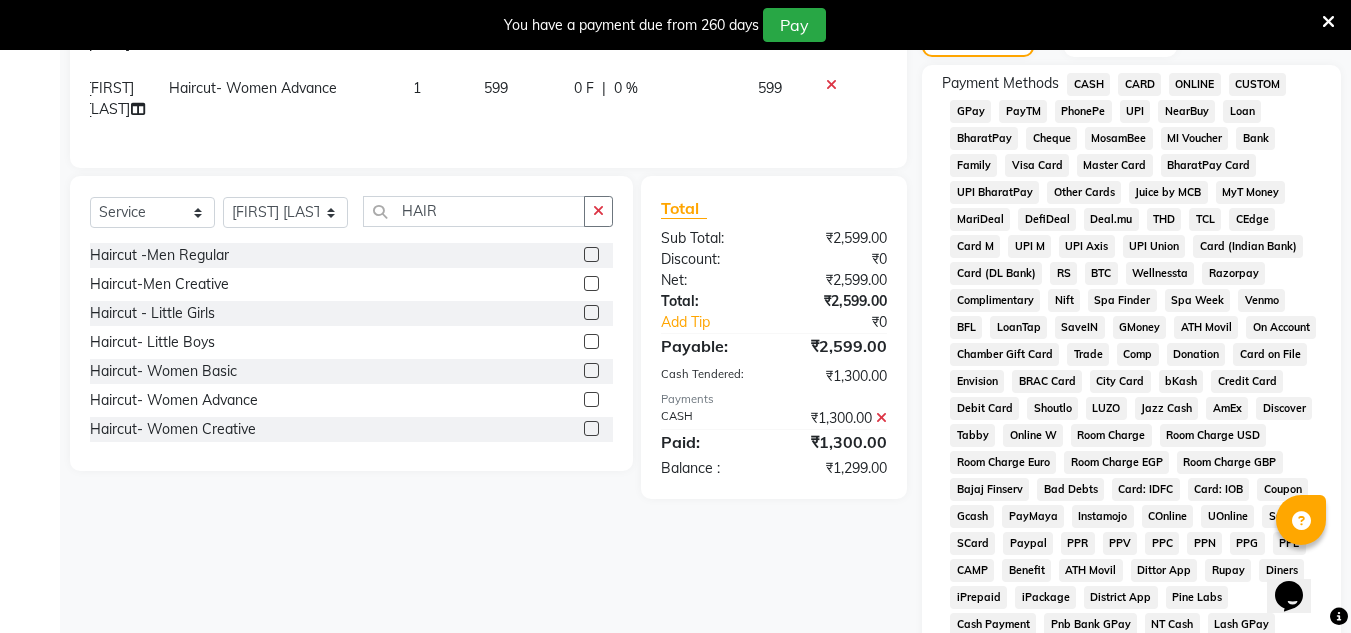 scroll, scrollTop: 596, scrollLeft: 0, axis: vertical 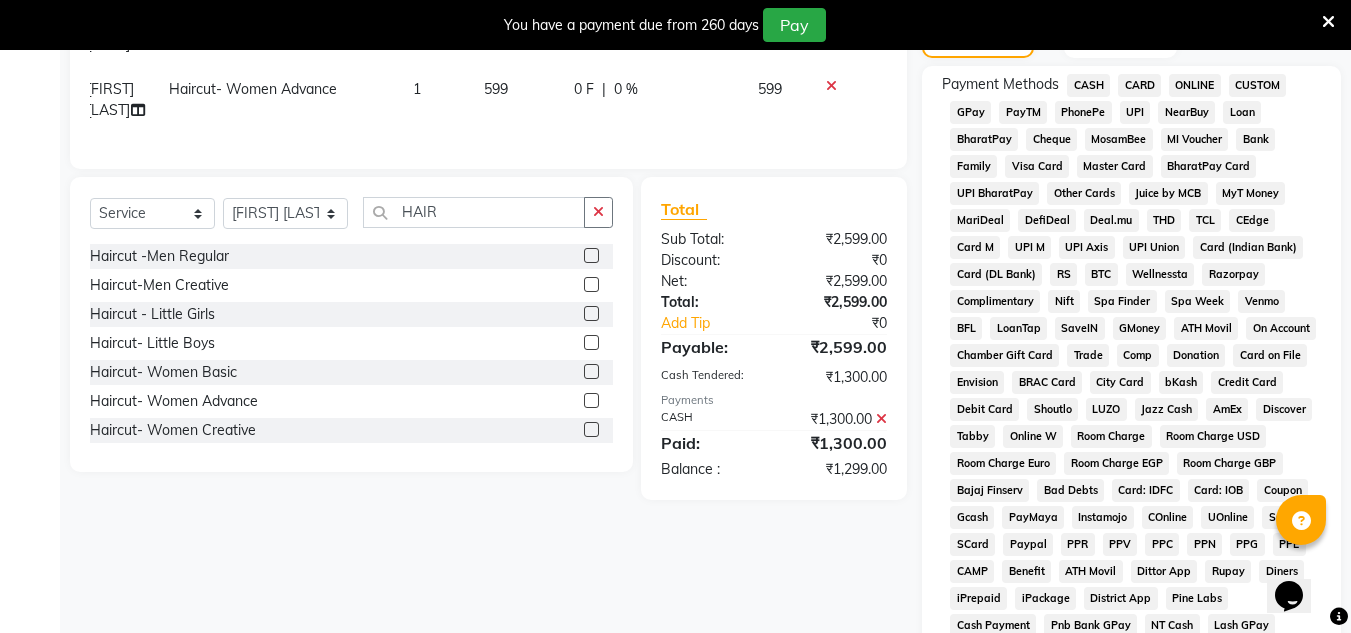 click on "ONLINE" 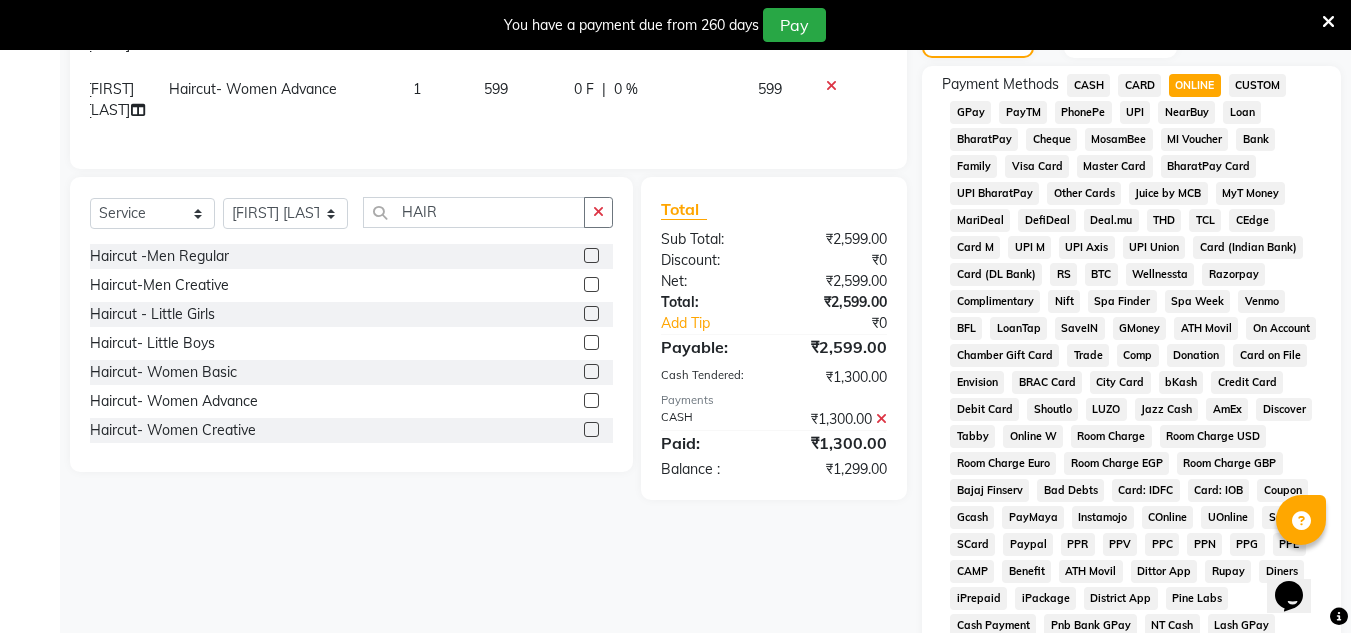 scroll, scrollTop: 1032, scrollLeft: 0, axis: vertical 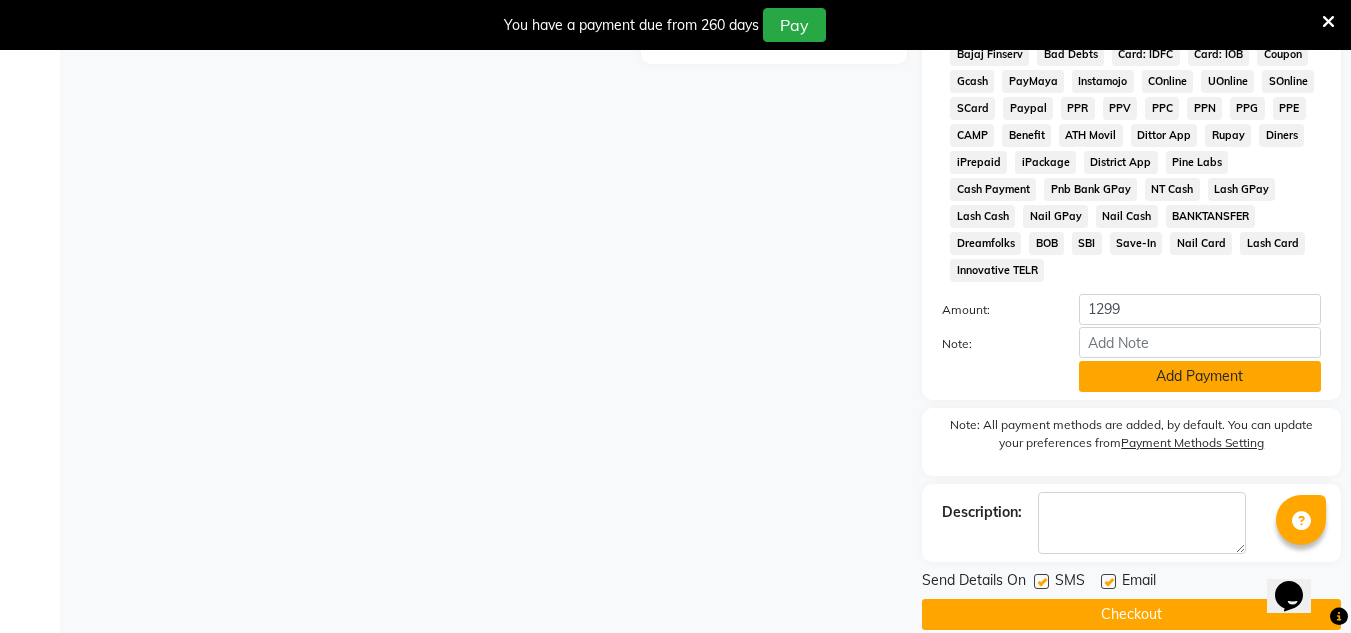 click on "Add Payment" 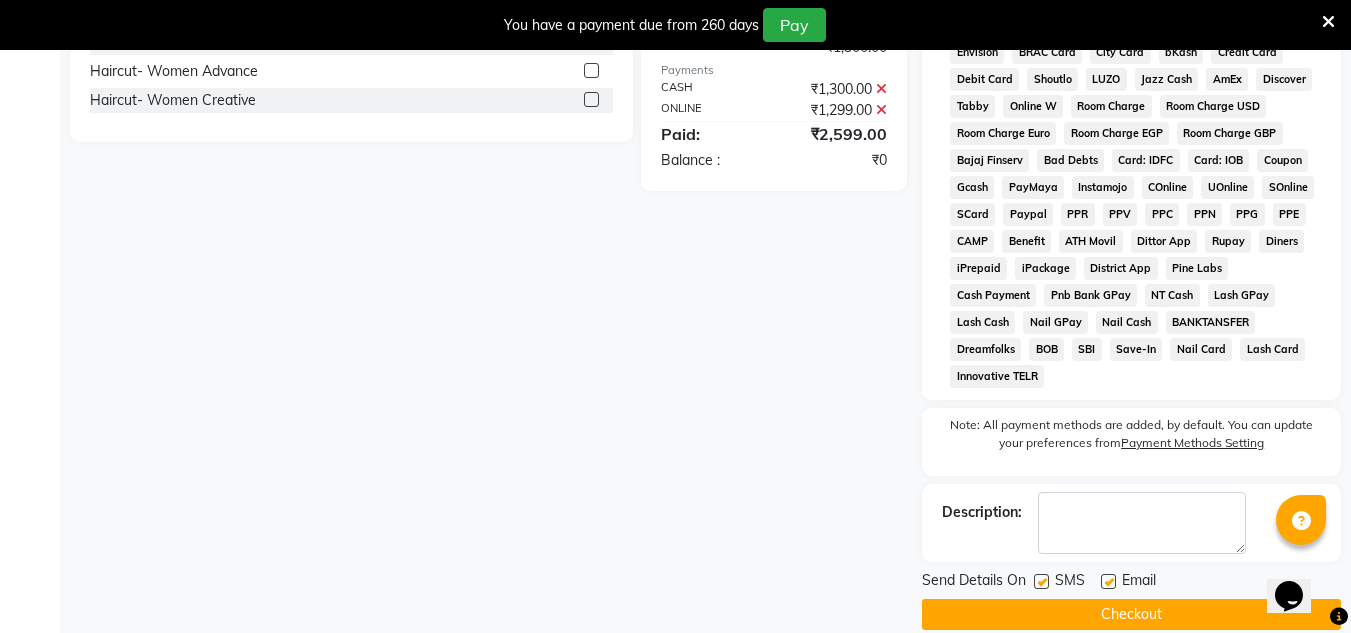 click 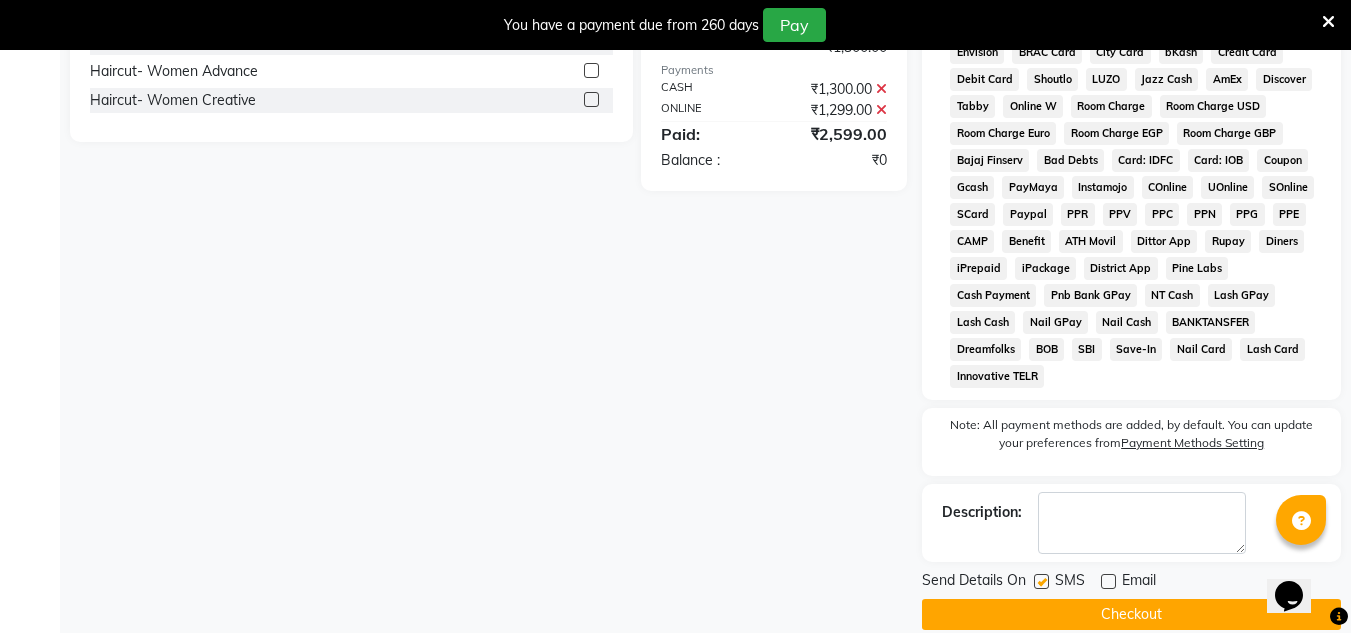 click at bounding box center [1328, 22] 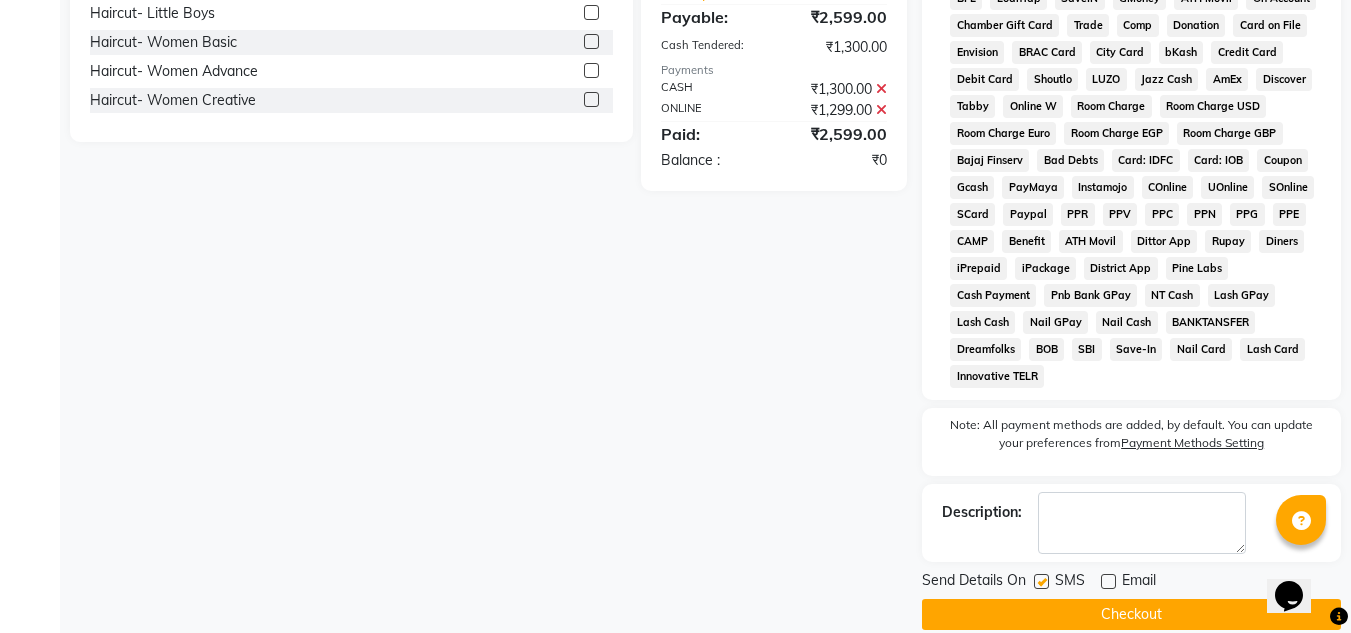 click on "Checkout" 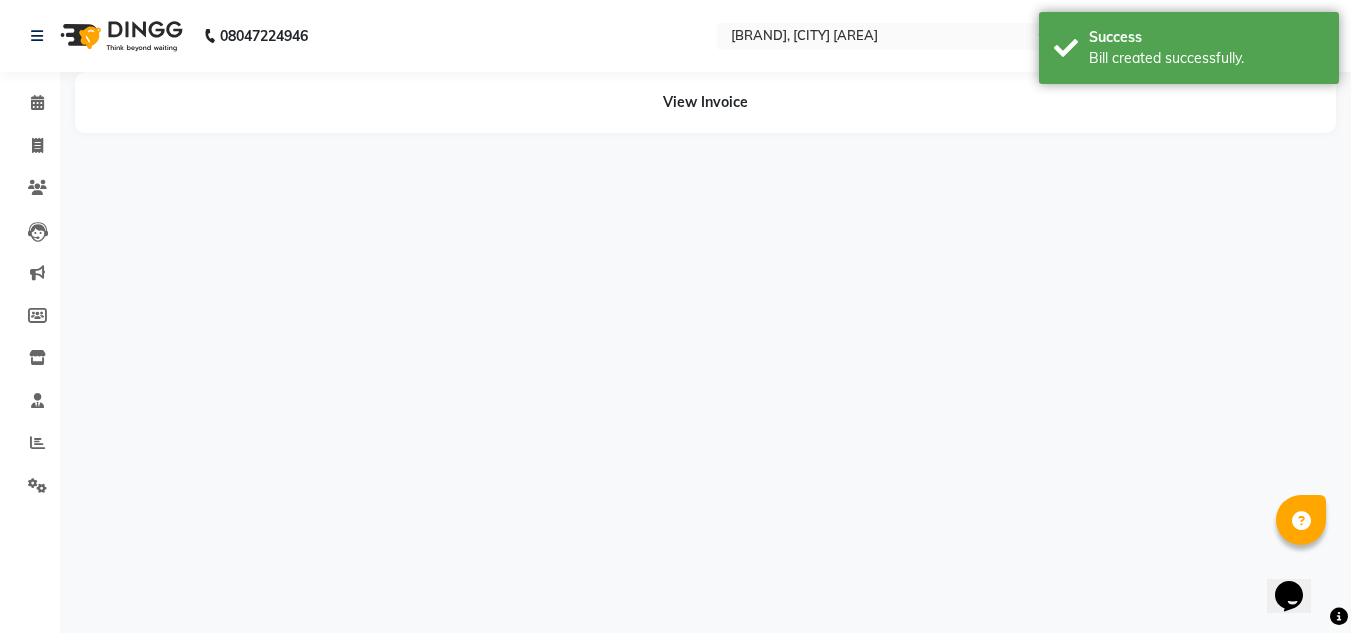 scroll, scrollTop: 0, scrollLeft: 0, axis: both 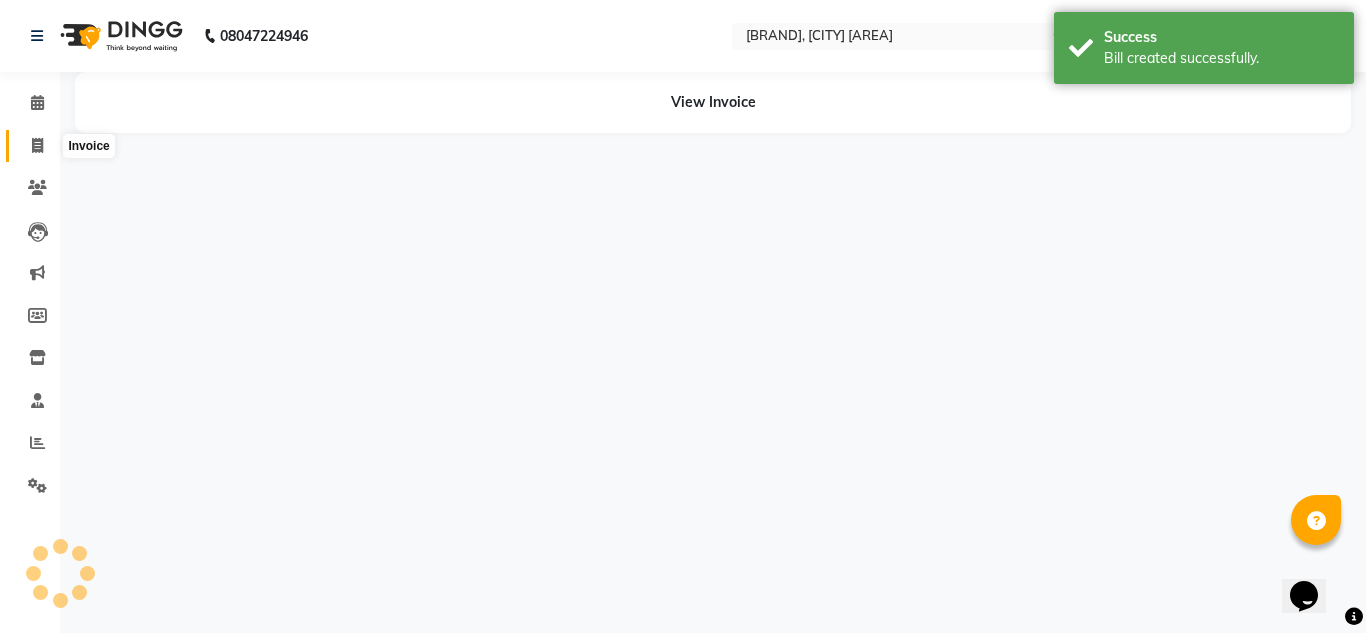 click 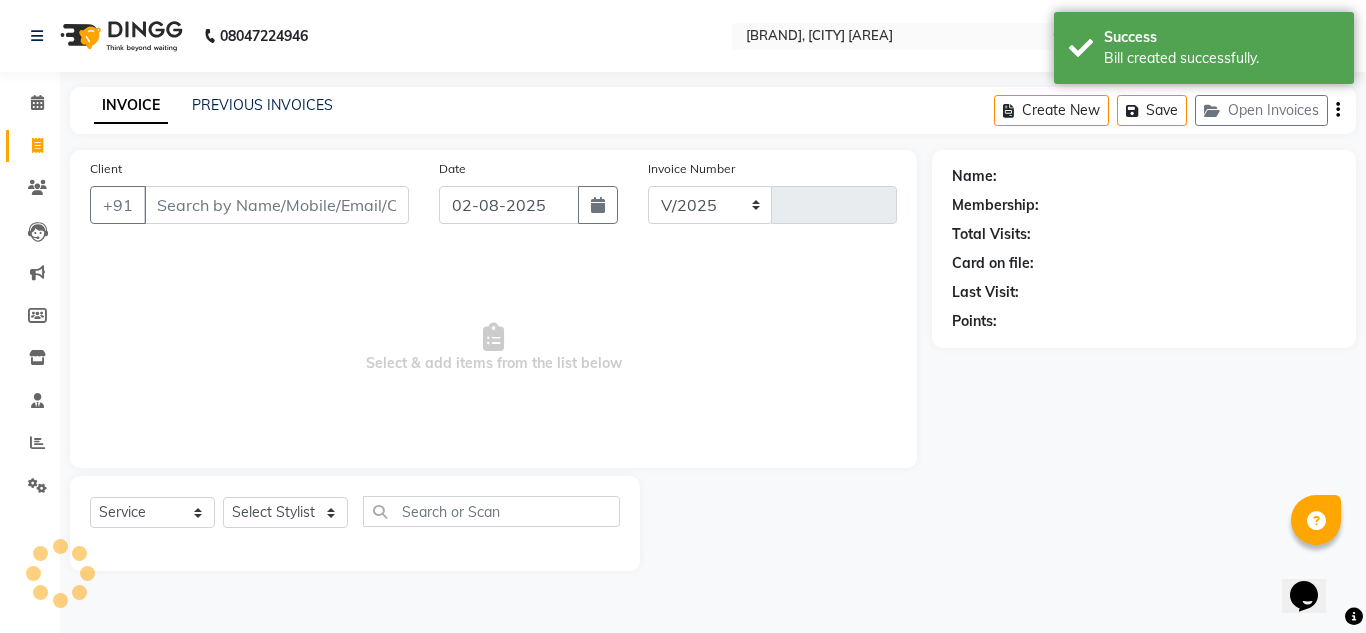 select on "4941" 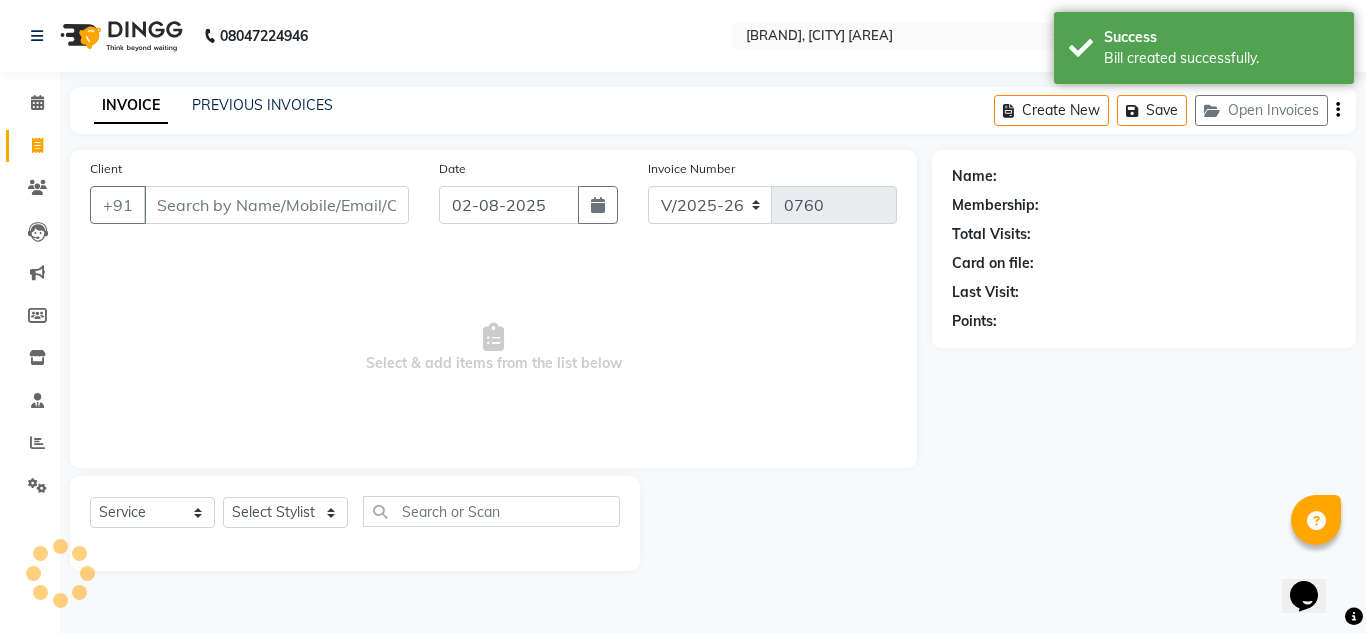 click on "Client" at bounding box center [276, 205] 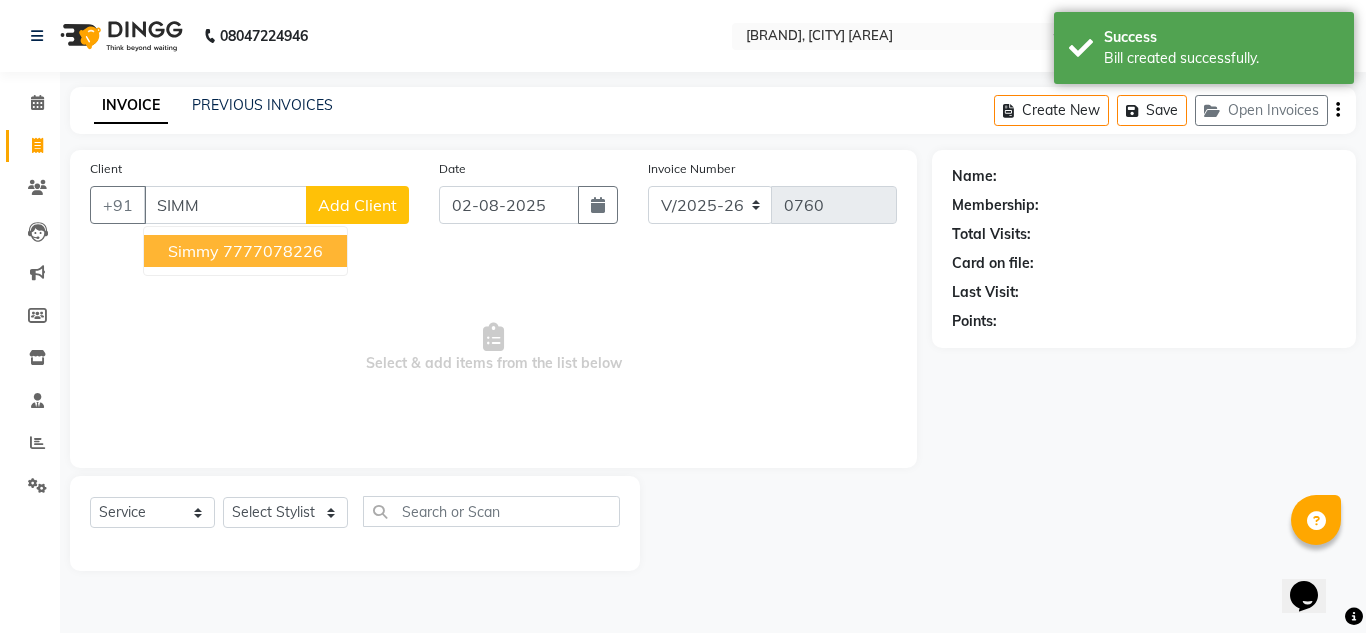 click on "7777078226" at bounding box center (273, 251) 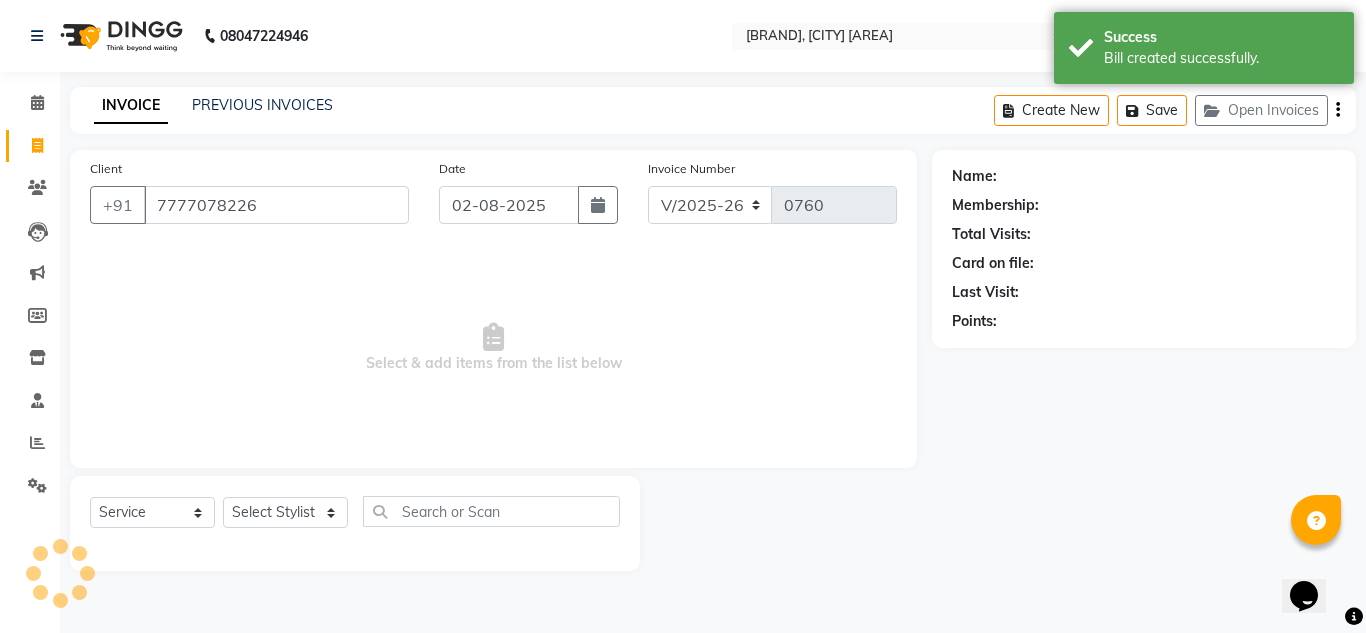 type on "7777078226" 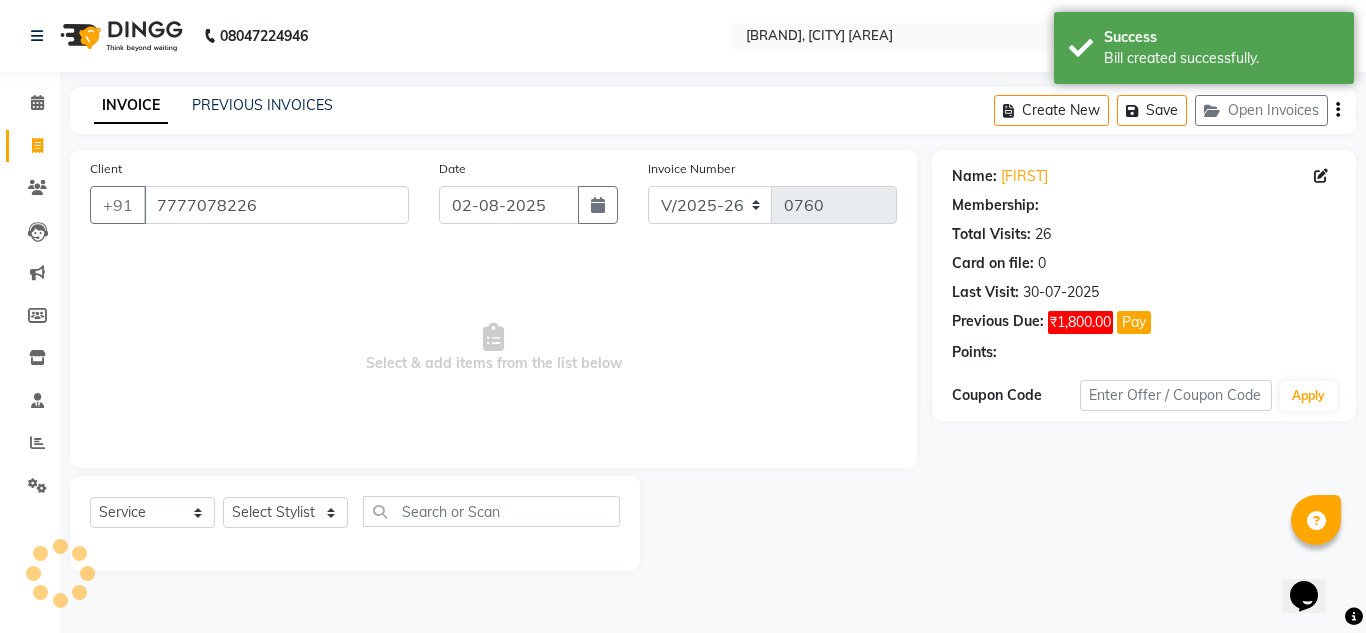 select on "1: Object" 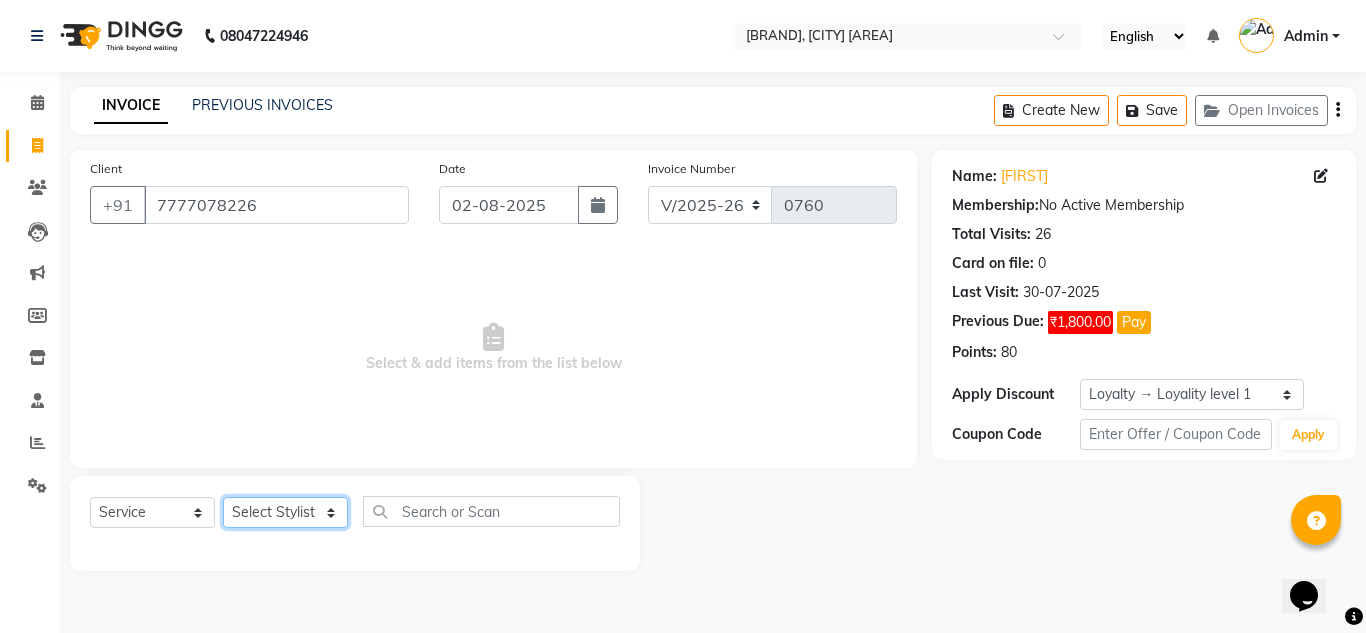 click on "Select Stylist H Robinson Keivom Khushi Krisha Manoranjan Neeta Sonkar Padmini Pradip Praksh Sharma Rakshu Roshni" 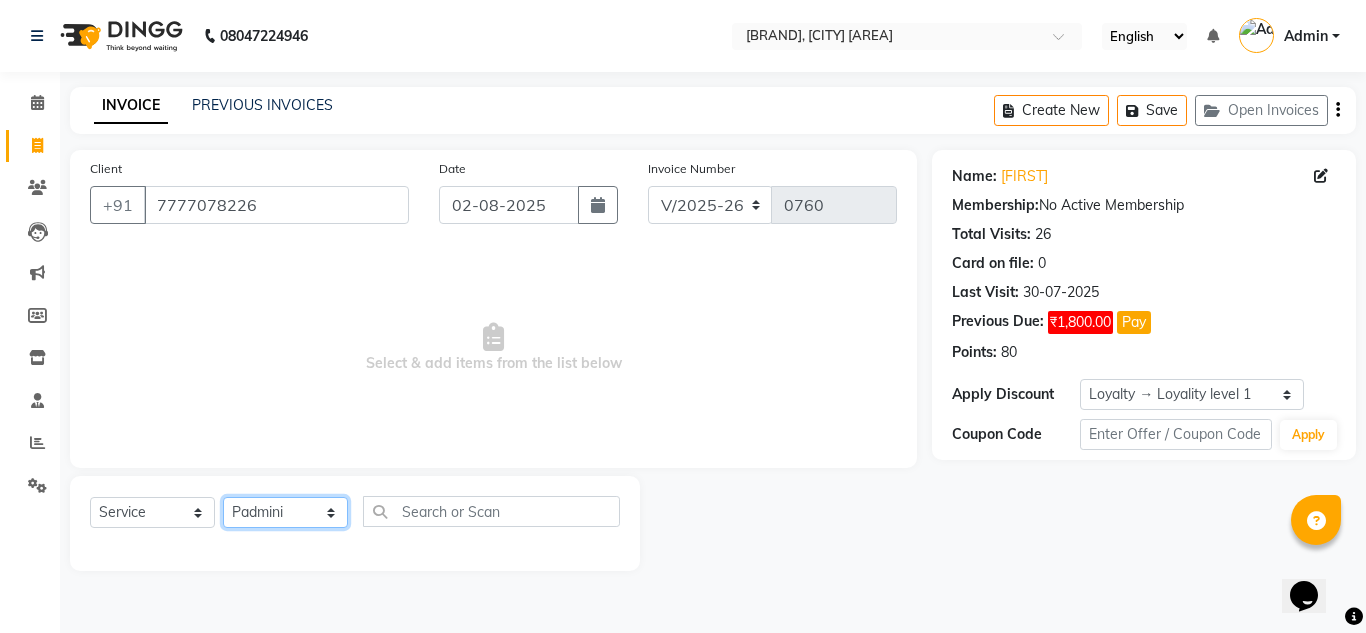 click on "Select Stylist H Robinson Keivom Khushi Krisha Manoranjan Neeta Sonkar Padmini Pradip Praksh Sharma Rakshu Roshni" 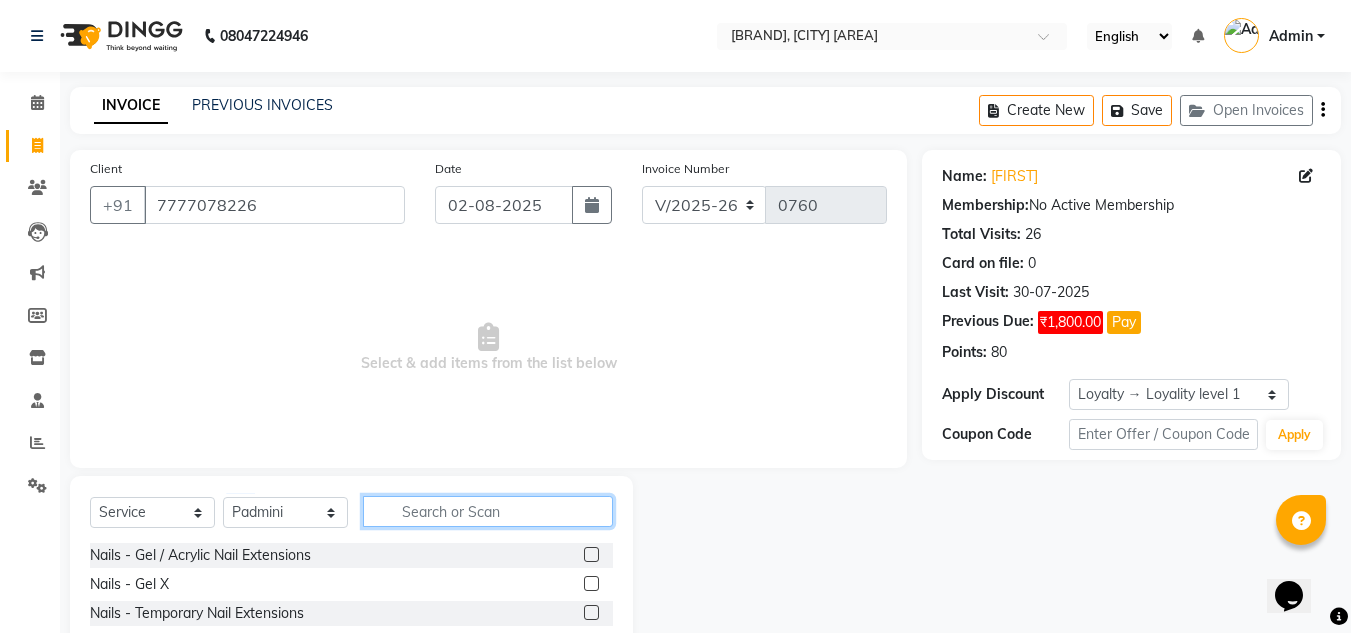 click 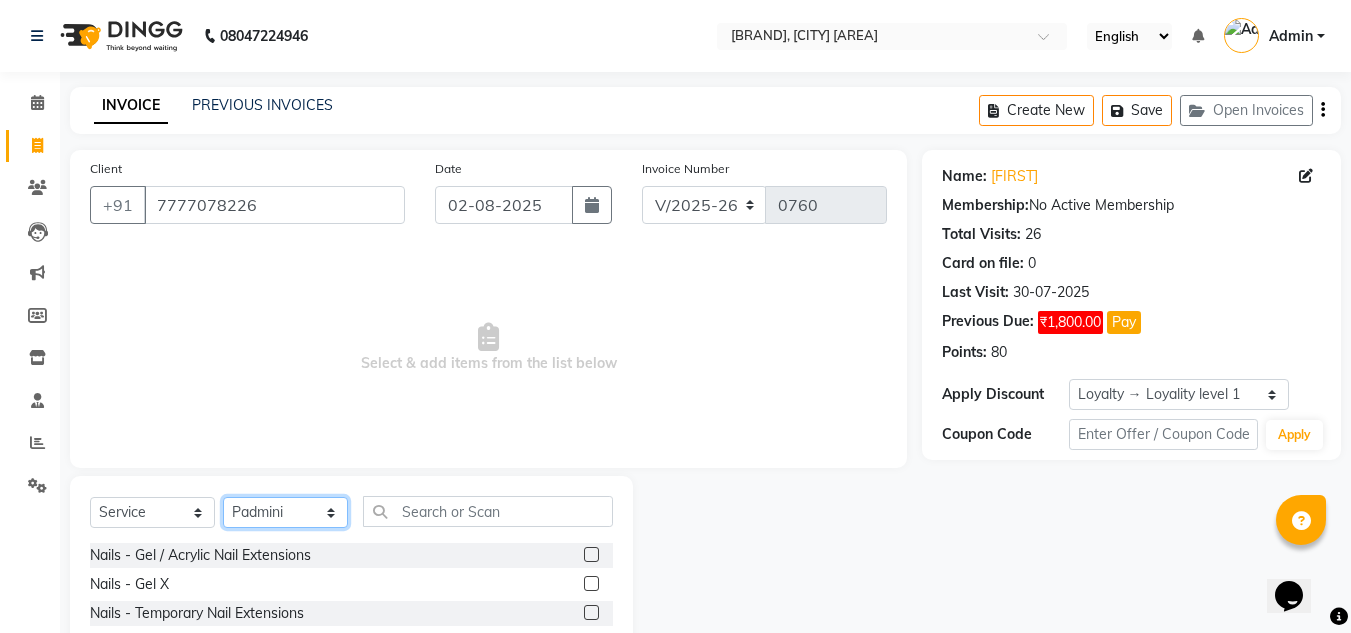 click on "Select Stylist H Robinson Keivom Khushi Krisha Manoranjan Neeta Sonkar Padmini Pradip Praksh Sharma Rakshu Roshni" 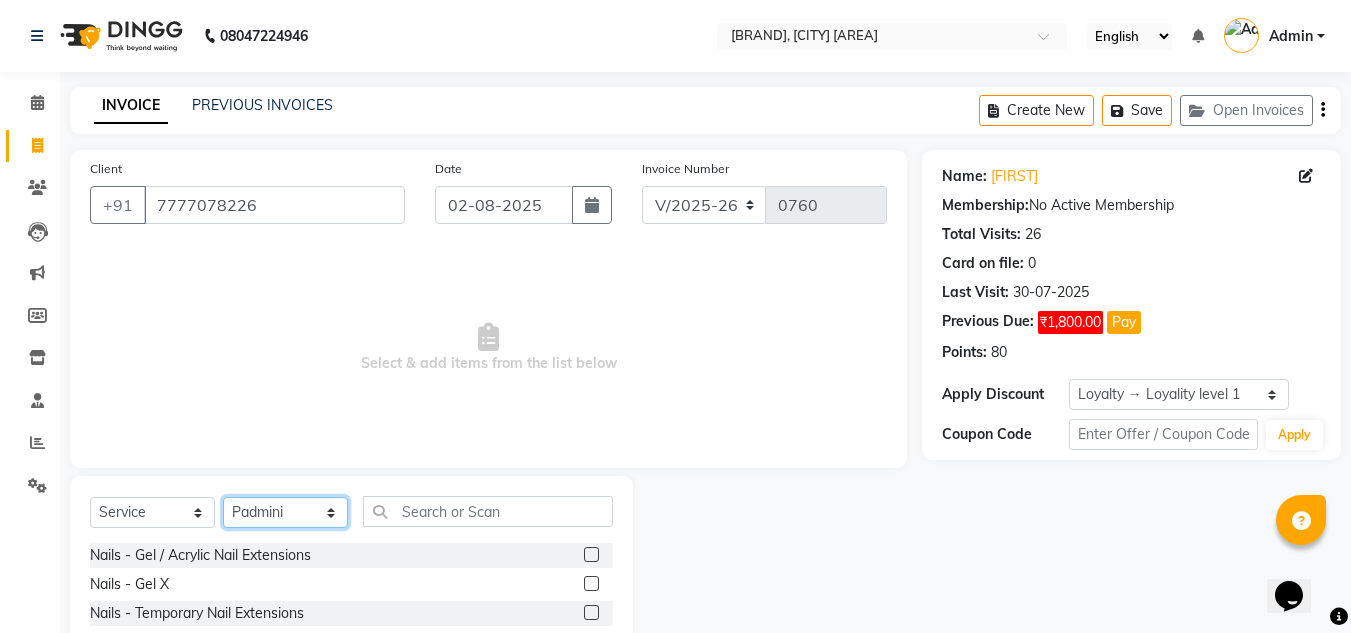 select on "68227" 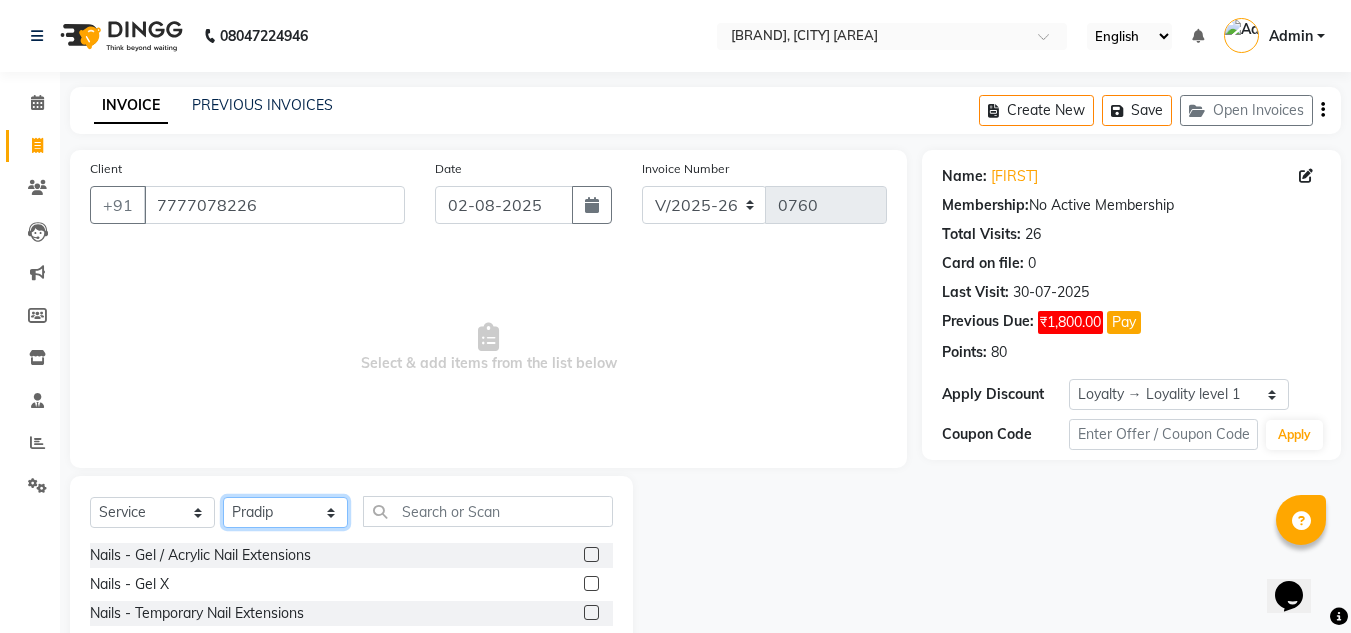 click on "Select Stylist H Robinson Keivom Khushi Krisha Manoranjan Neeta Sonkar Padmini Pradip Praksh Sharma Rakshu Roshni" 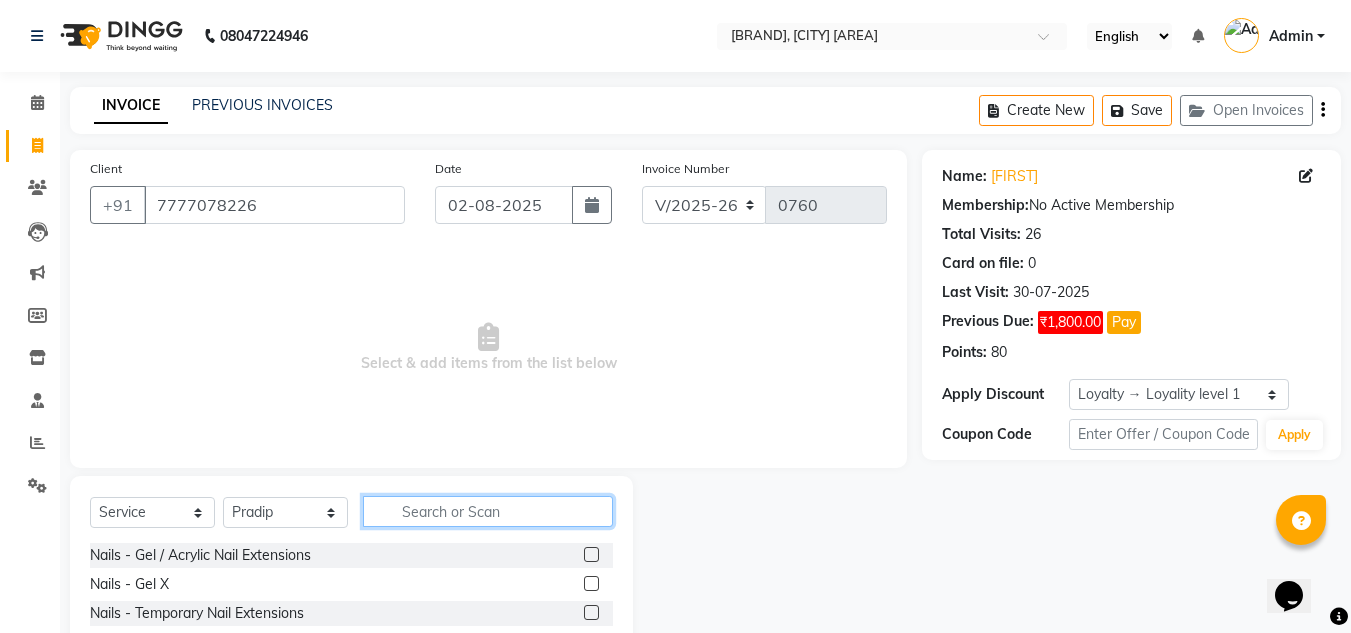 click 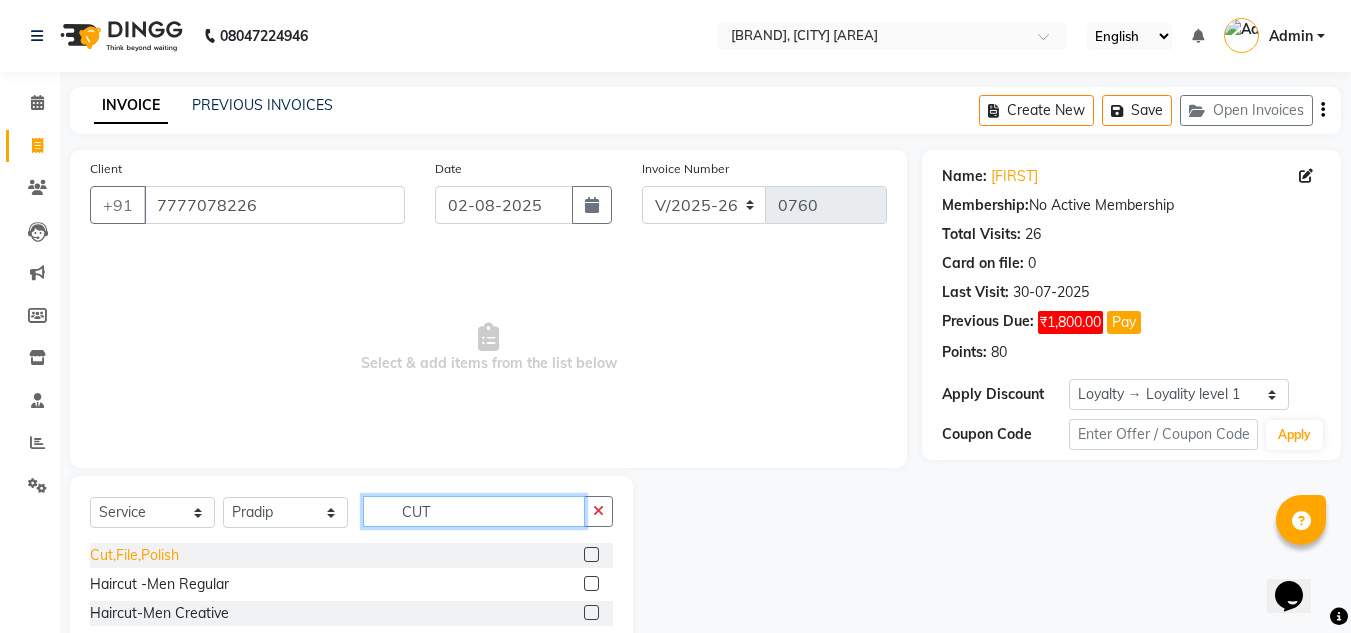 type on "CUT" 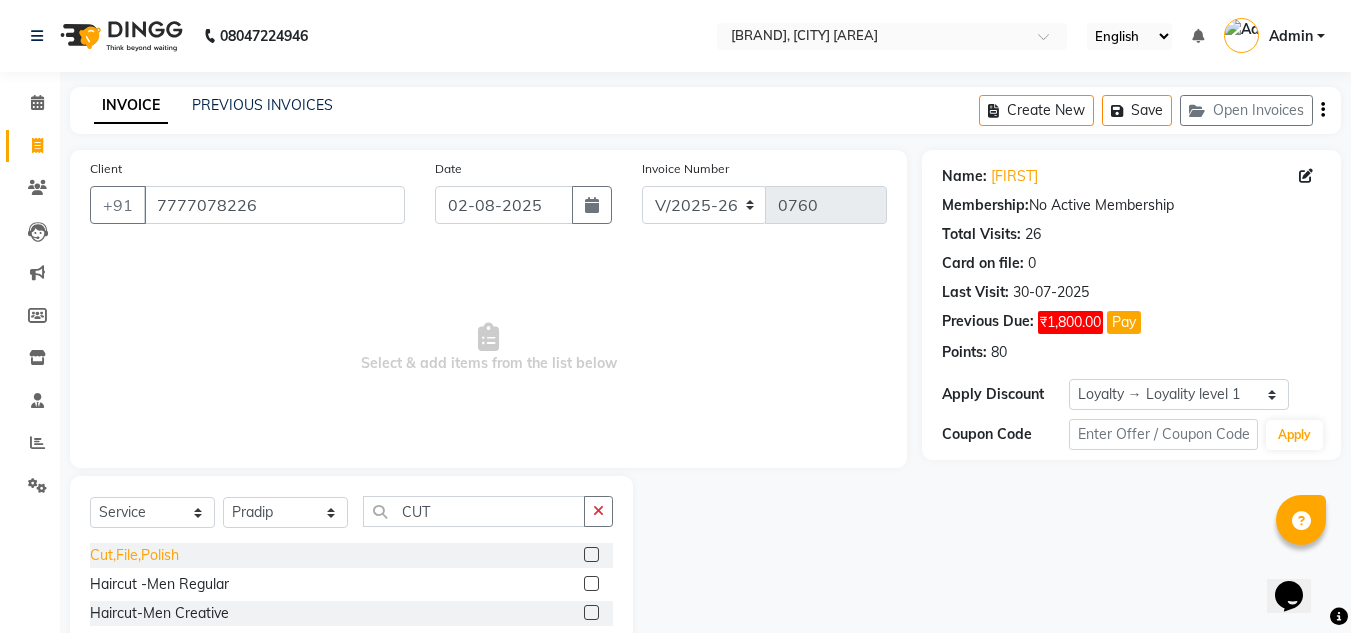 click on "Cut,File,Polish" 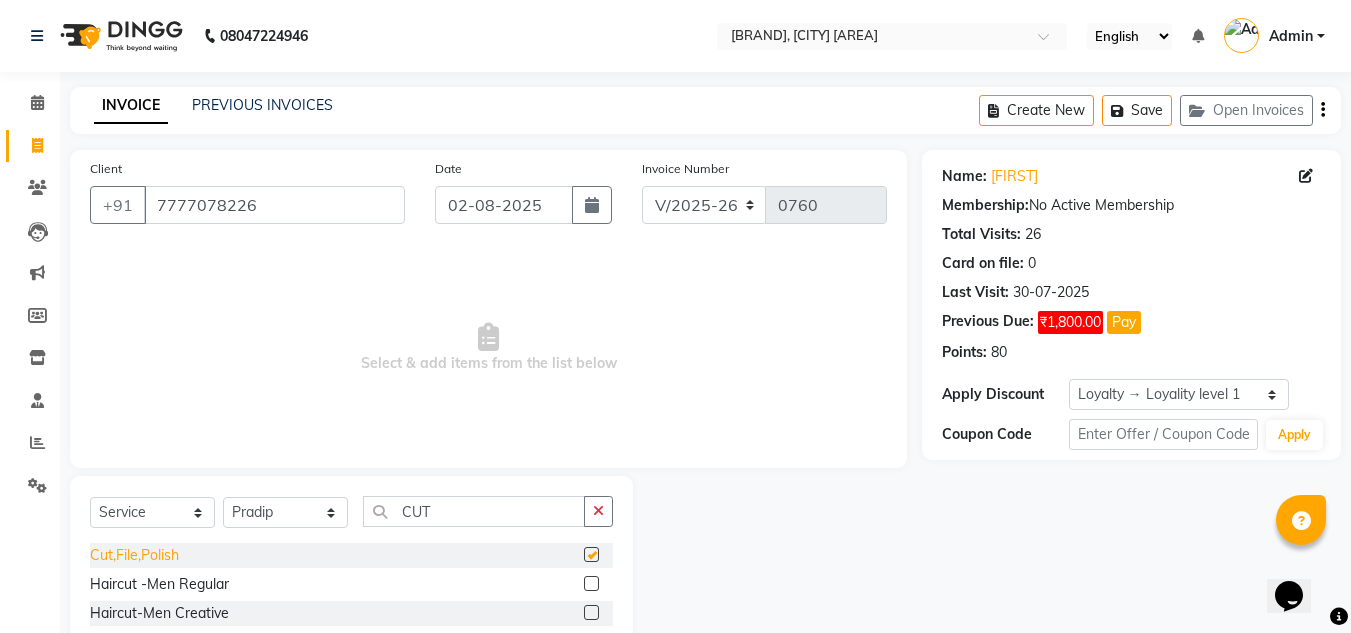 checkbox on "false" 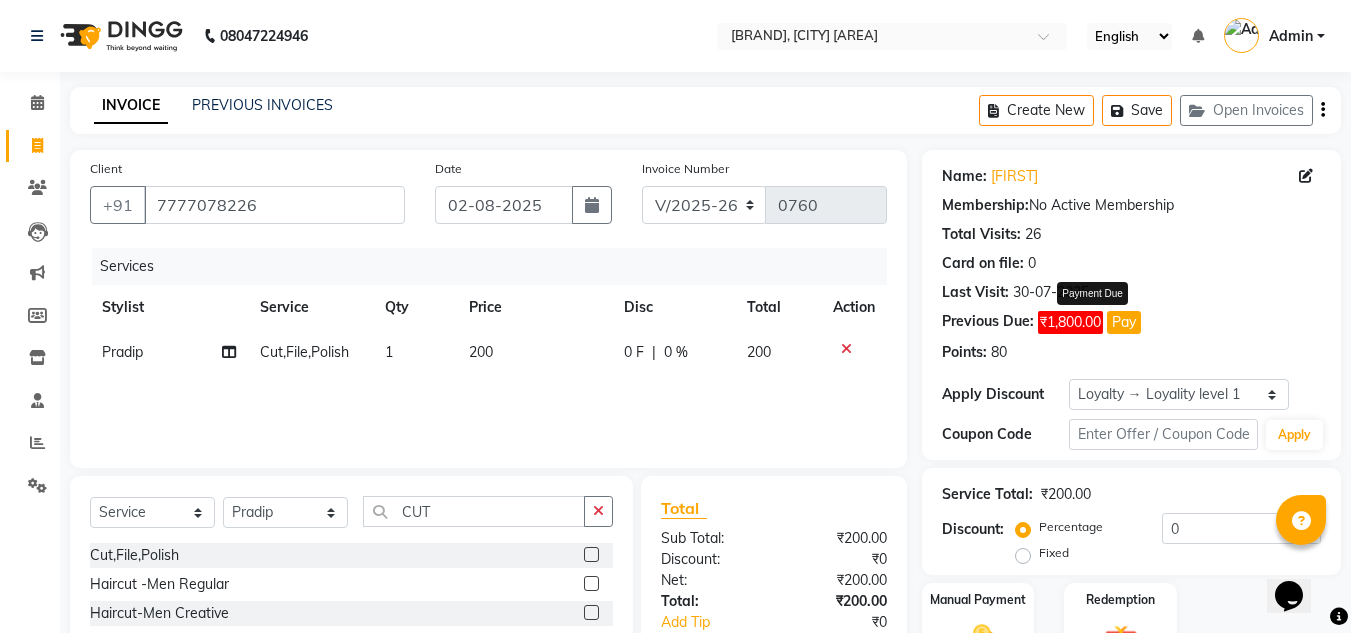 click on "Pay" 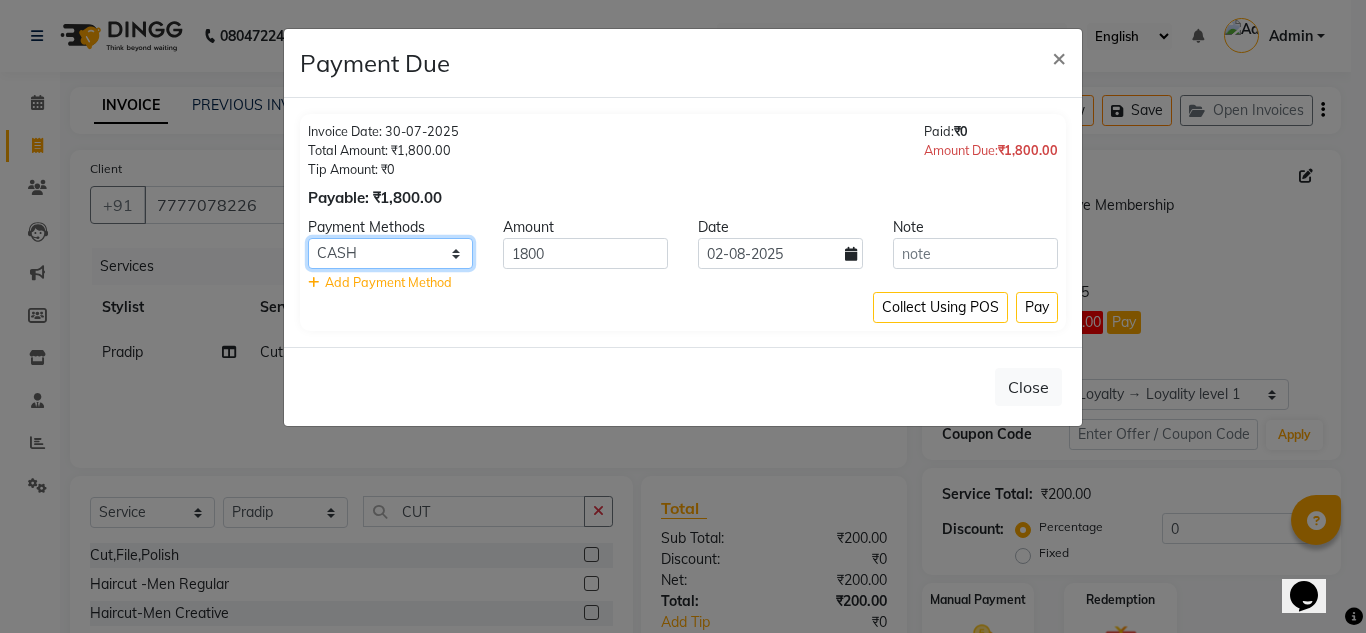click on "CASH CARD ONLINE CUSTOM GPay PayTM PhonePe UPI NearBuy Loan BharatPay Cheque MosamBee MI Voucher Bank Family Visa Card Master Card BharatPay Card UPI BharatPay Other Cards Juice by MCB MyT Money MariDeal DefiDeal Deal.mu THD TCL CEdge Card M UPI M UPI Axis UPI Union Card (Indian Bank) Card (DL Bank) RS BTC Wellnessta Razorpay Complimentary Nift Spa Finder Spa Week Venmo BFL LoanTap SaveIN GMoney ATH Movil On Account Chamber Gift Card Trade Comp Donation Card on File Envision BRAC Card City Card bKash Credit Card Debit Card Shoutlo LUZO Jazz Cash AmEx Discover Tabby Online W Room Charge Room Charge USD Room Charge Euro Room Charge EGP Room Charge GBP Bajaj Finserv Bad Debts Card: IDFC Card: IOB Coupon Gcash PayMaya Instamojo COnline UOnline SOnline SCard Paypal PPR PPV PPC PPN PPG PPE CAMP Benefit ATH Movil Dittor App Rupay Diners iPrepaid iPackage District App Pine Labs Cash Payment Pnb Bank GPay NT Cash Lash GPay Lash Cash Nail GPay Nail Cash BANKTANSFER Dreamfolks BOB SBI Save-In Nail Card Lash Card" 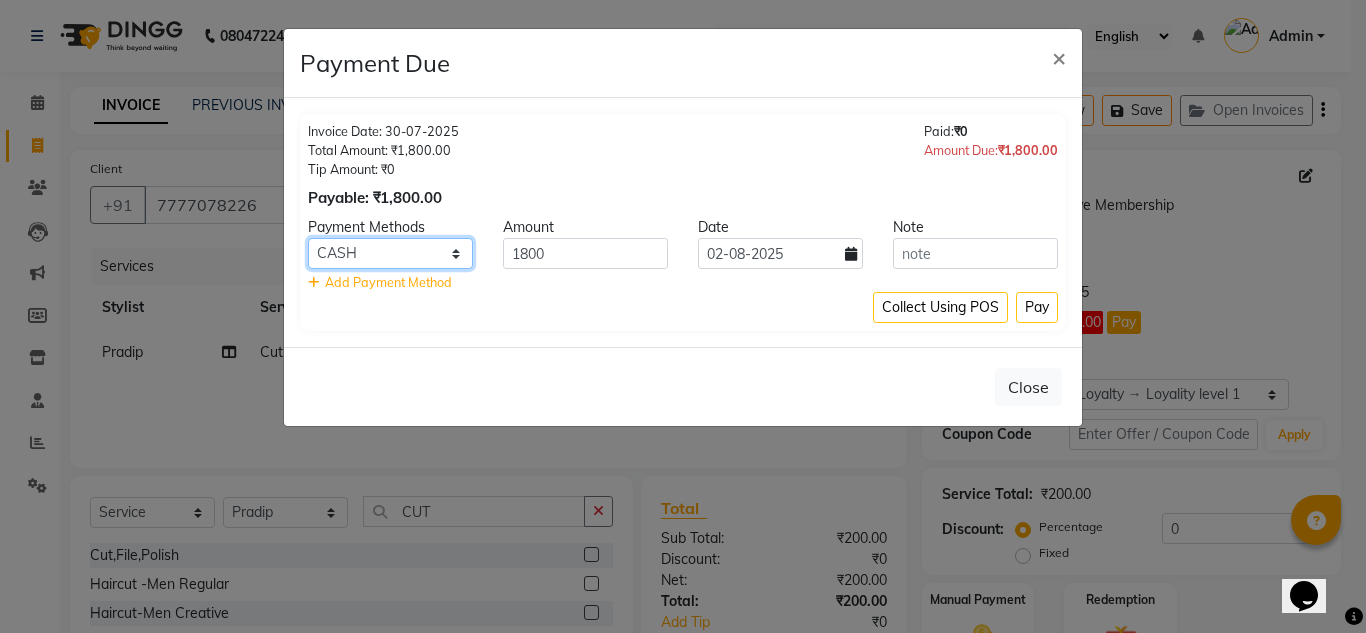 select on "3" 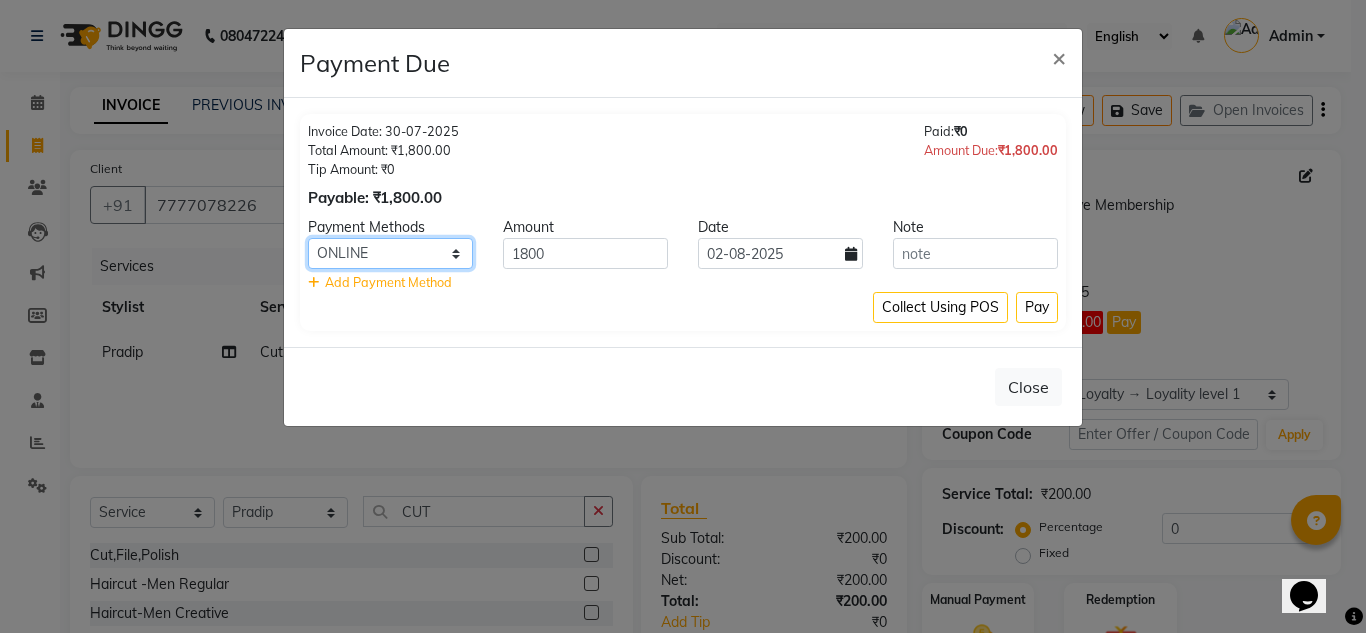 click on "CASH CARD ONLINE CUSTOM GPay PayTM PhonePe UPI NearBuy Loan BharatPay Cheque MosamBee MI Voucher Bank Family Visa Card Master Card BharatPay Card UPI BharatPay Other Cards Juice by MCB MyT Money MariDeal DefiDeal Deal.mu THD TCL CEdge Card M UPI M UPI Axis UPI Union Card (Indian Bank) Card (DL Bank) RS BTC Wellnessta Razorpay Complimentary Nift Spa Finder Spa Week Venmo BFL LoanTap SaveIN GMoney ATH Movil On Account Chamber Gift Card Trade Comp Donation Card on File Envision BRAC Card City Card bKash Credit Card Debit Card Shoutlo LUZO Jazz Cash AmEx Discover Tabby Online W Room Charge Room Charge USD Room Charge Euro Room Charge EGP Room Charge GBP Bajaj Finserv Bad Debts Card: IDFC Card: IOB Coupon Gcash PayMaya Instamojo COnline UOnline SOnline SCard Paypal PPR PPV PPC PPN PPG PPE CAMP Benefit ATH Movil Dittor App Rupay Diners iPrepaid iPackage District App Pine Labs Cash Payment Pnb Bank GPay NT Cash Lash GPay Lash Cash Nail GPay Nail Cash BANKTANSFER Dreamfolks BOB SBI Save-In Nail Card Lash Card" 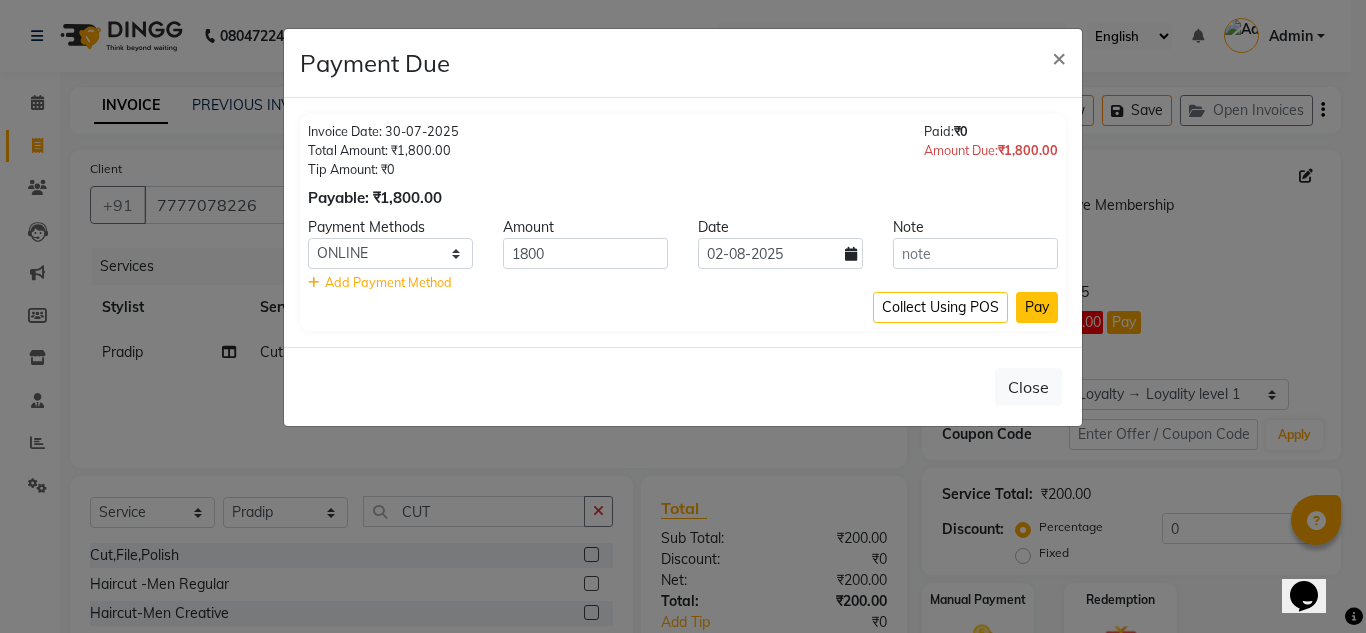 click on "Pay" 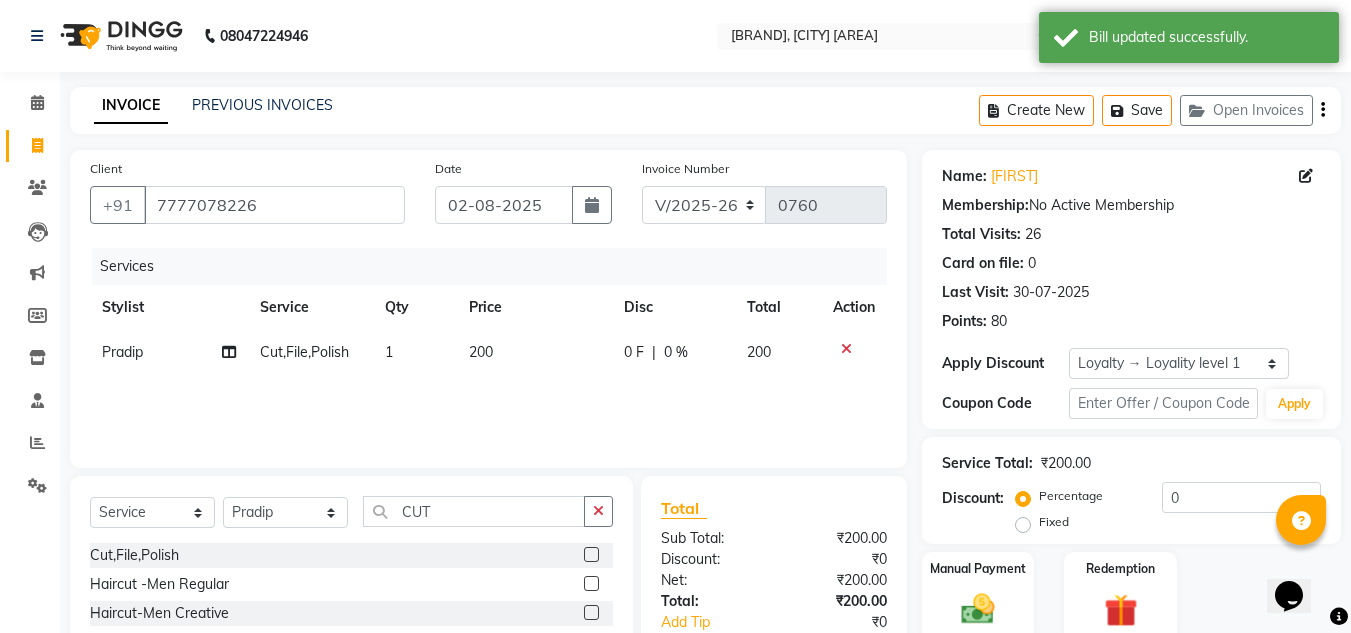 scroll, scrollTop: 168, scrollLeft: 0, axis: vertical 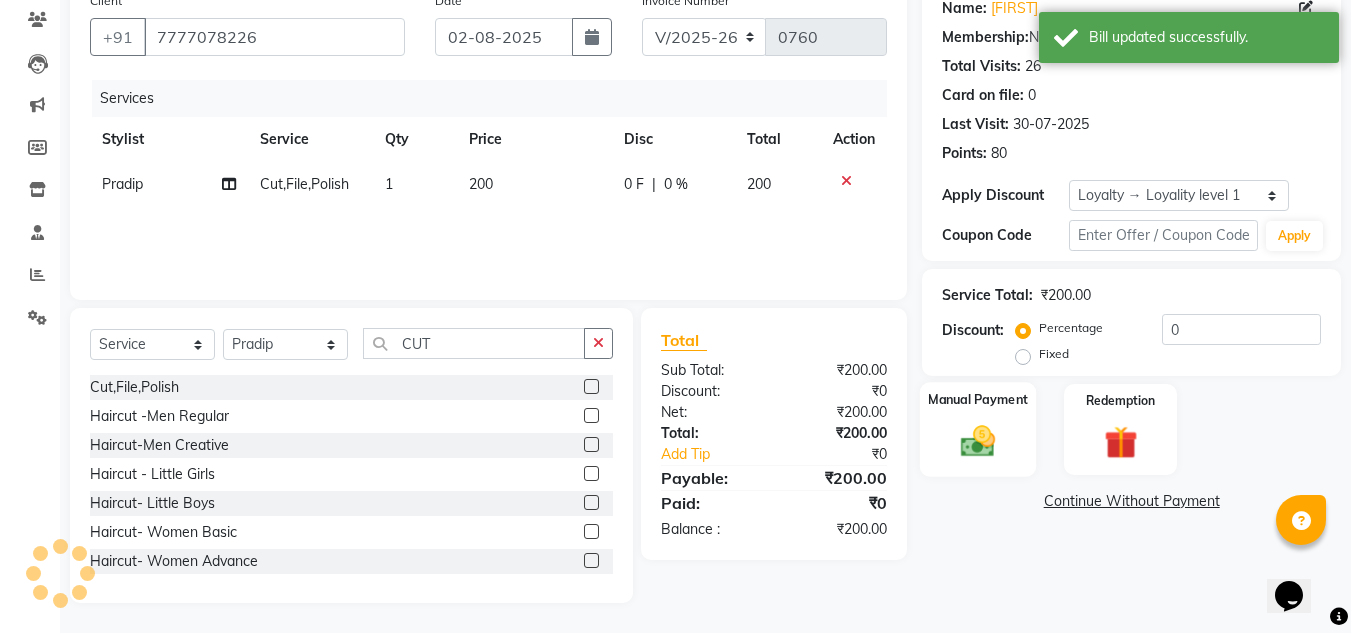 click 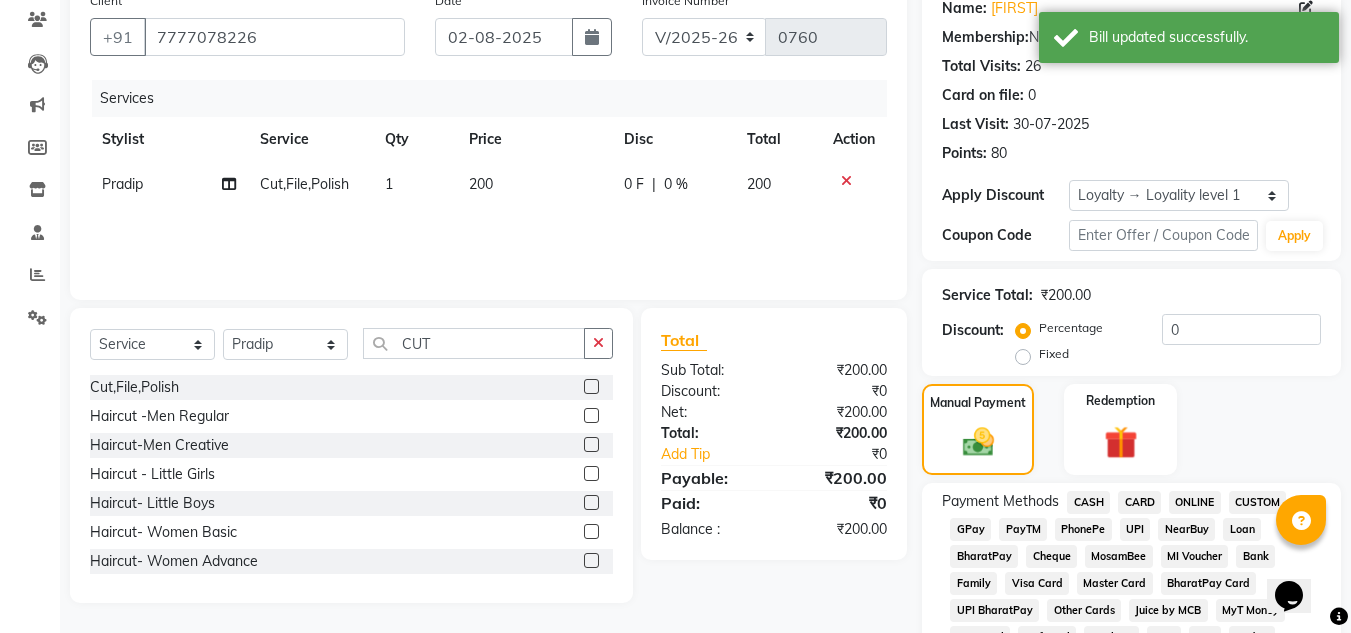 click on "ONLINE" 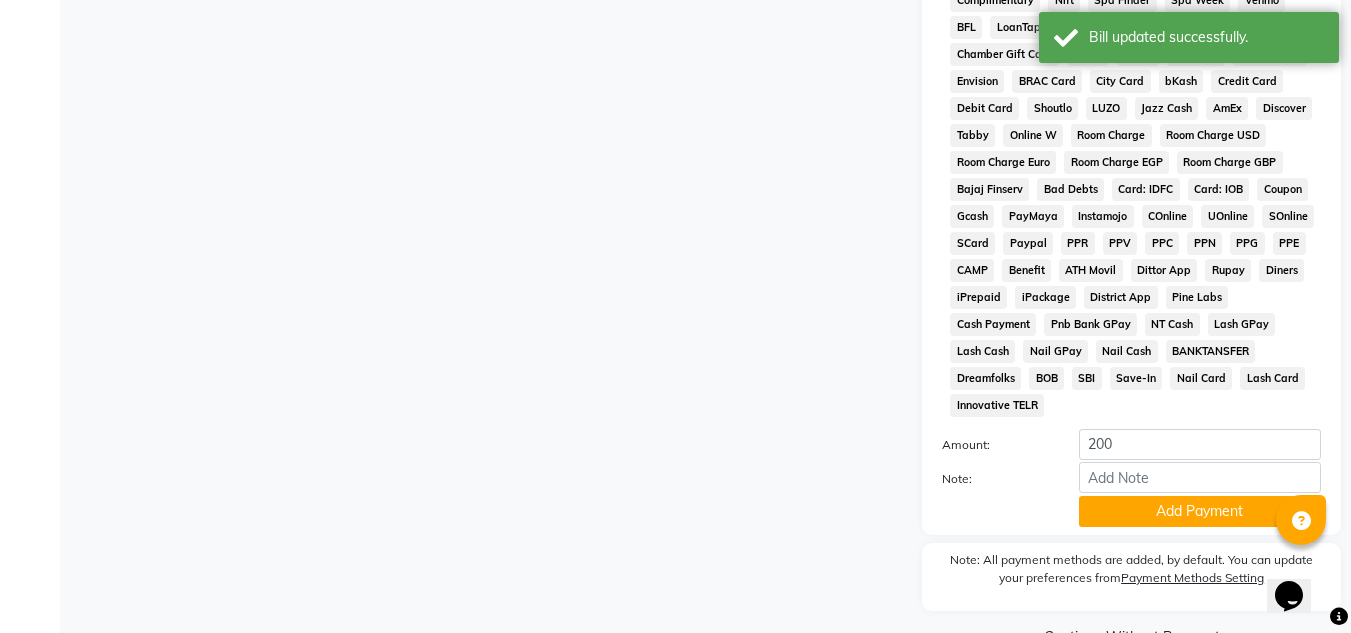 scroll, scrollTop: 908, scrollLeft: 0, axis: vertical 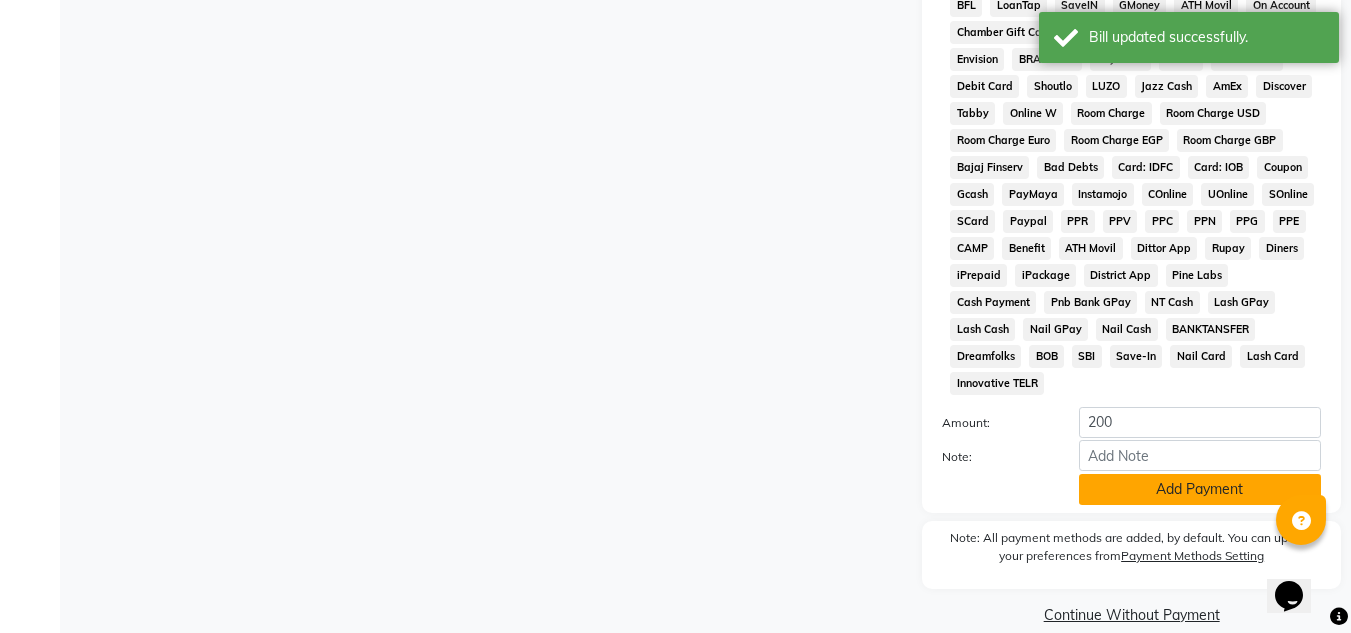 click on "Add Payment" 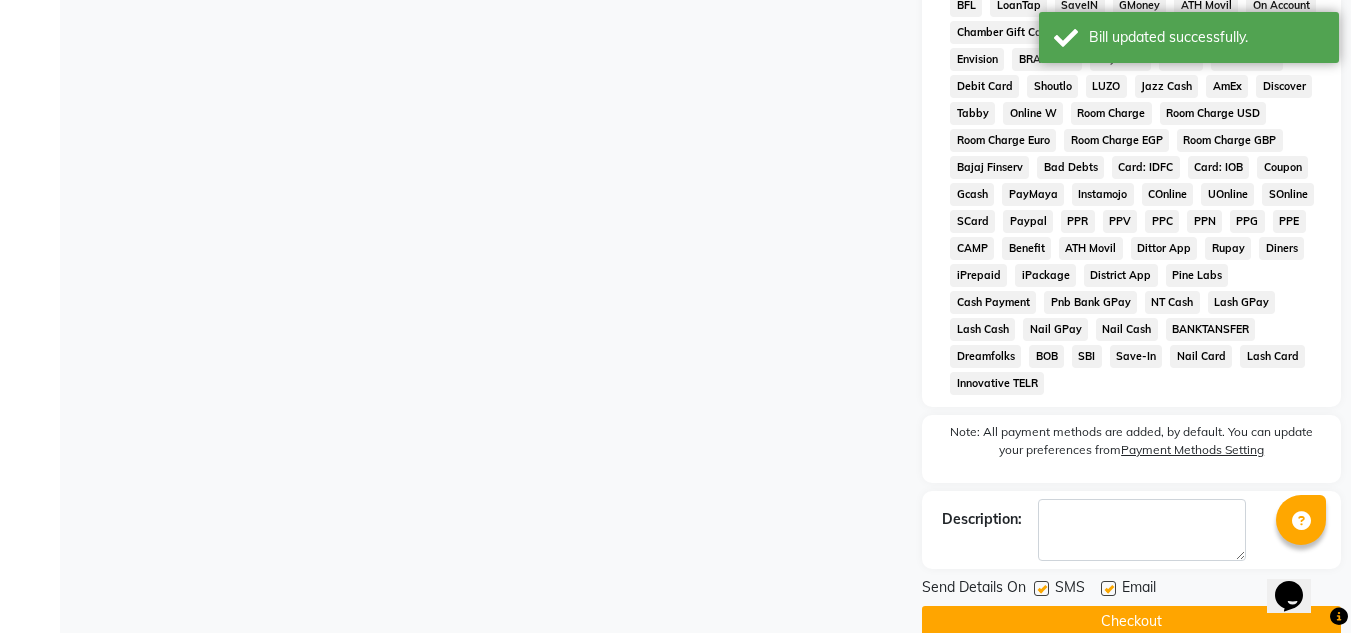 click 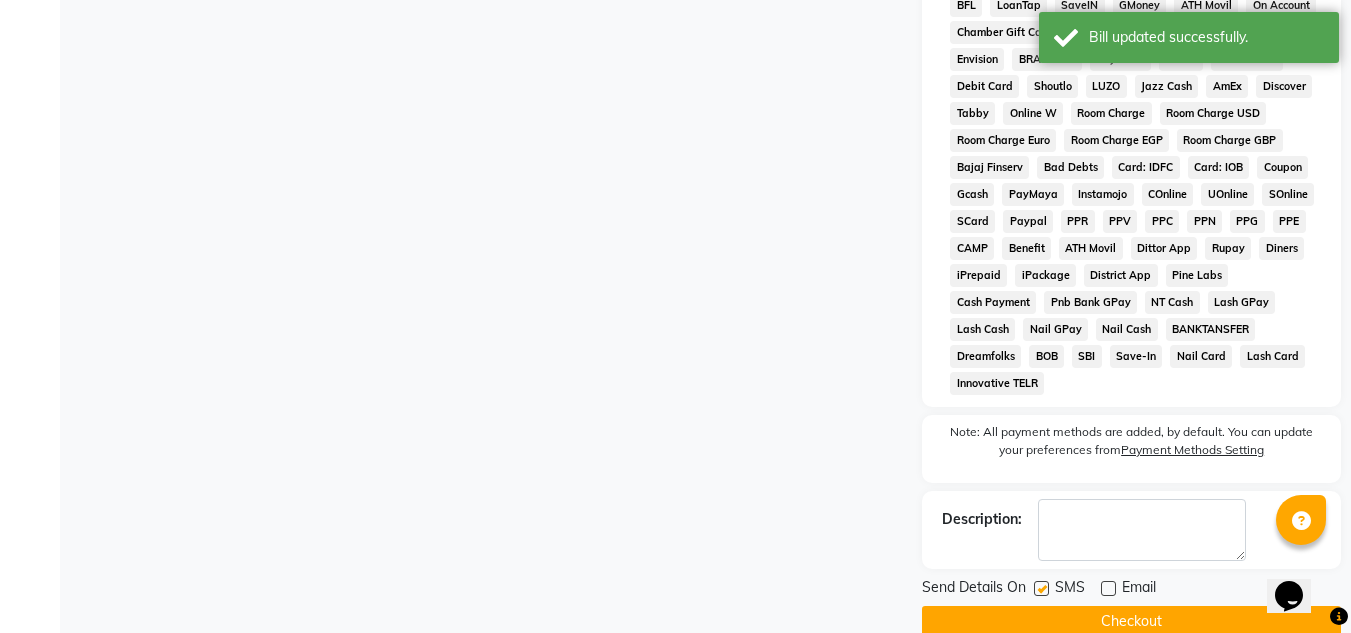 click on "Checkout" 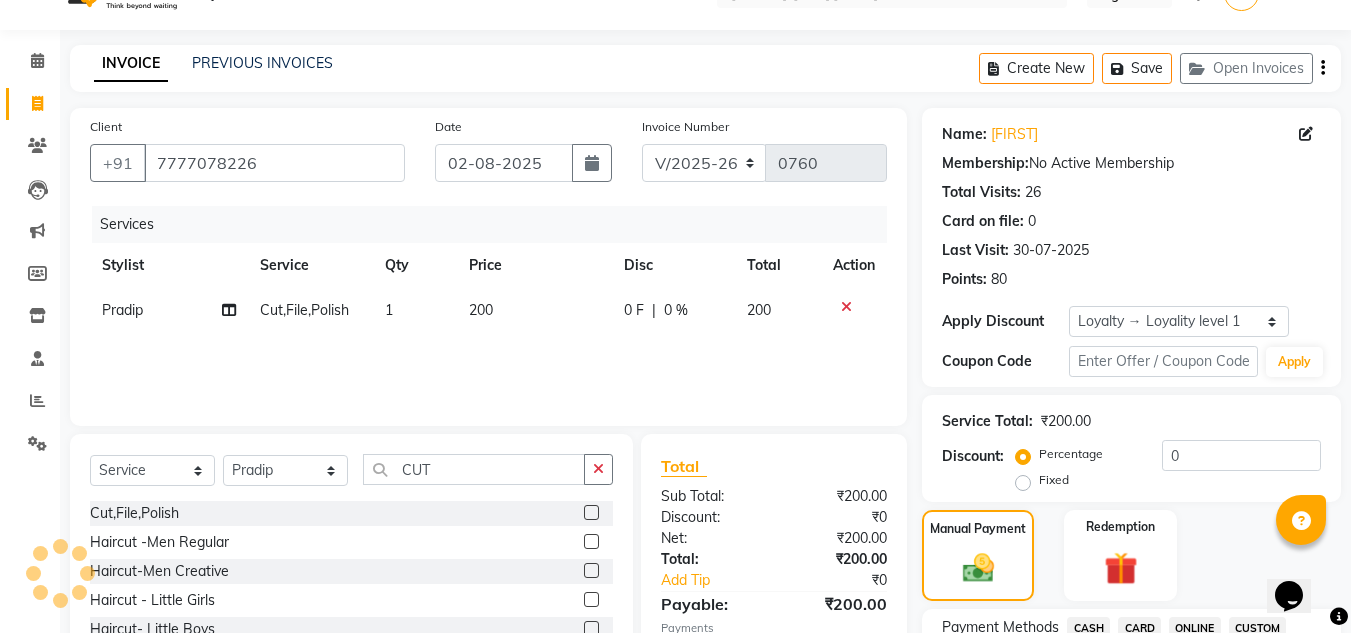 scroll, scrollTop: 0, scrollLeft: 0, axis: both 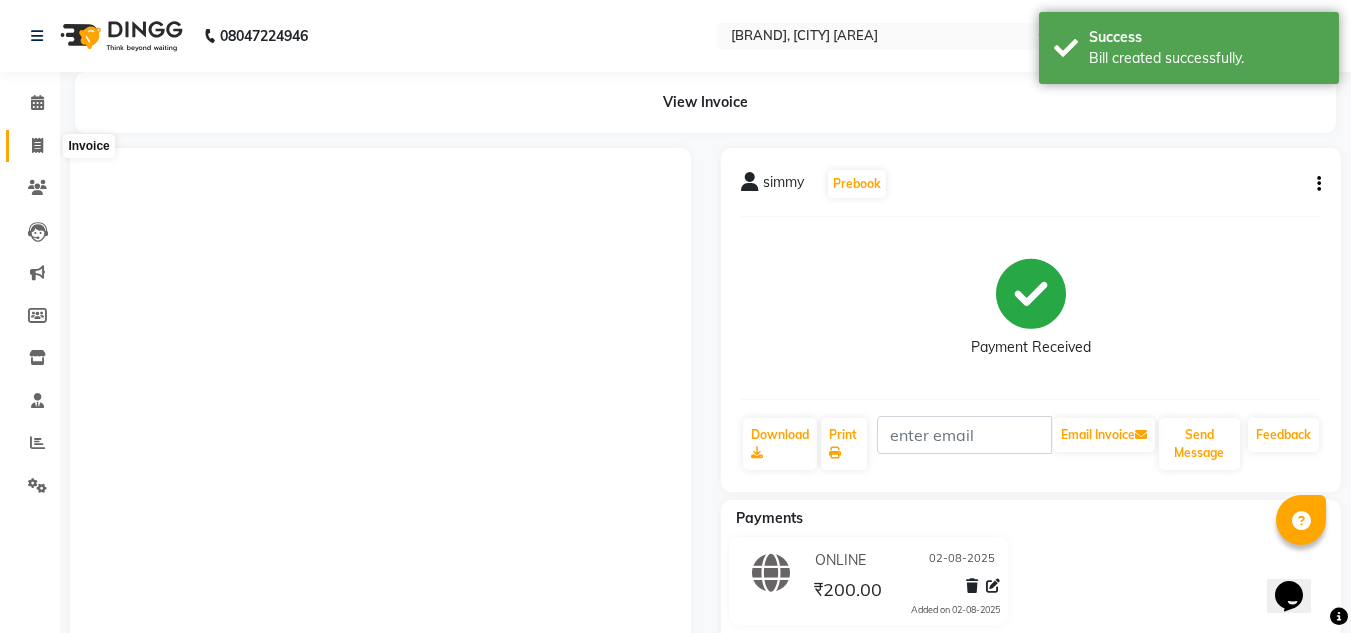 click 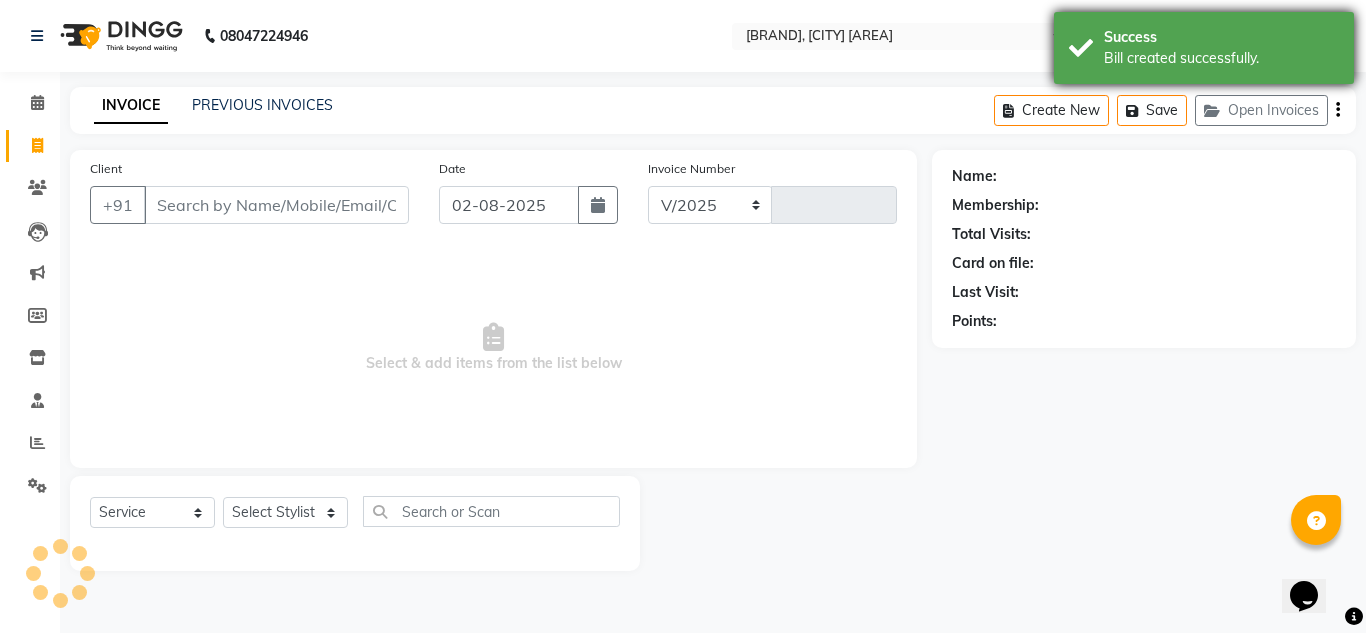 select on "4941" 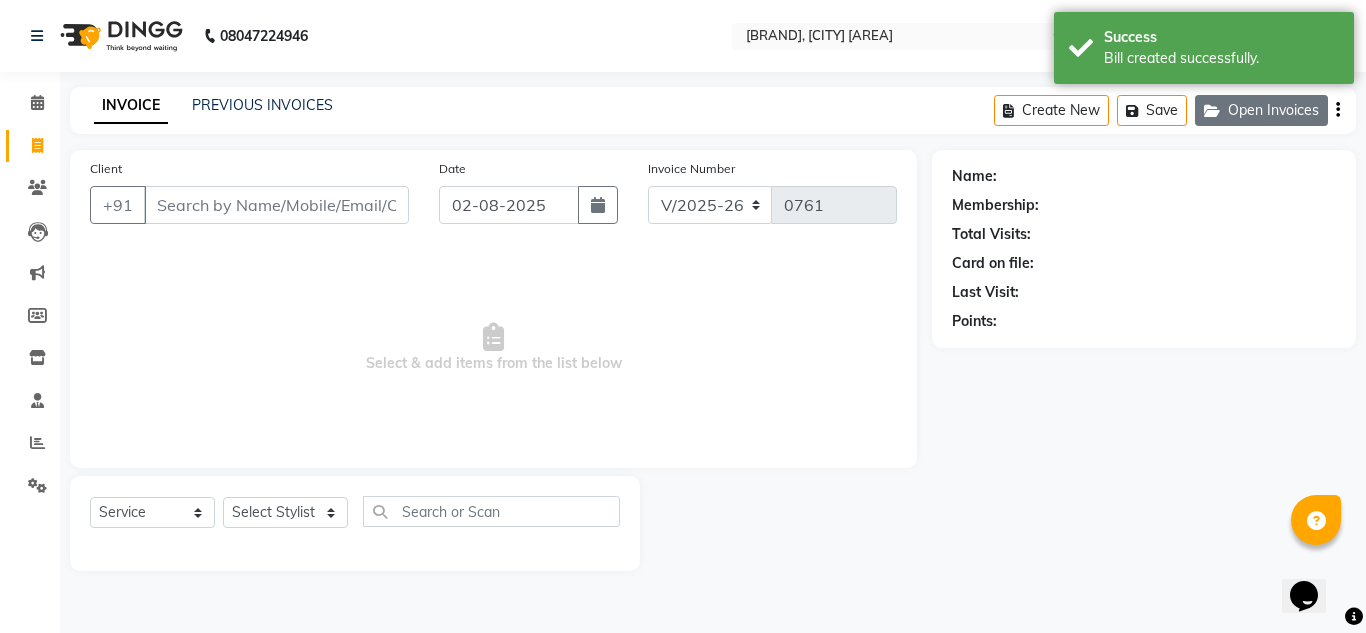 click on "Open Invoices" 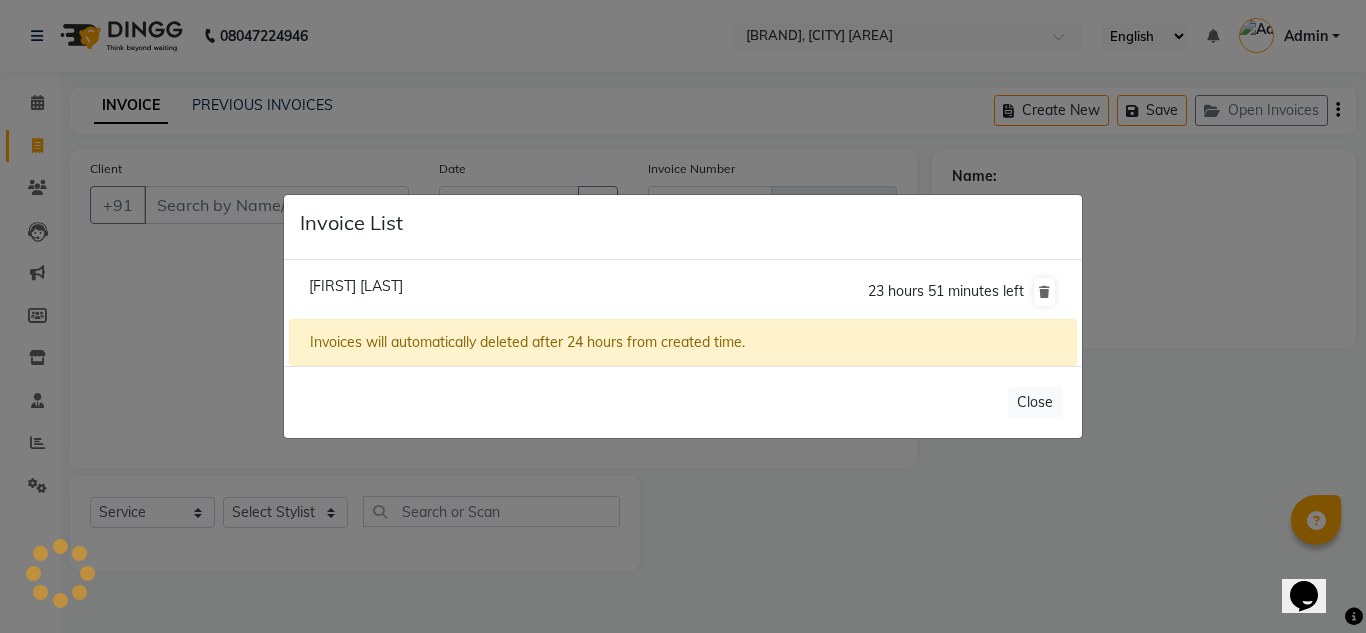 click on "[FIRST] [LAST]" 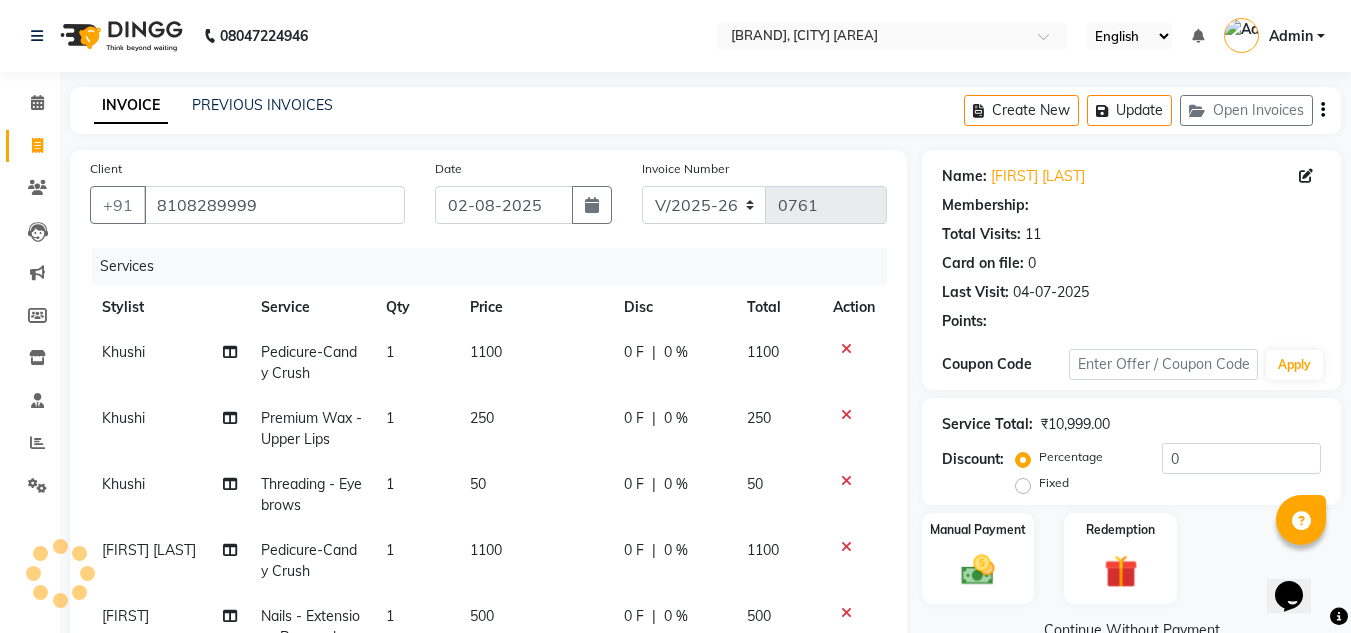 select on "1: Object" 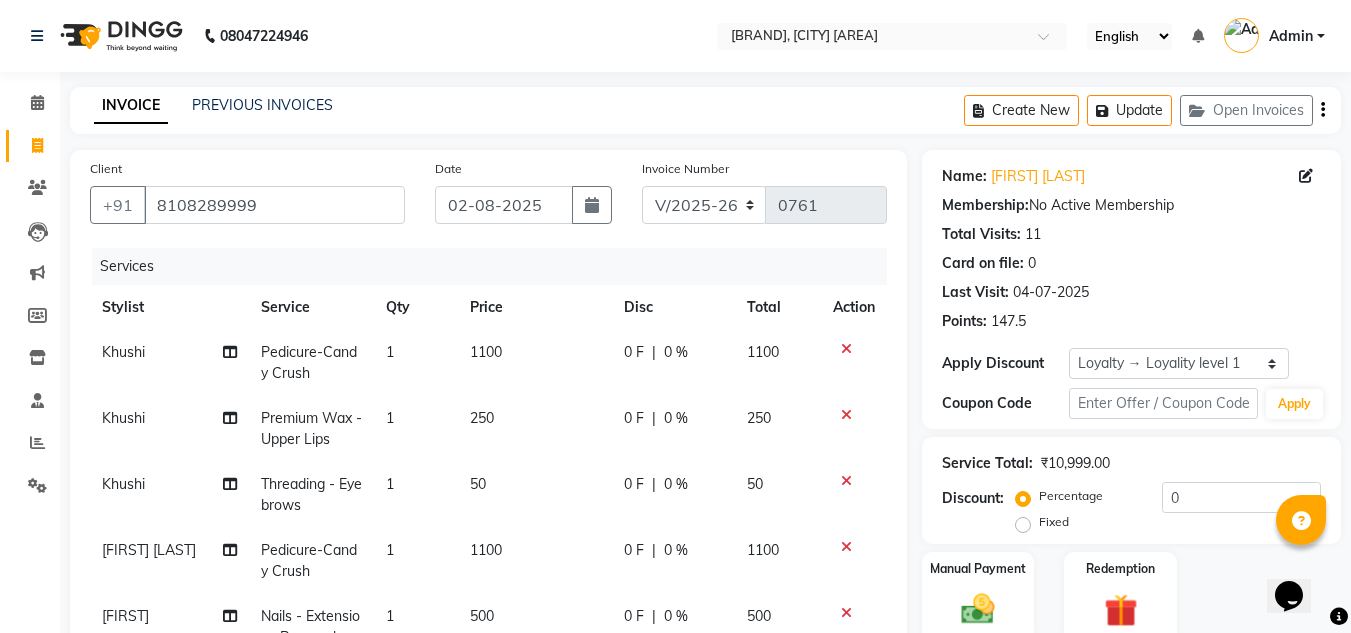 scroll, scrollTop: 30, scrollLeft: 0, axis: vertical 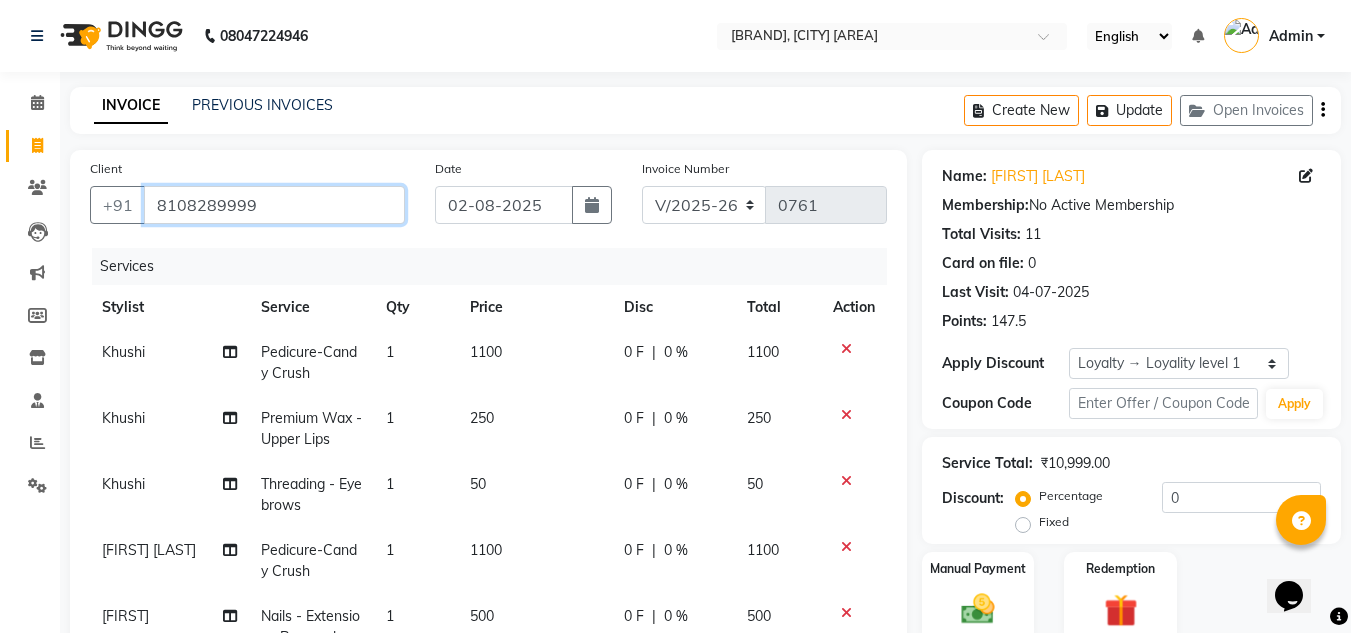 click on "8108289999" at bounding box center [274, 205] 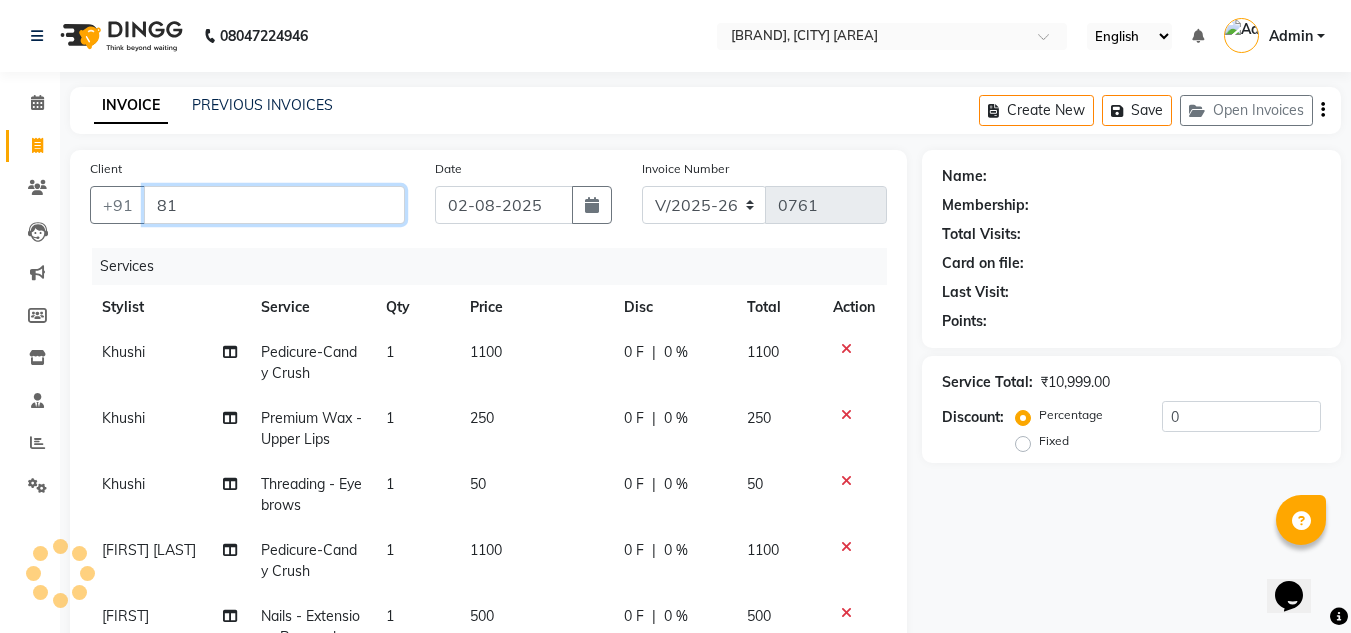 type on "8" 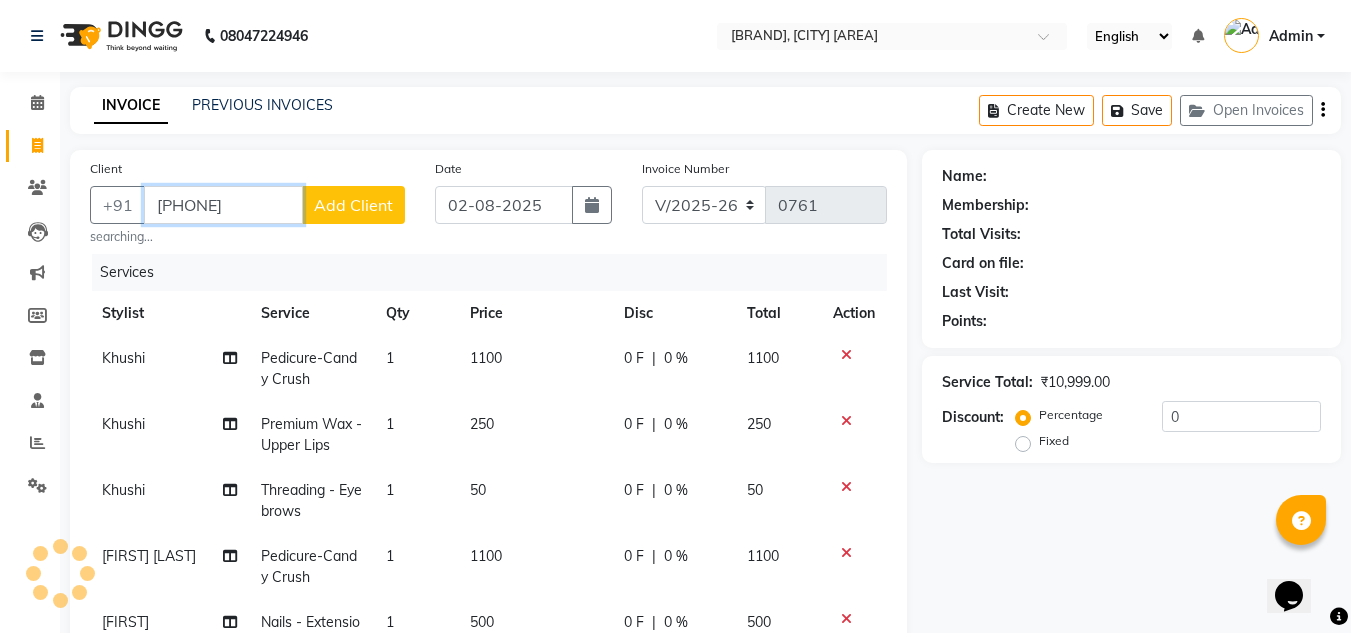 type on "[PHONE]" 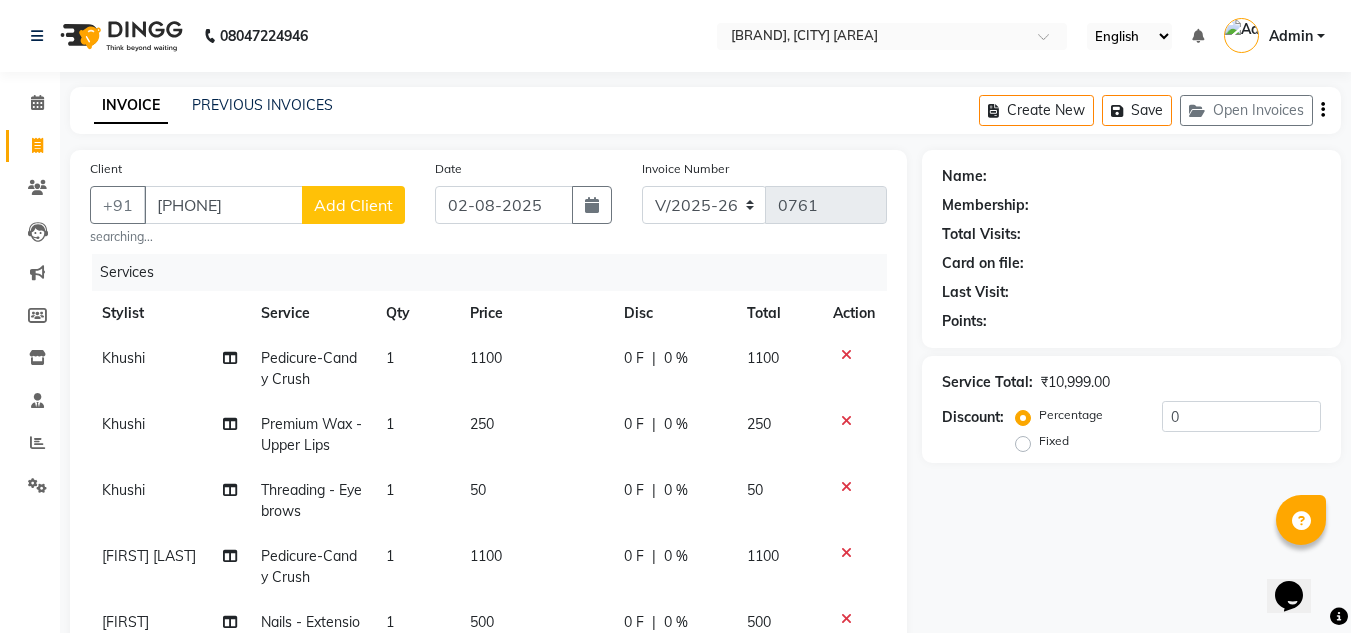 click on "Add Client" 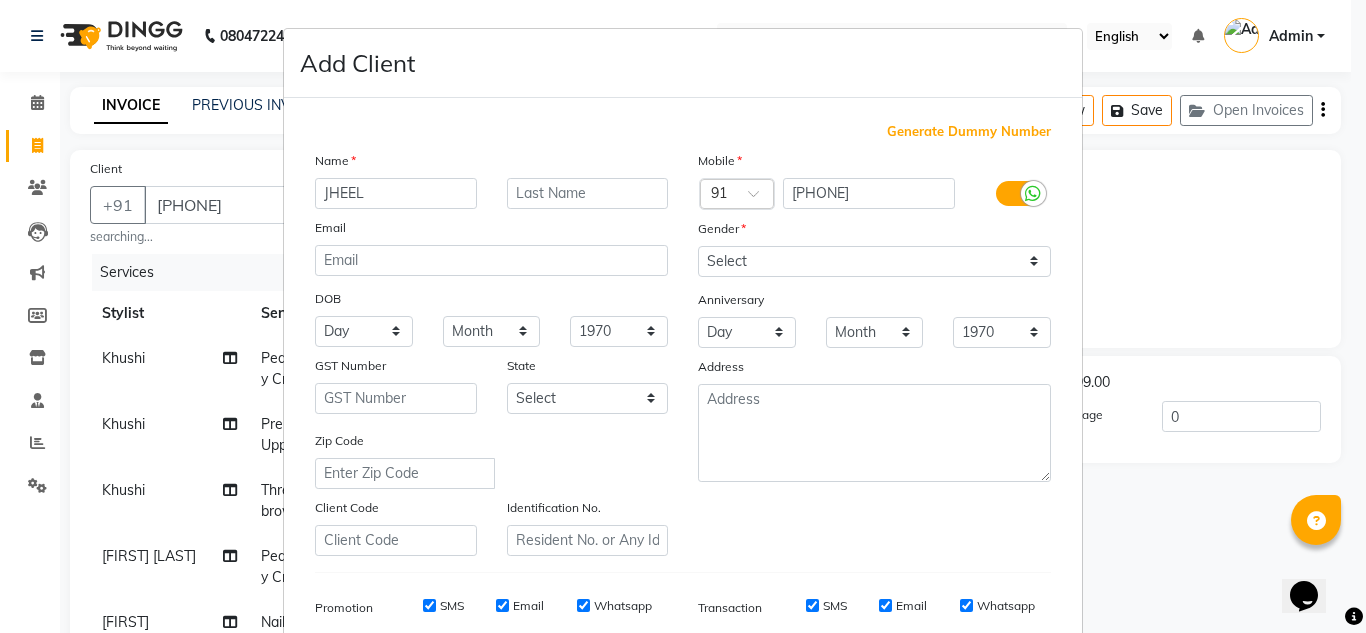 type on "JHEEL" 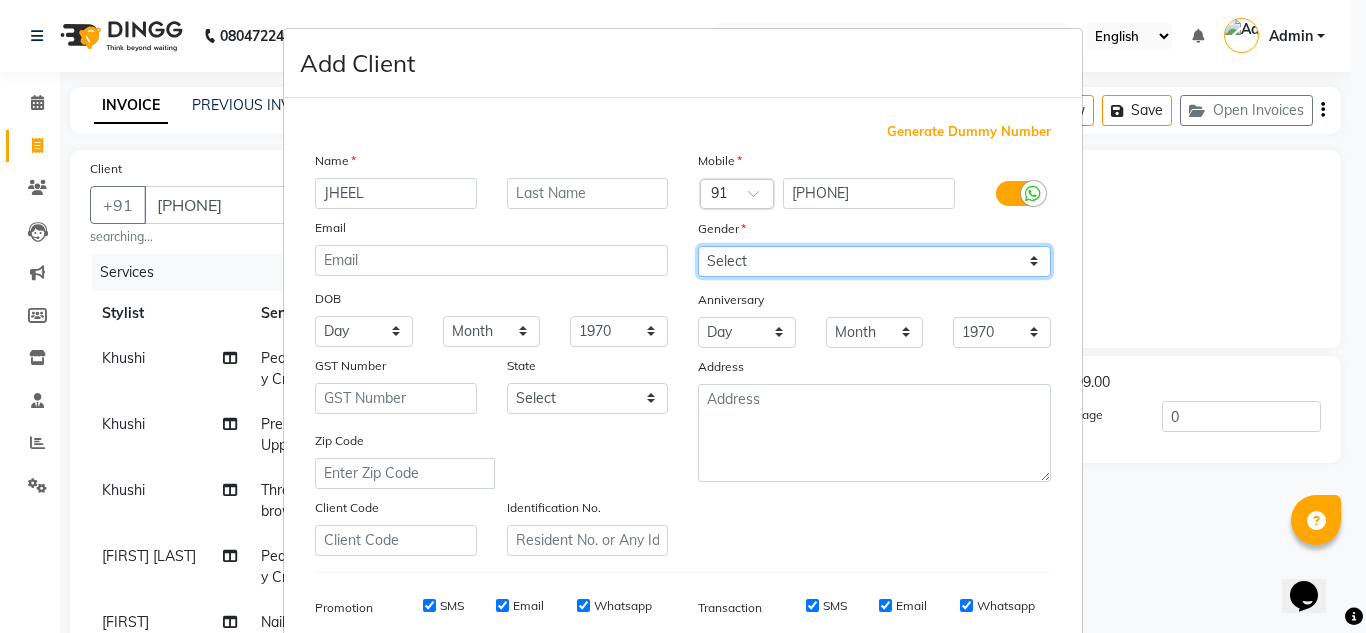 click on "Select Male Female Other Prefer Not To Say" at bounding box center (874, 261) 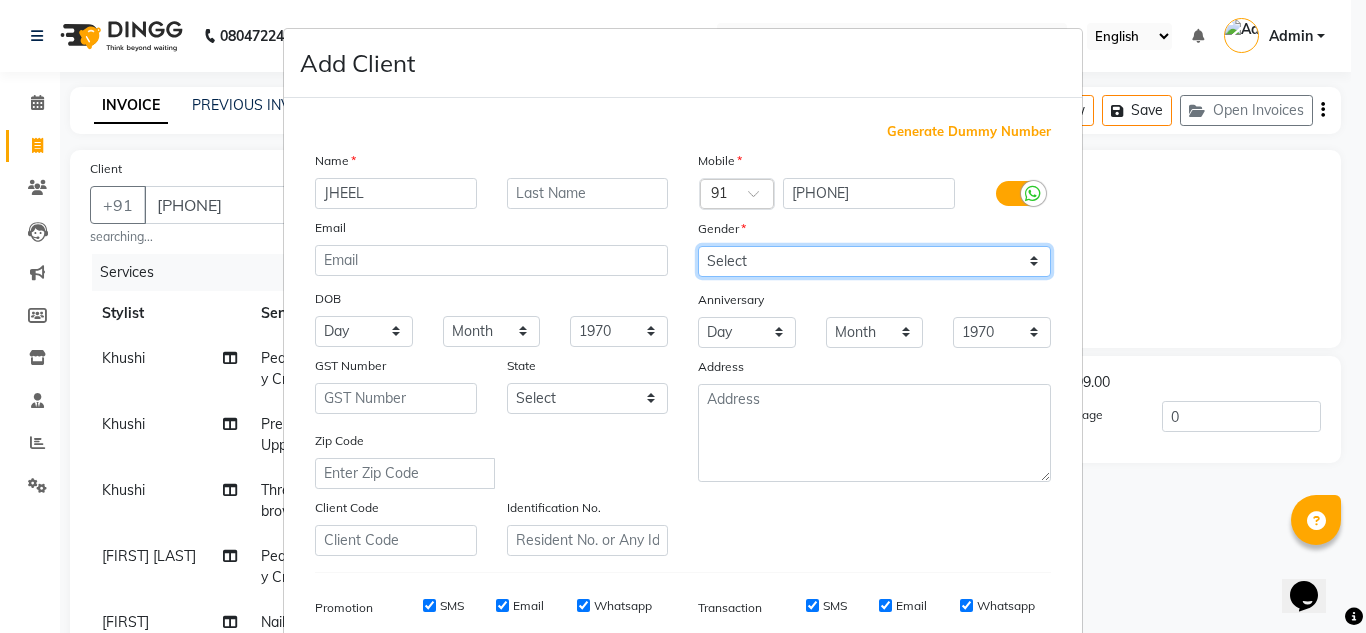 select on "female" 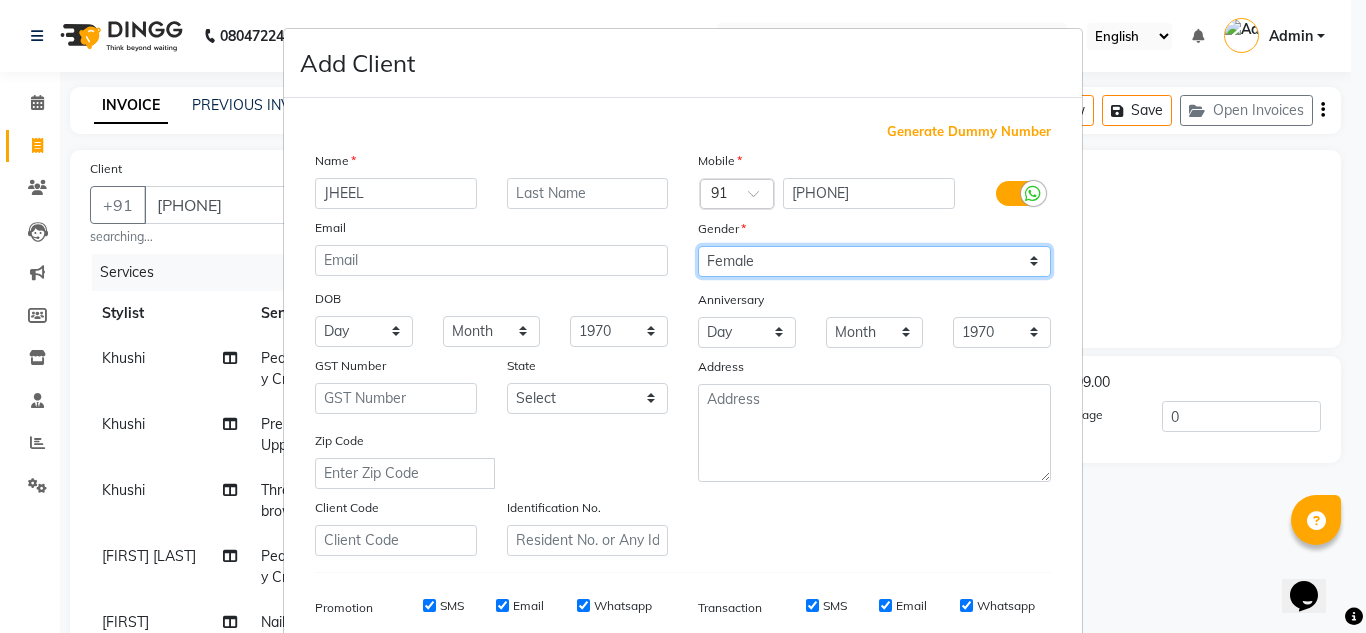 click on "Select Male Female Other Prefer Not To Say" at bounding box center (874, 261) 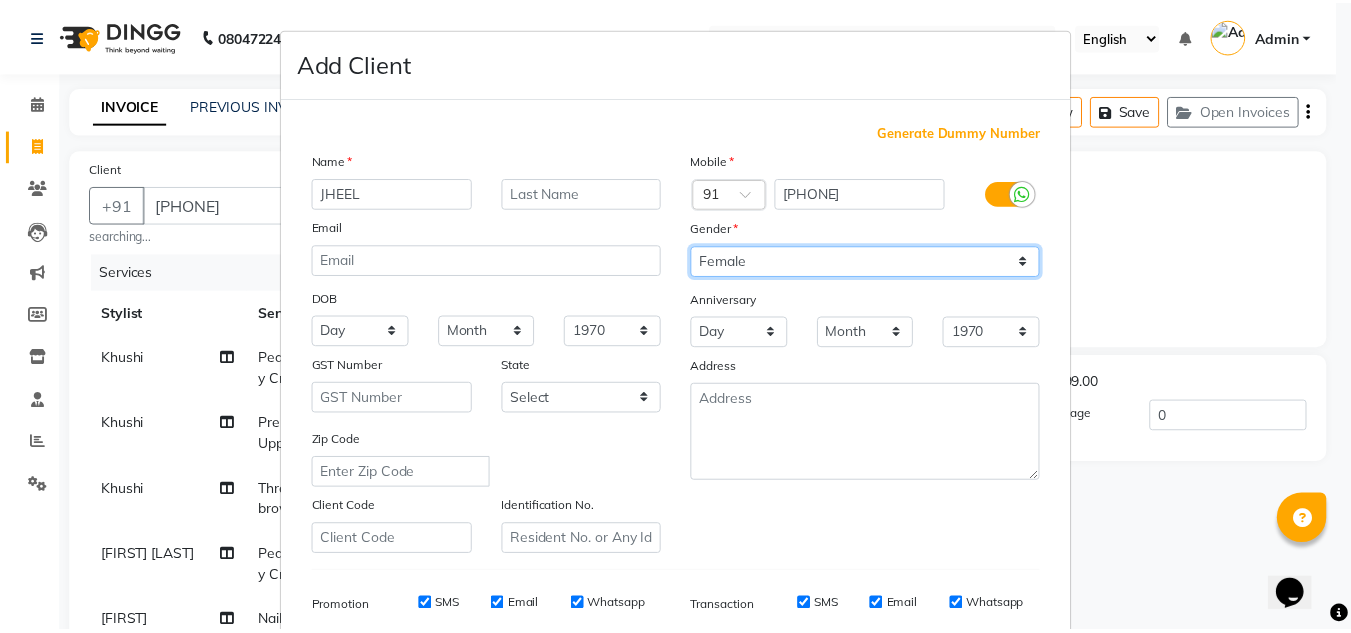 scroll, scrollTop: 290, scrollLeft: 0, axis: vertical 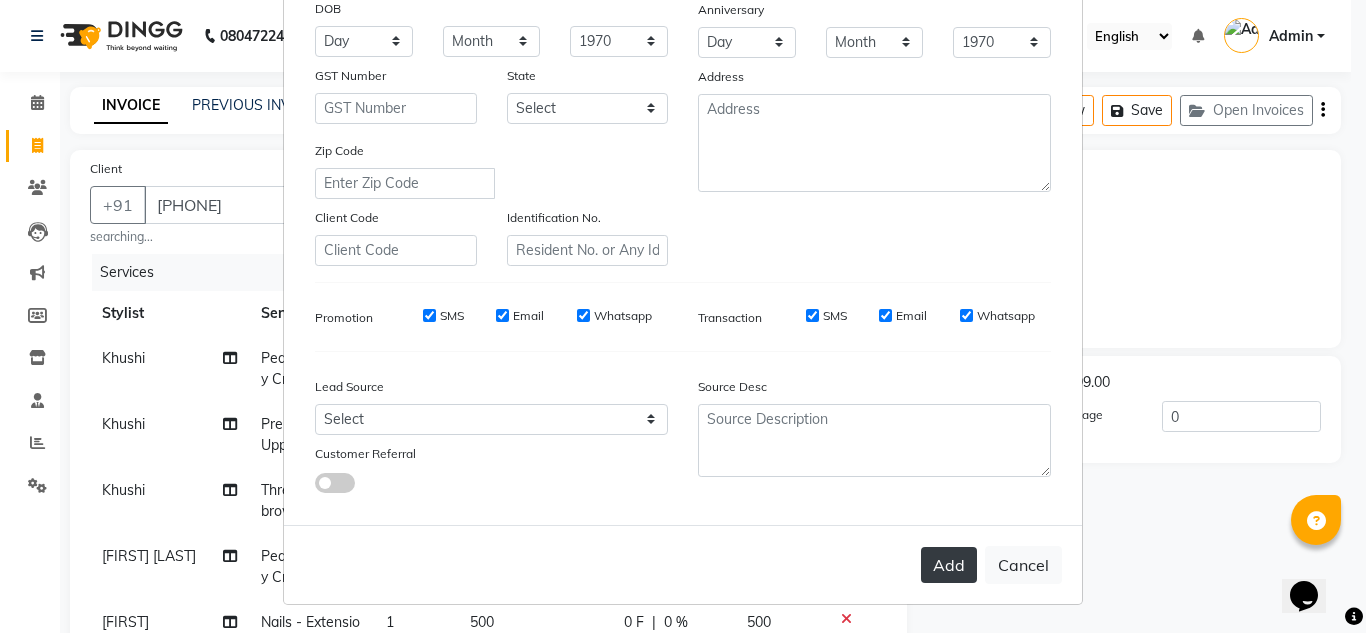 click on "Add" at bounding box center (949, 565) 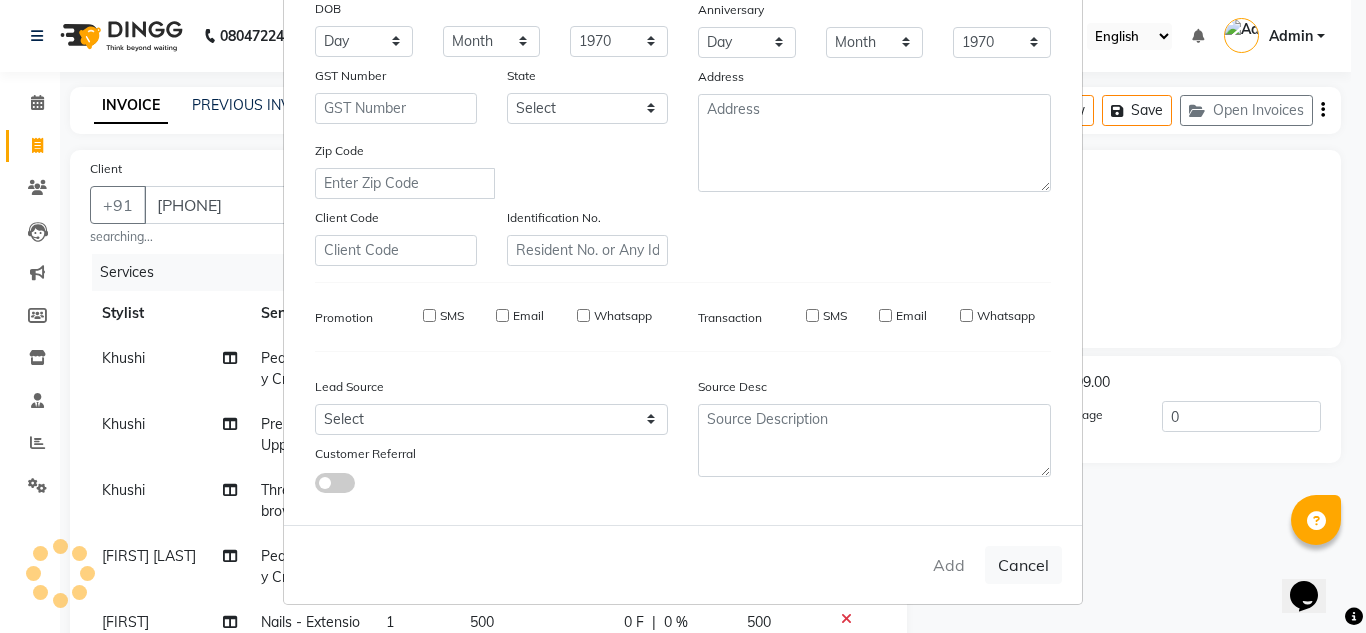 type 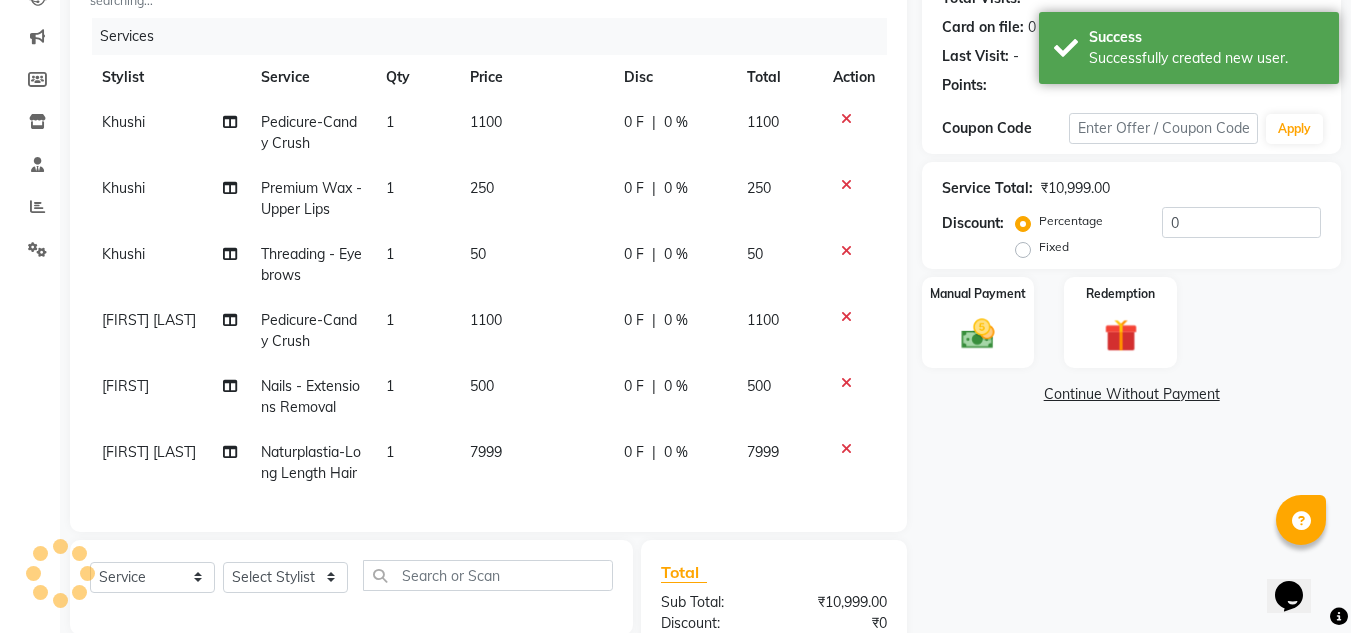 select on "1: Object" 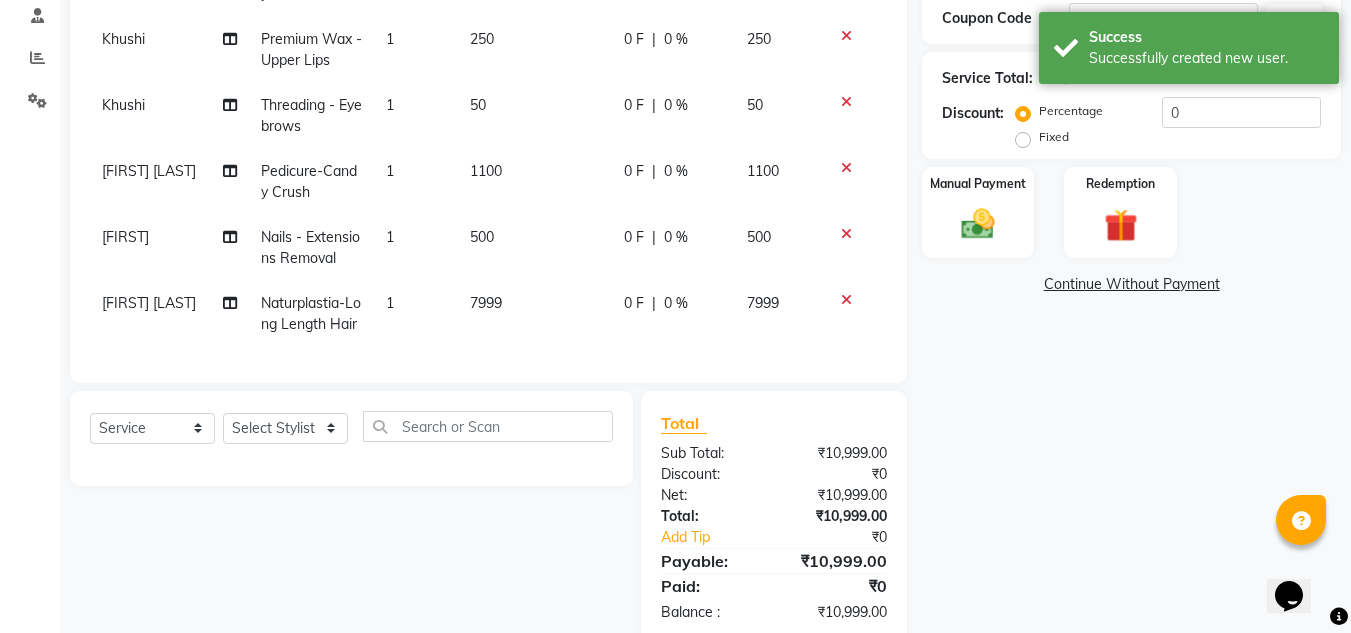 scroll, scrollTop: 409, scrollLeft: 0, axis: vertical 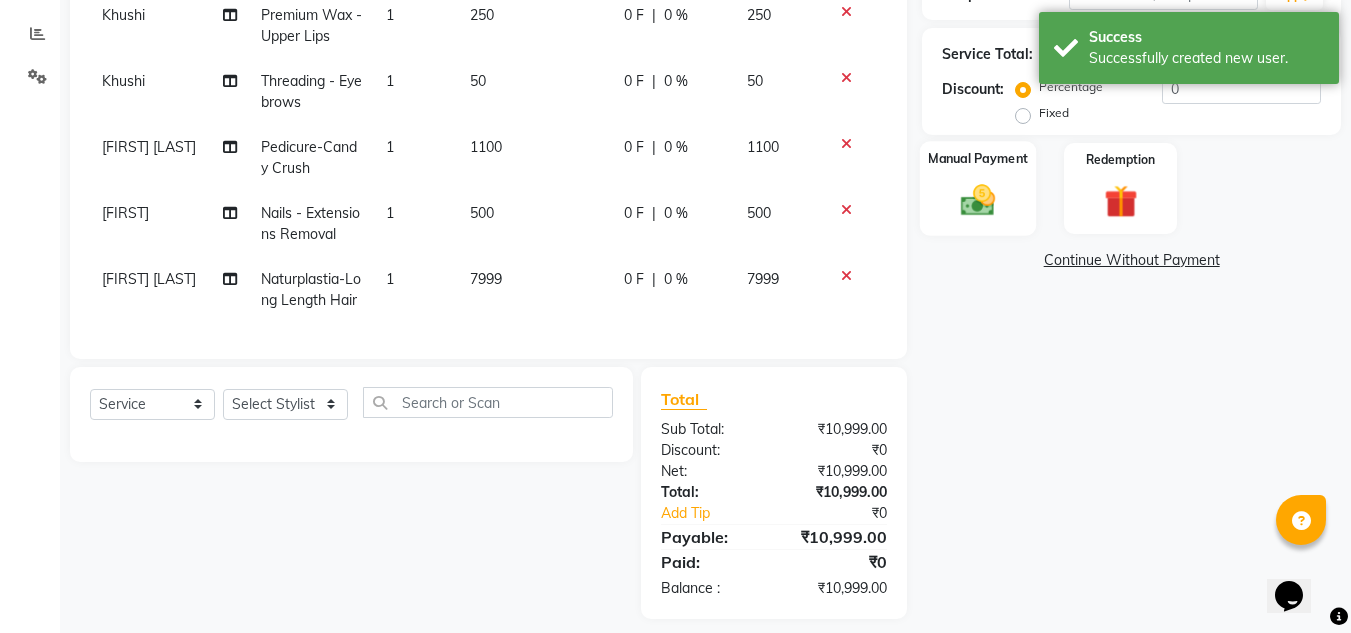 click on "Manual Payment" 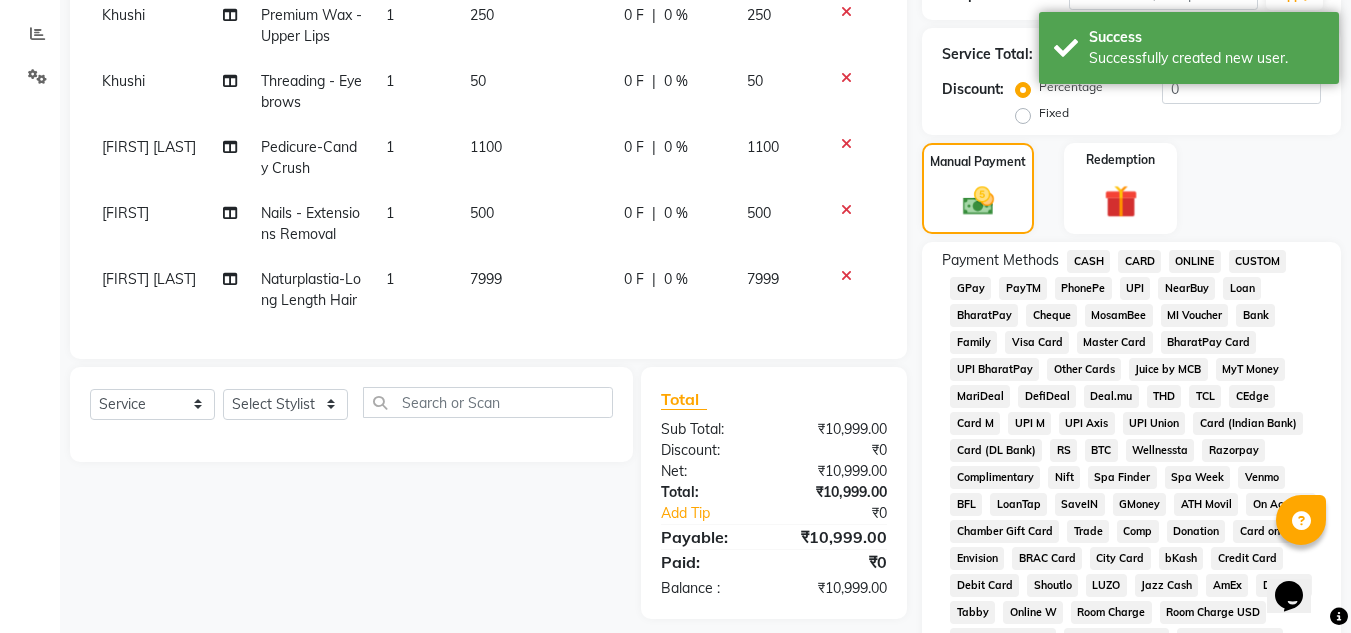 click on "CASH" 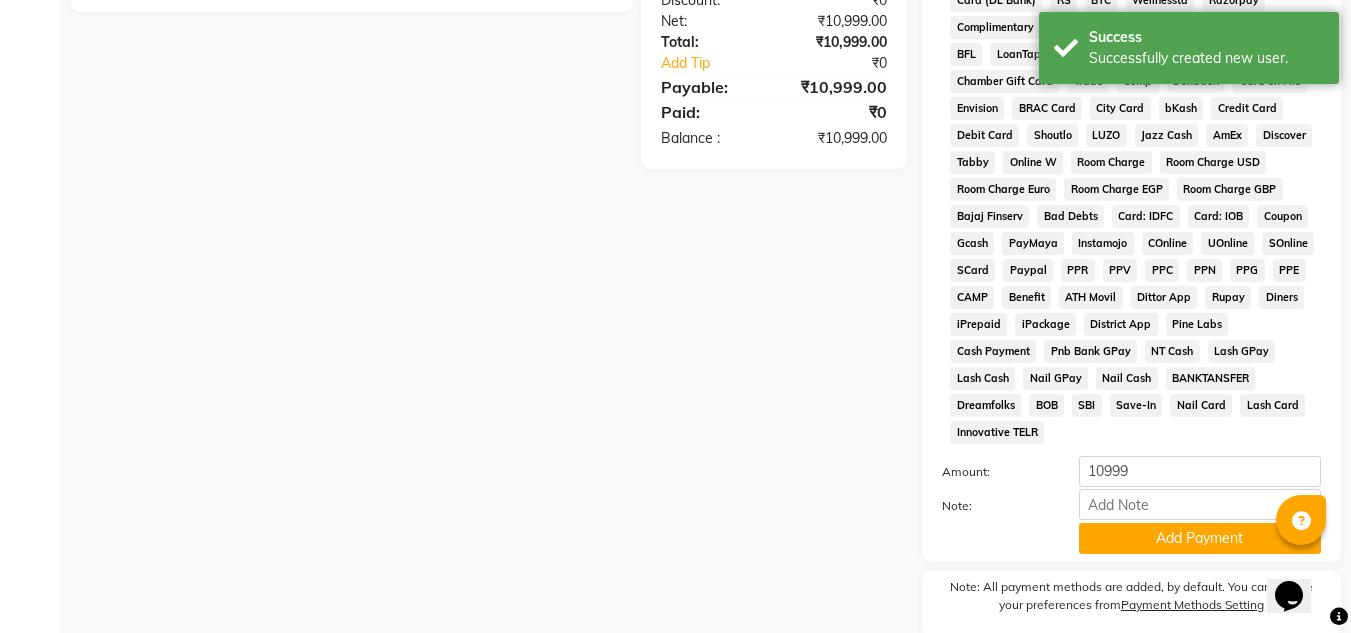 scroll, scrollTop: 908, scrollLeft: 0, axis: vertical 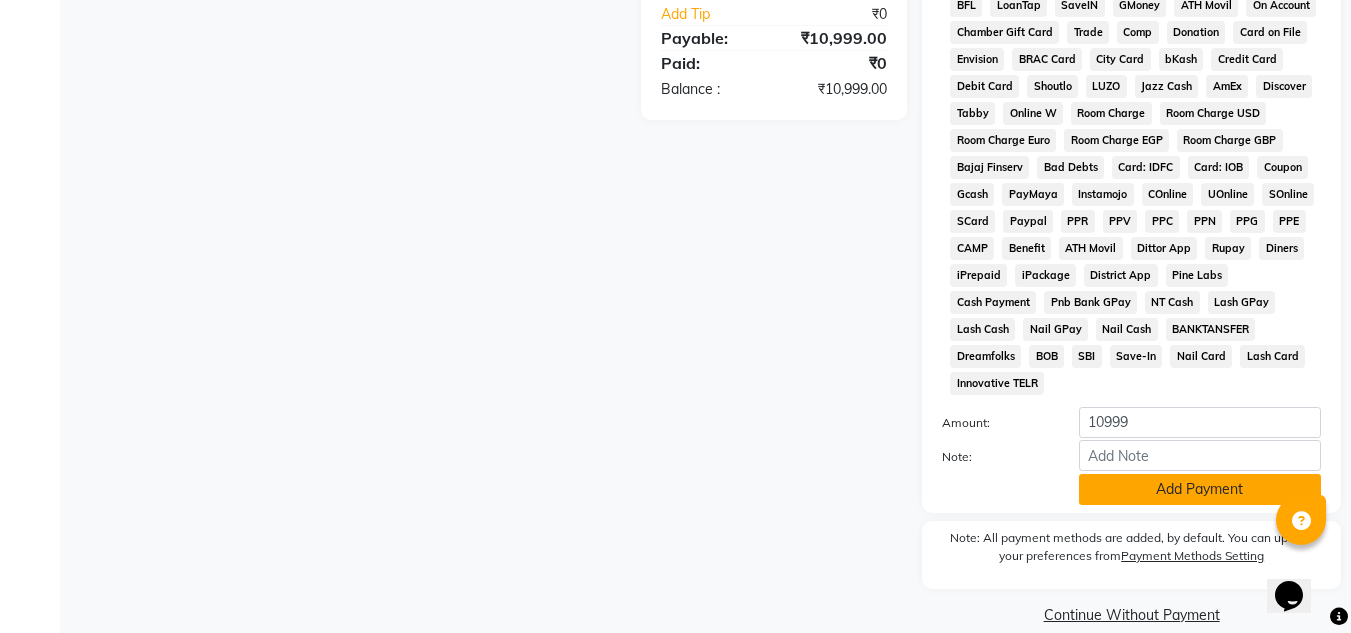 click on "Add Payment" 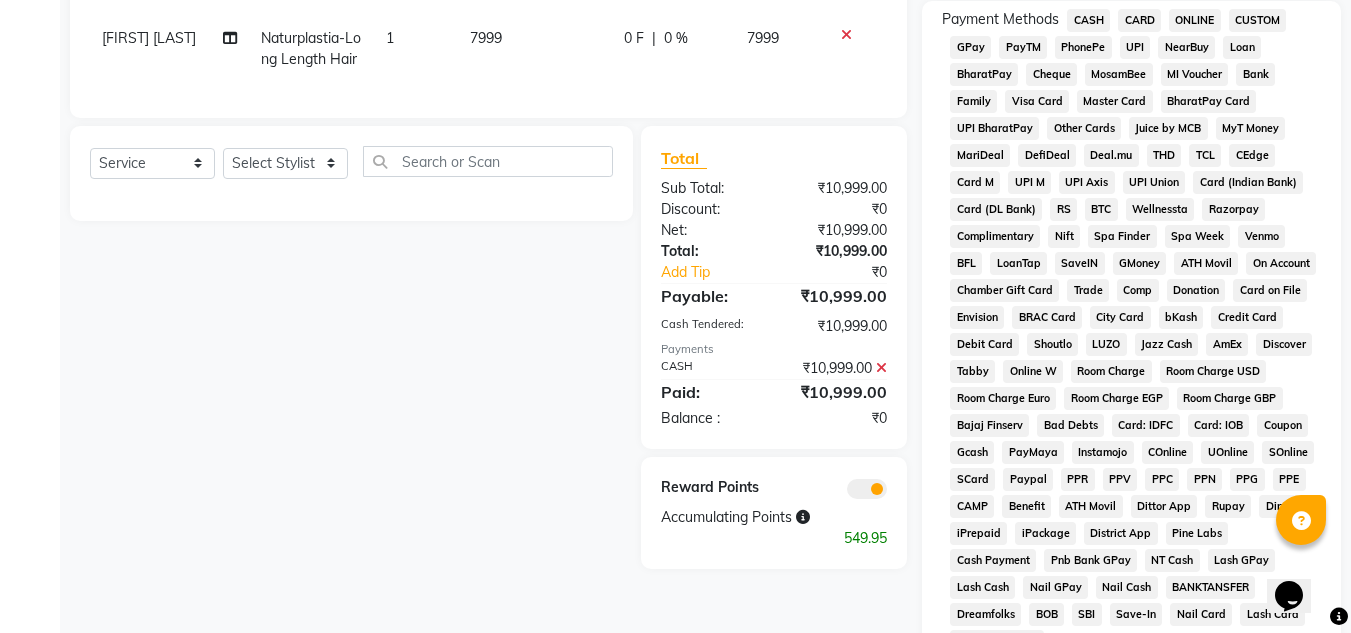 scroll, scrollTop: 641, scrollLeft: 0, axis: vertical 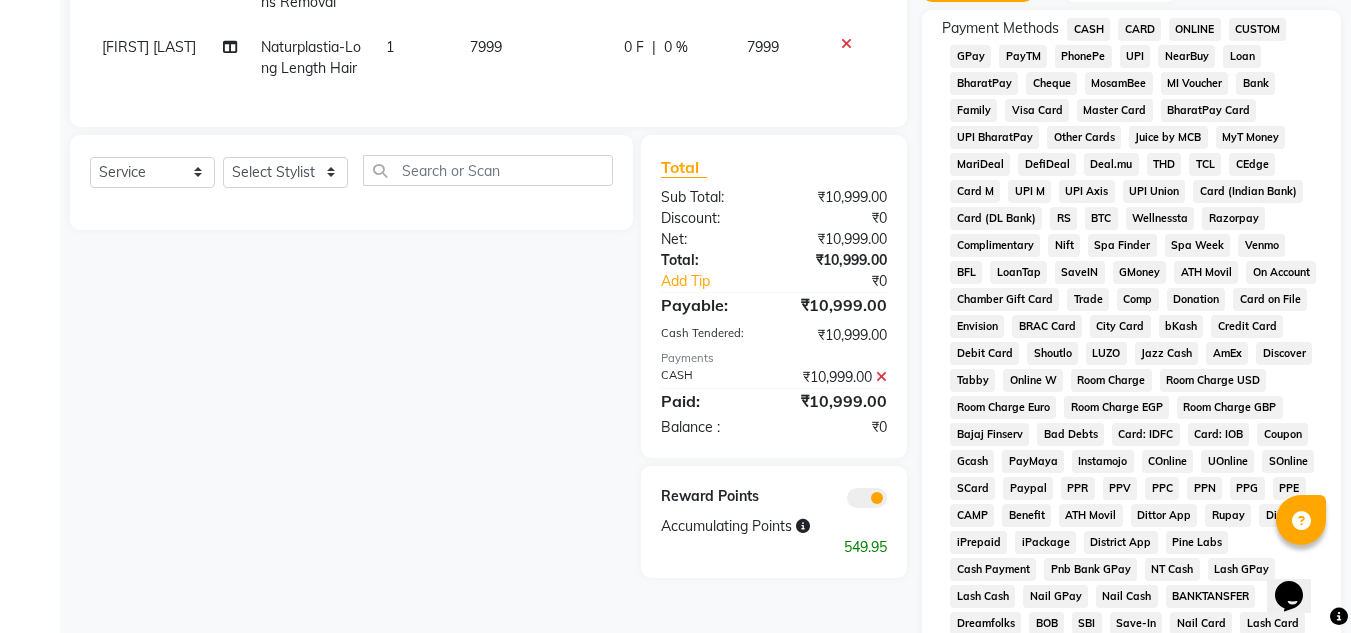 click 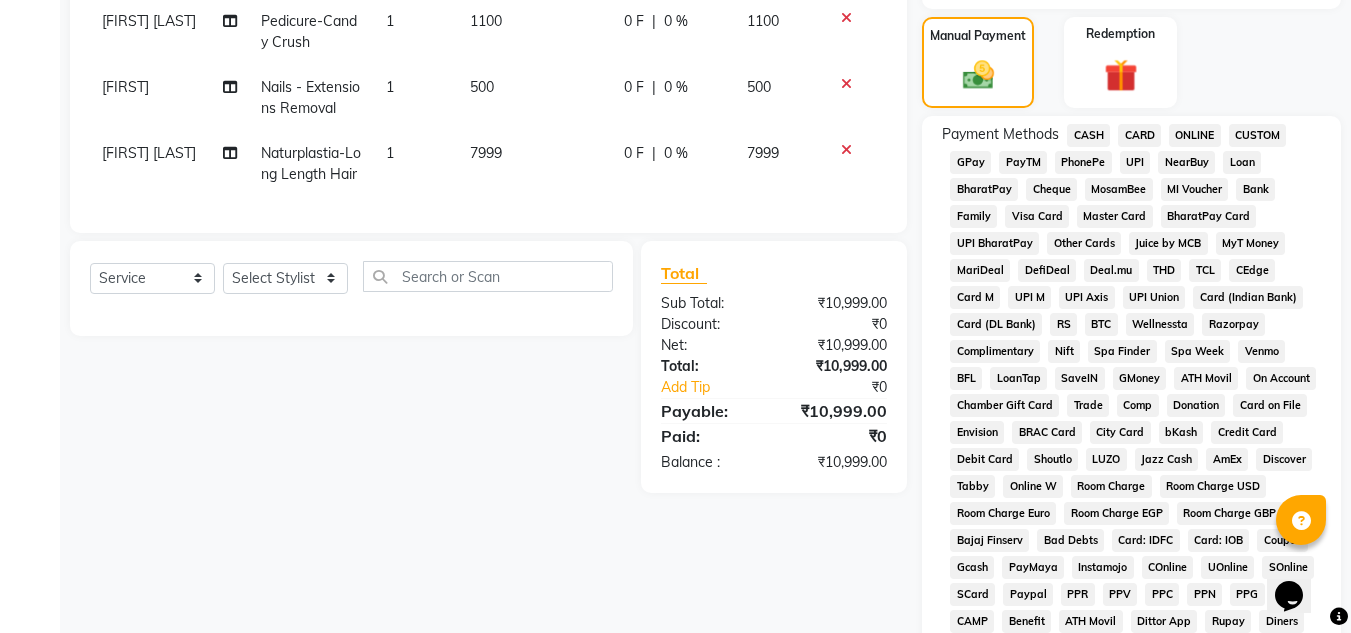 scroll, scrollTop: 534, scrollLeft: 0, axis: vertical 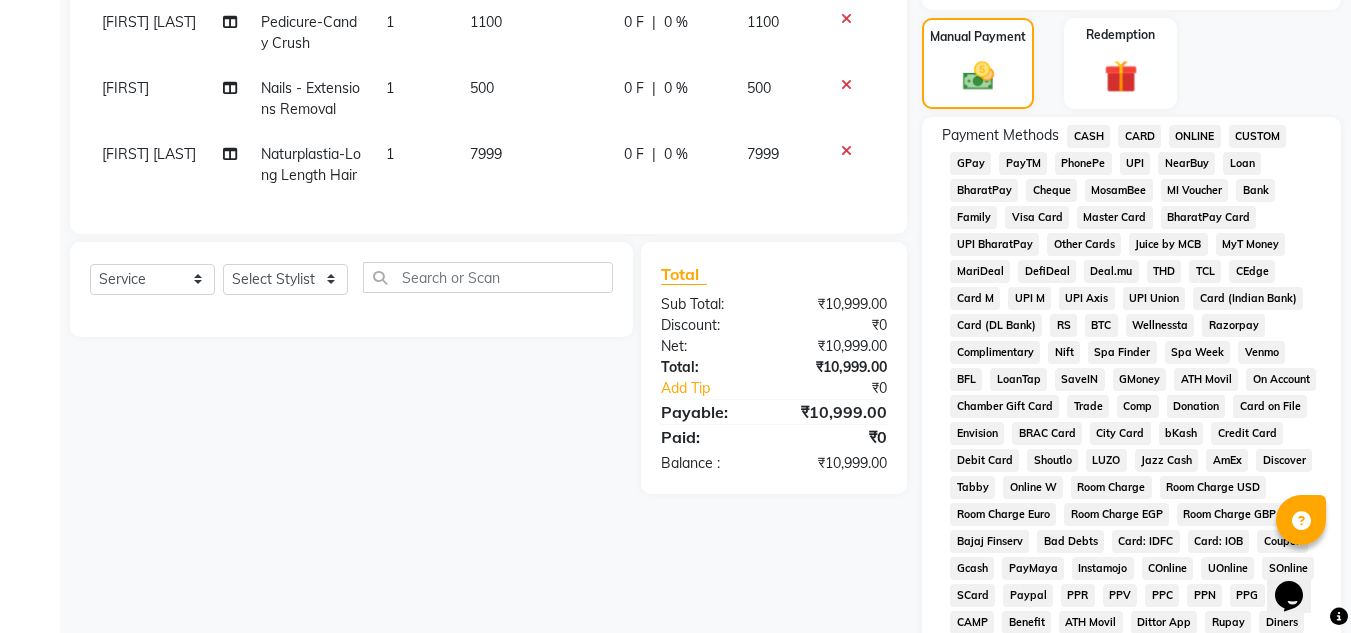 click on "CASH" 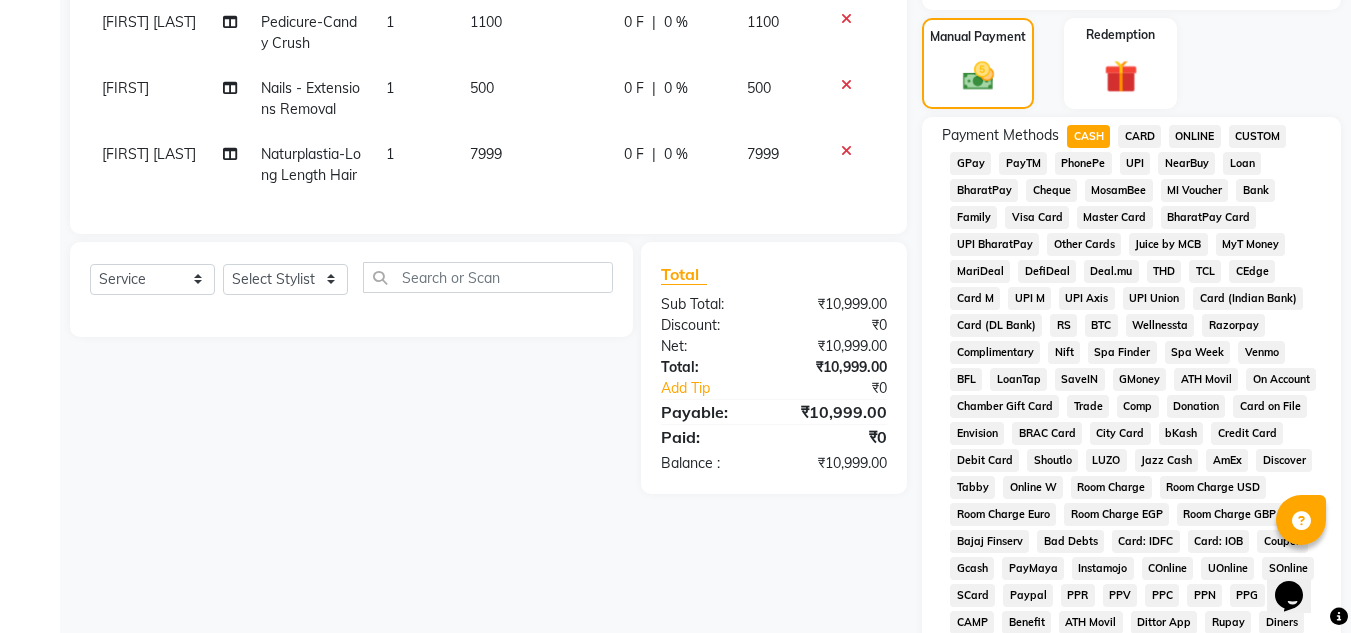 scroll, scrollTop: 908, scrollLeft: 0, axis: vertical 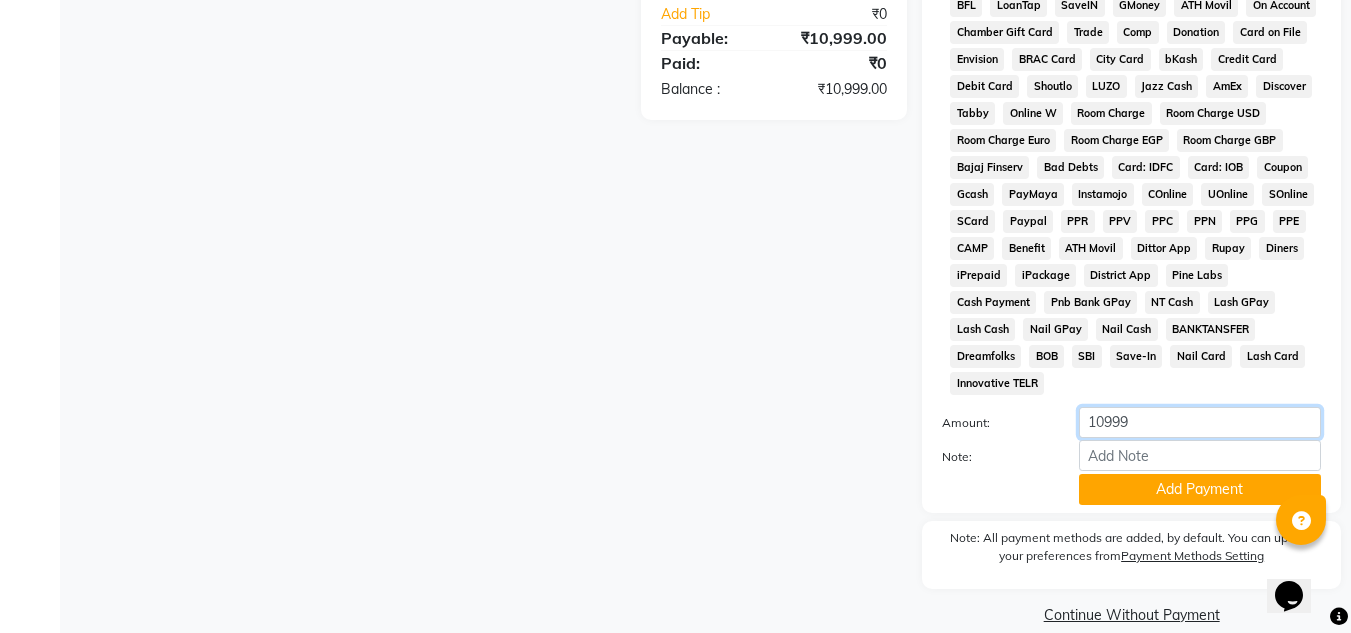 click on "10999" 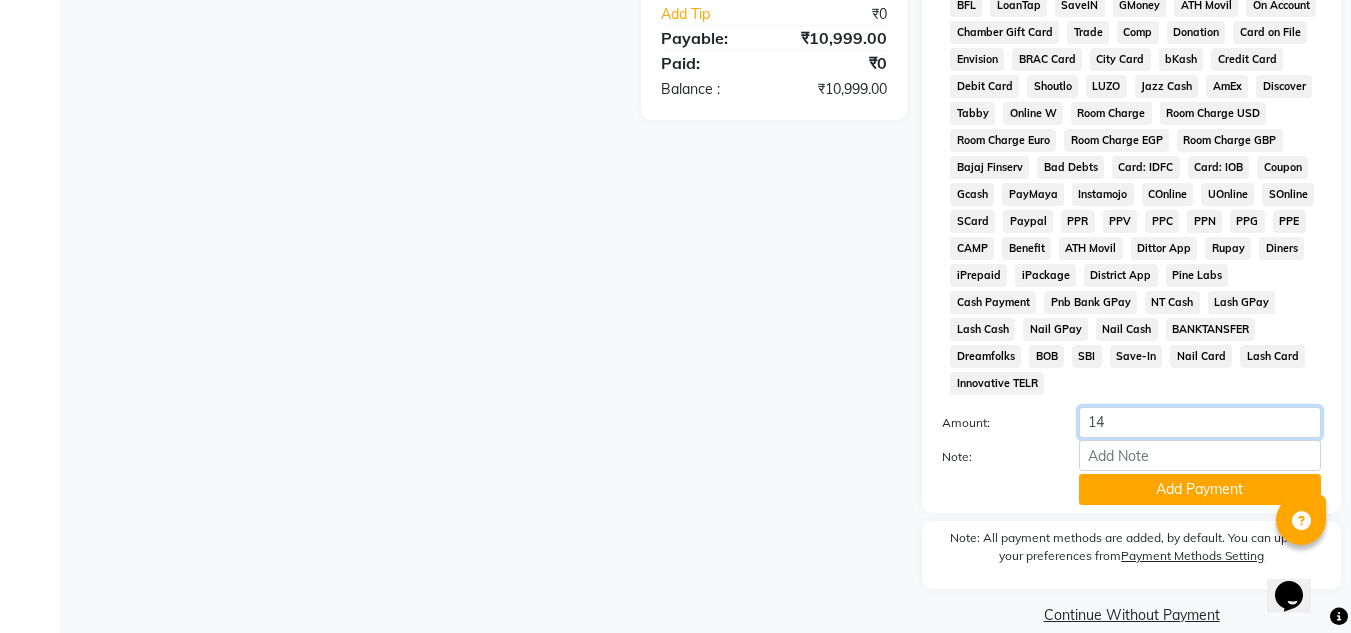 type on "1" 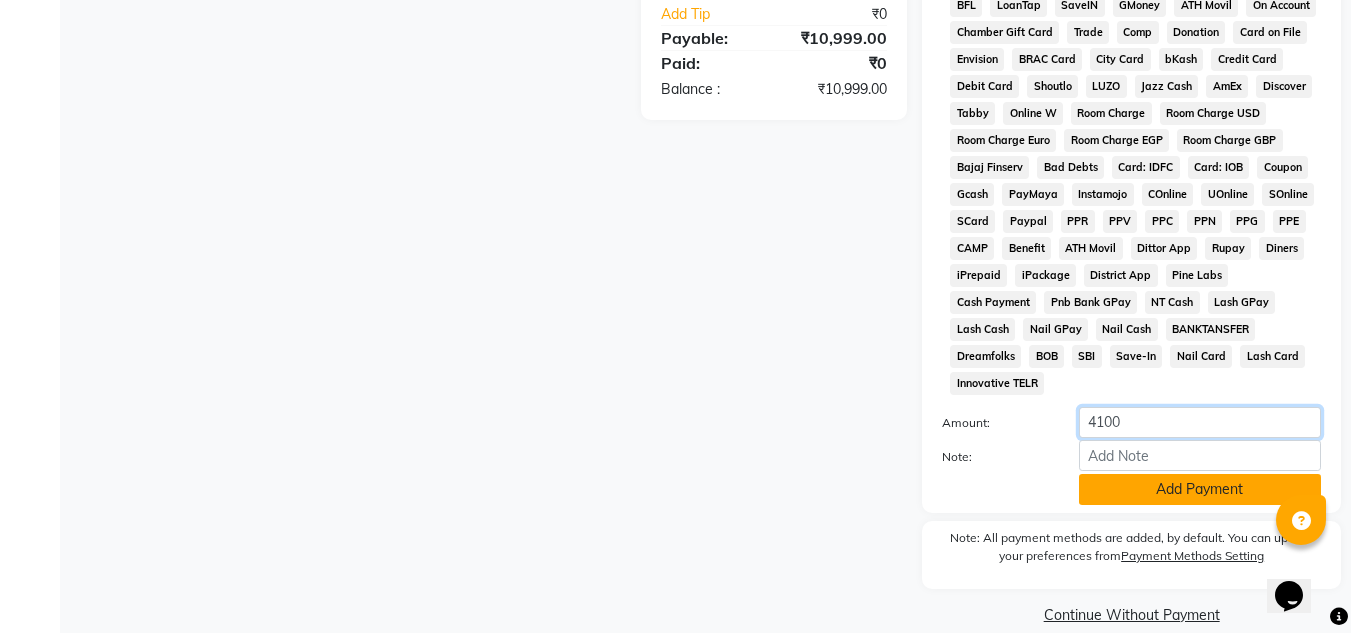 type on "4100" 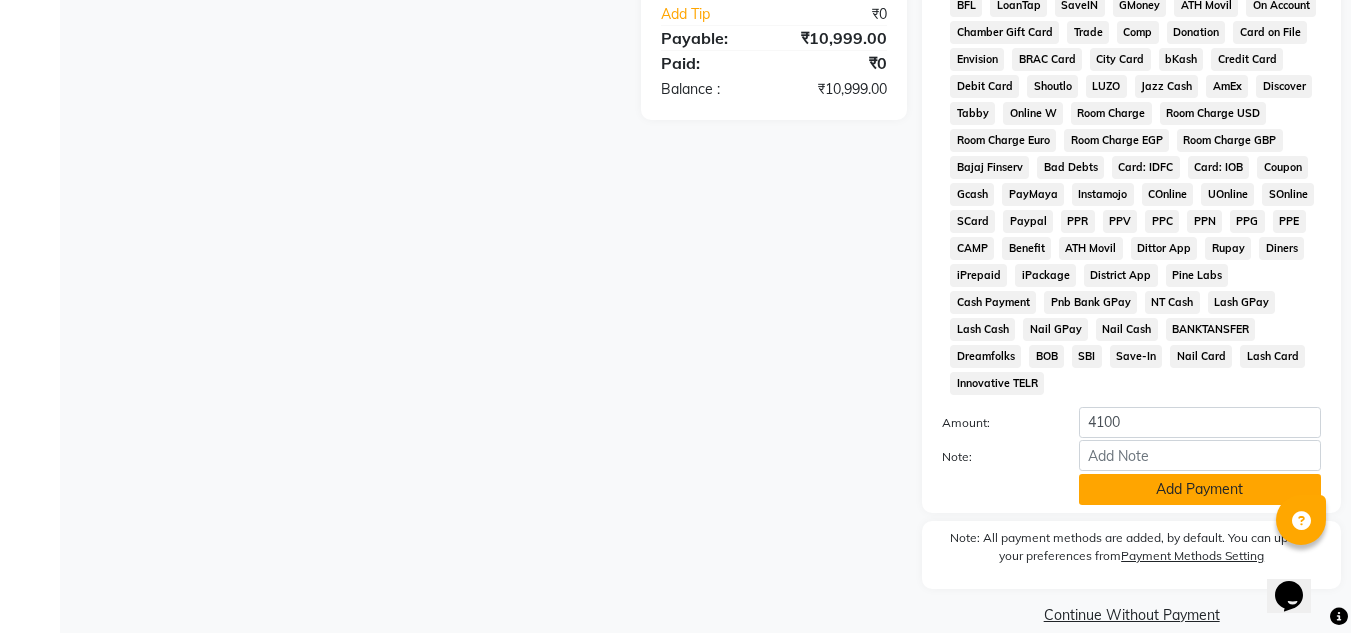 click on "Add Payment" 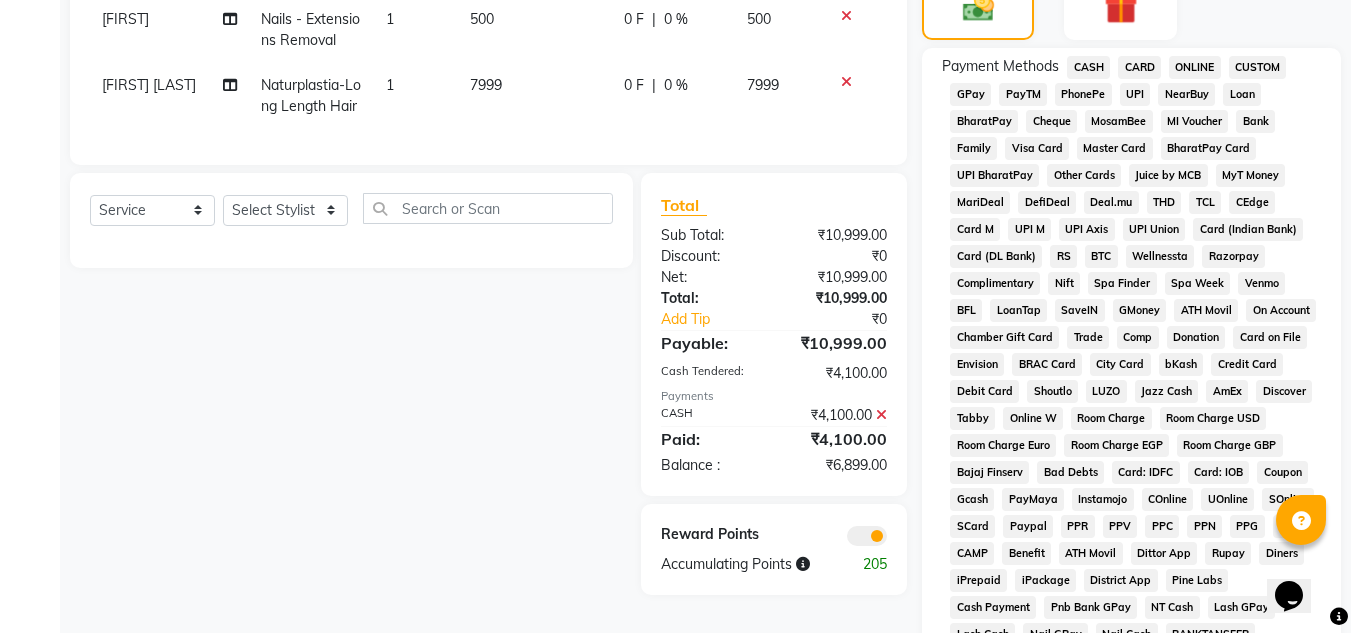 scroll, scrollTop: 597, scrollLeft: 0, axis: vertical 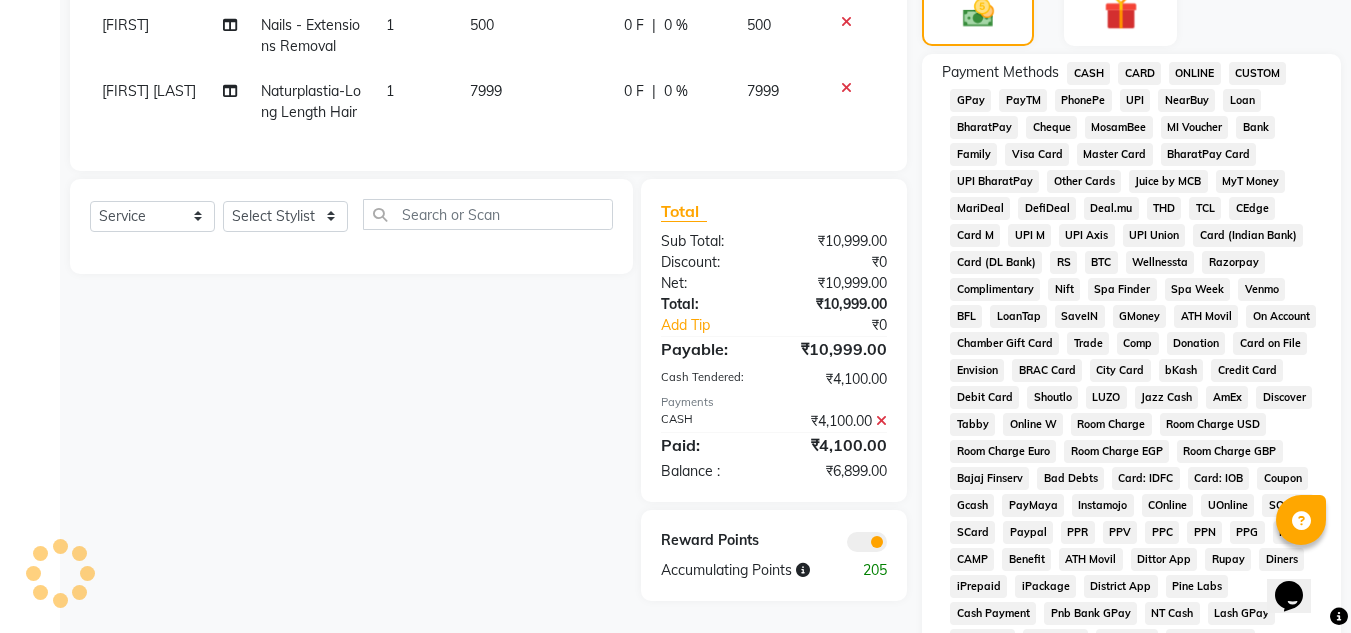 click on "ONLINE" 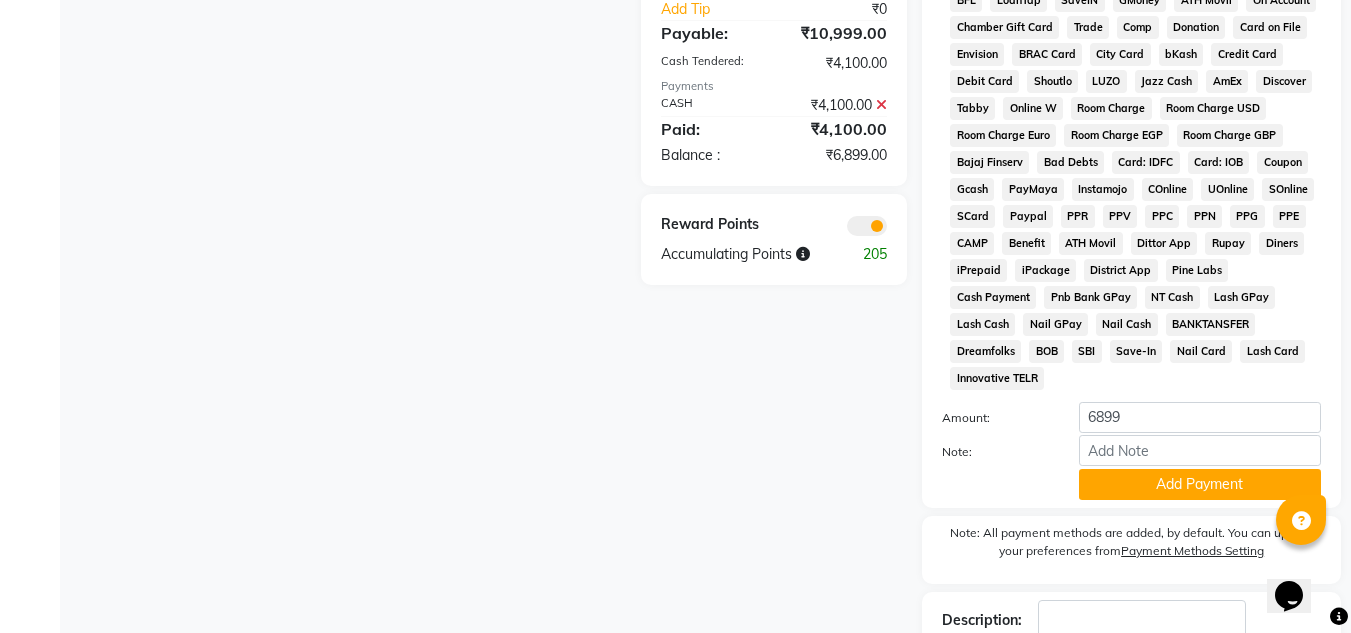 scroll, scrollTop: 1021, scrollLeft: 0, axis: vertical 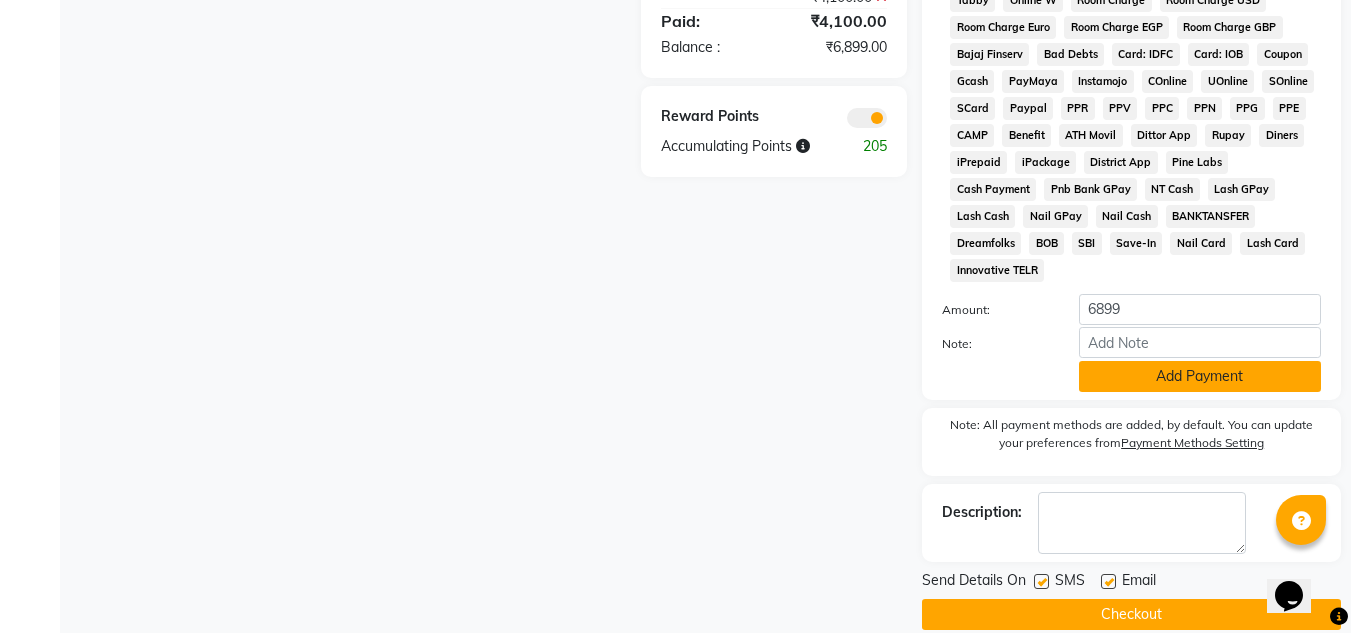 click on "Add Payment" 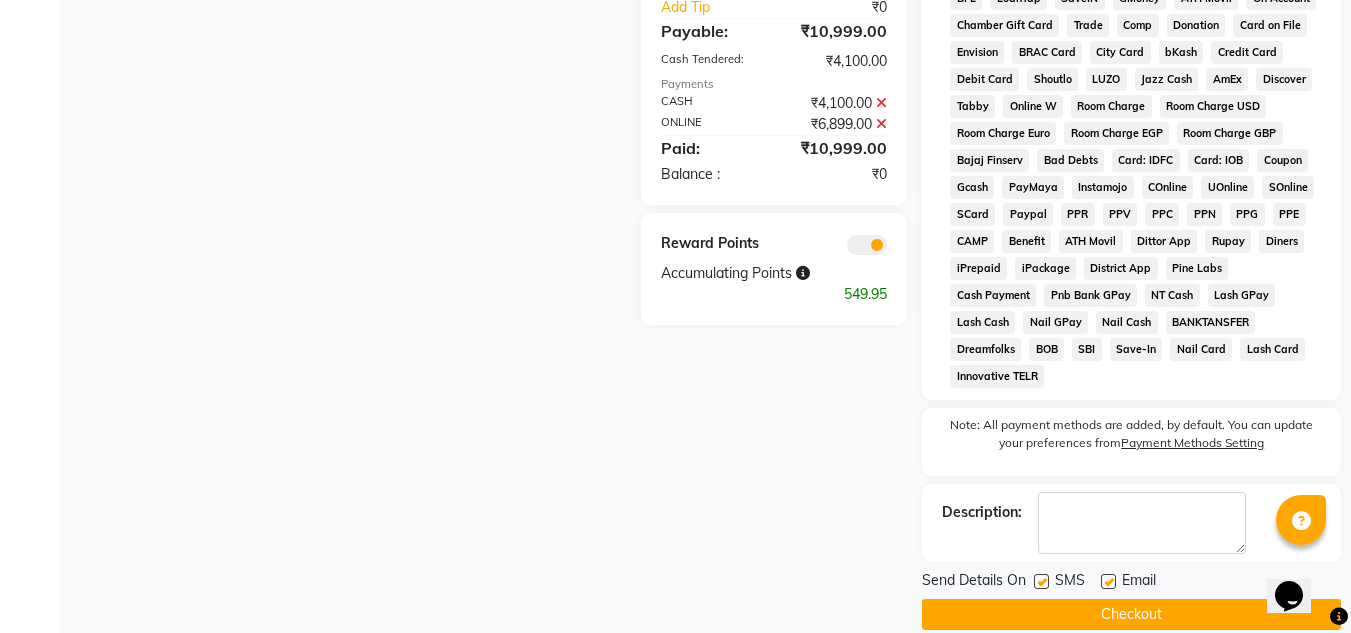 click 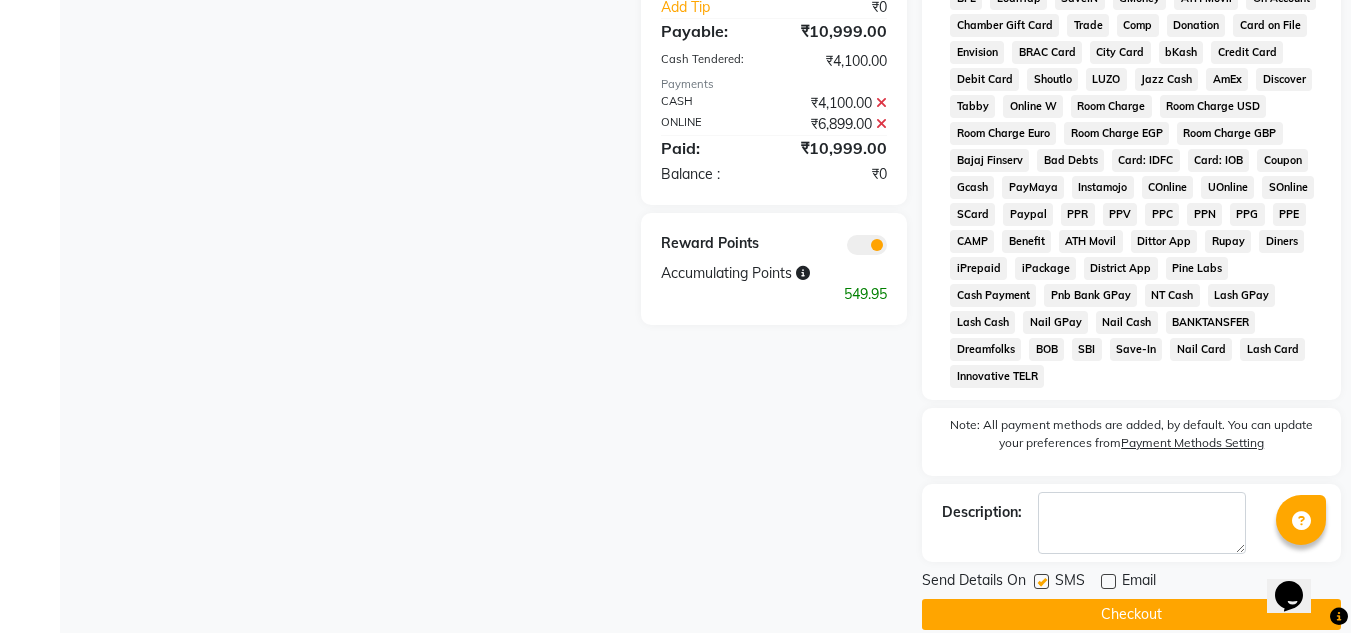 click on "Checkout" 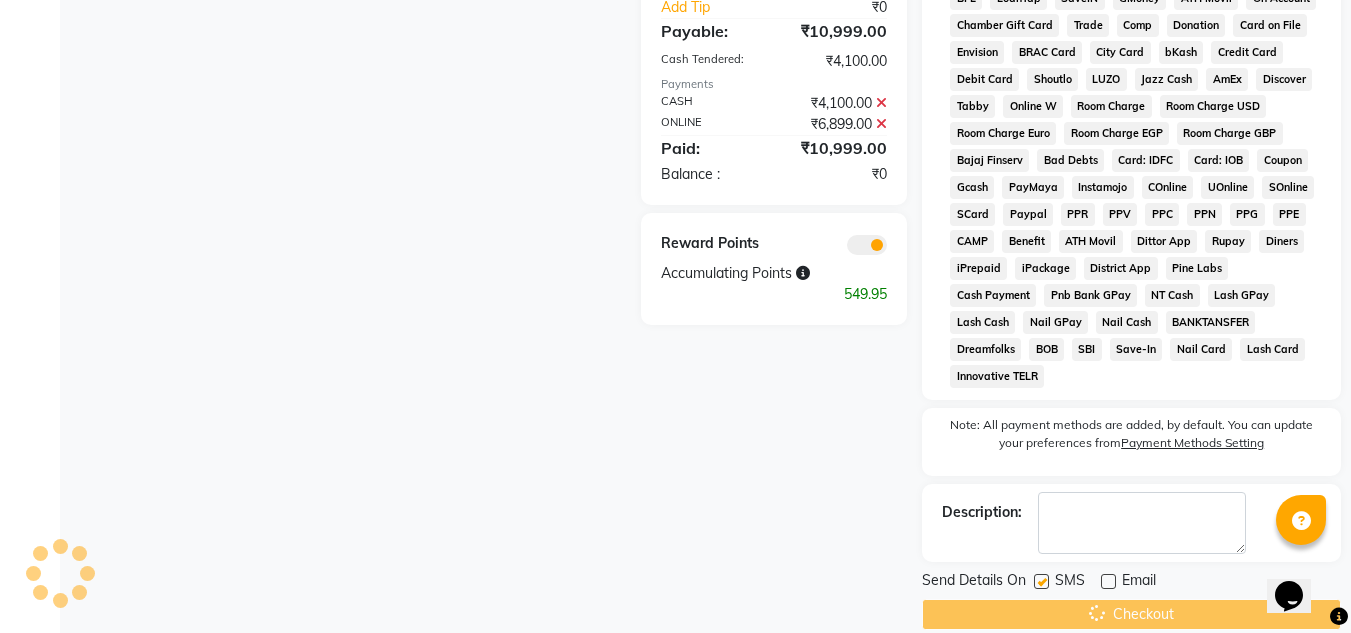 scroll, scrollTop: 734, scrollLeft: 0, axis: vertical 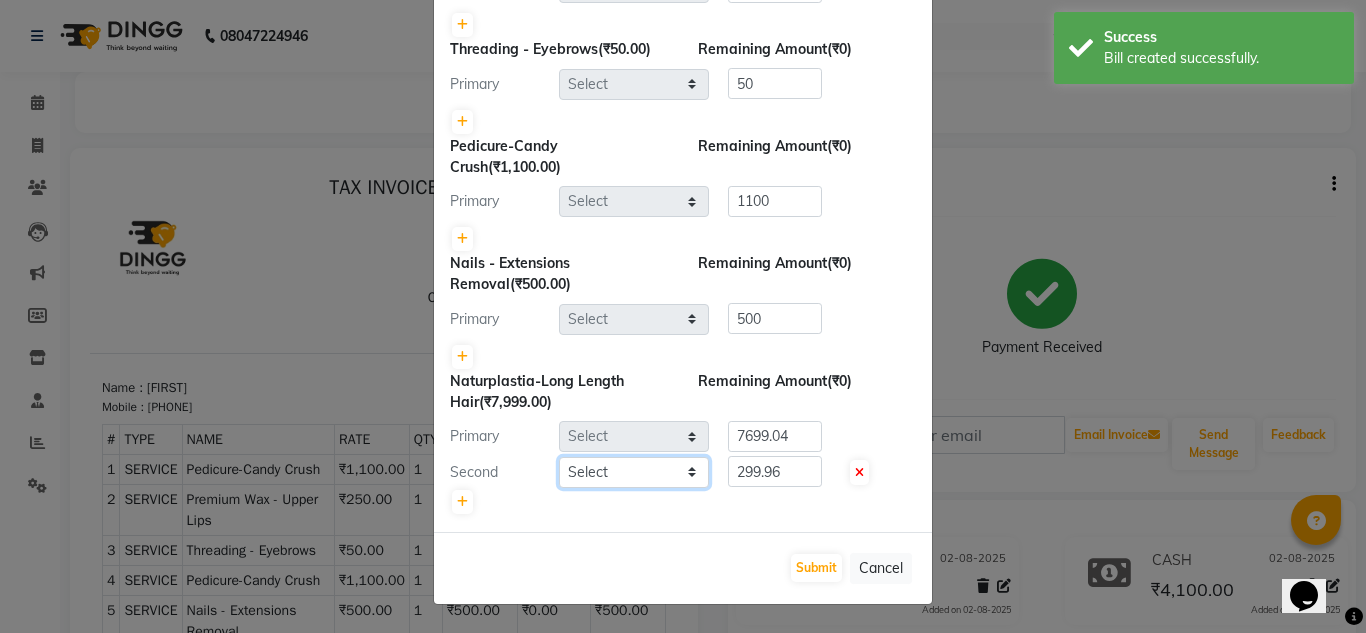 click on "Select" 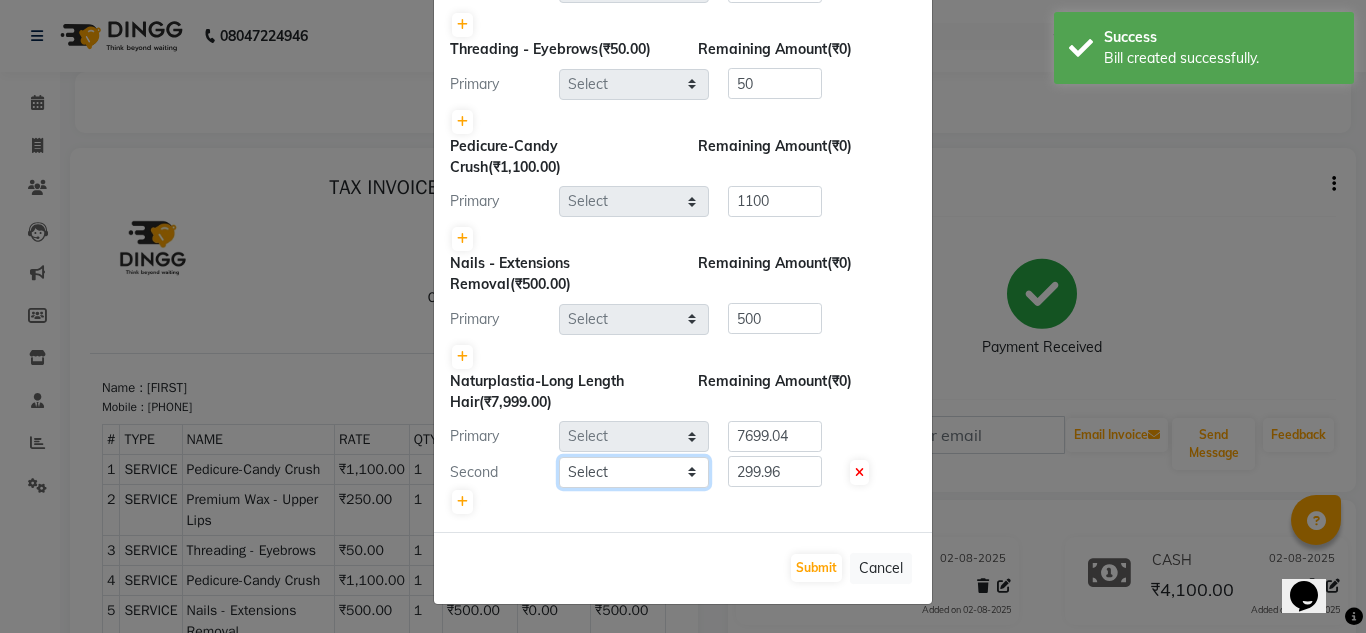click on "Select" 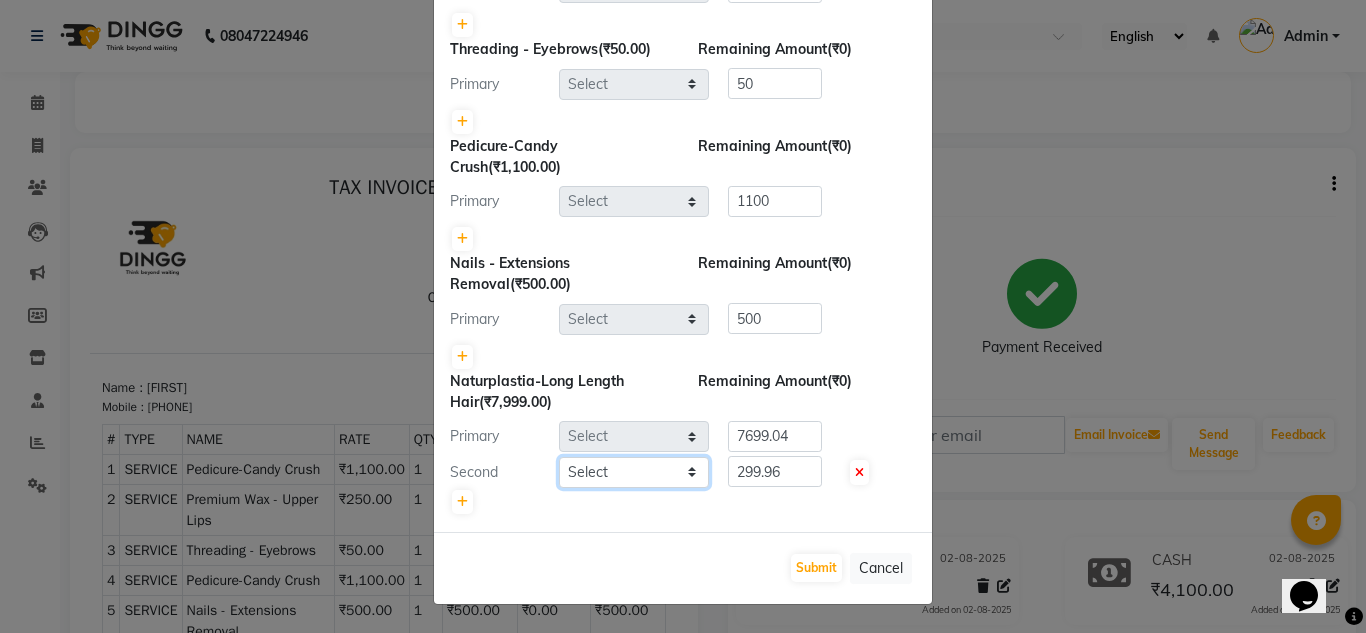 select 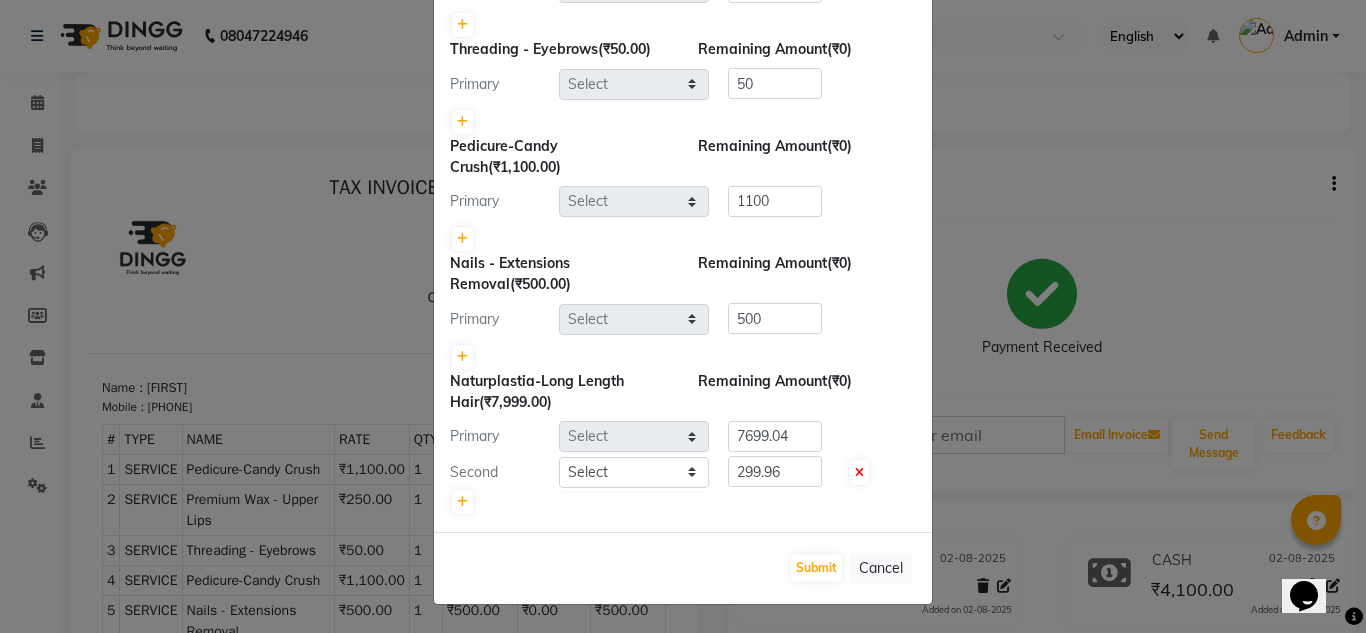 click on "Split Commission × Pedicure-Candy Crush  (₹1,100.00) Remaining Amount  (₹0) Primary Select 1100 Premium Wax - Upper Lips  (₹250.00) Remaining Amount  (₹0) Primary Select 250 Threading - Eyebrows  (₹50.00) Remaining Amount  (₹0) Primary Select 50 Pedicure-Candy Crush  (₹1,100.00) Remaining Amount  (₹0) Primary Select 1100 Nails - Extensions Removal  (₹500.00) Remaining Amount  (₹0) Primary Select 500 Naturplastia-Long Length Hair  (₹7,999.00) Remaining Amount  (₹0) Primary Select 7699.04 Second Select 299.96  Submit   Cancel" 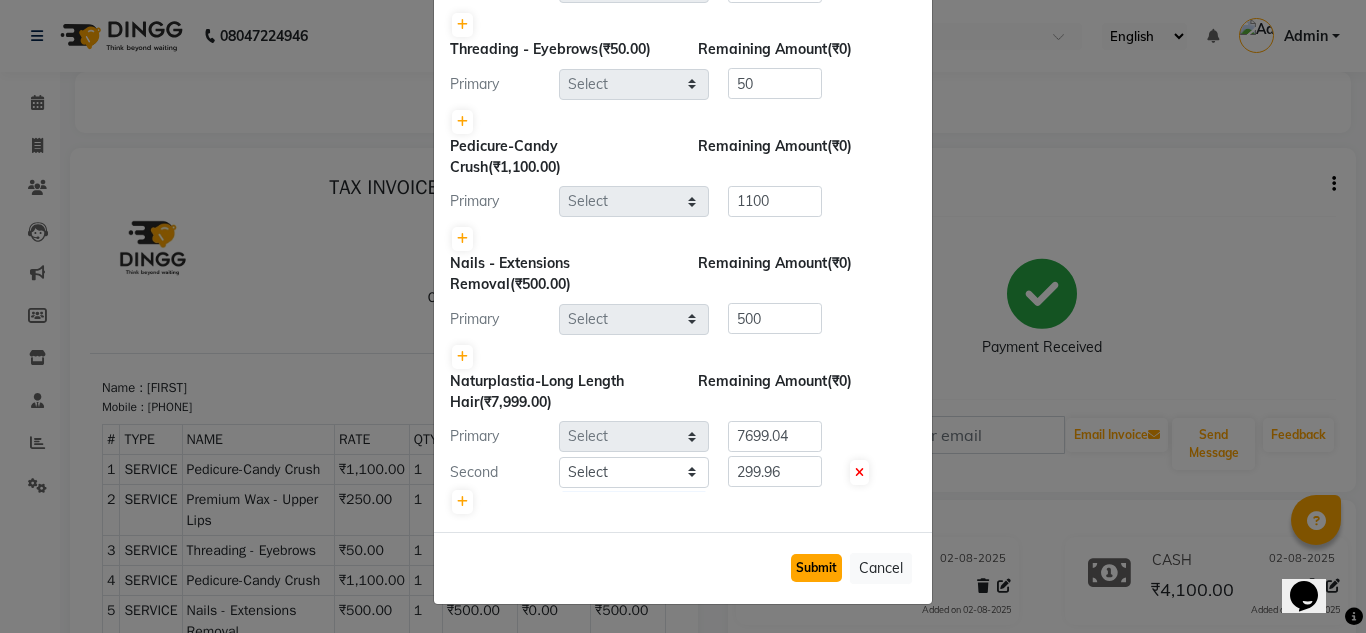 click on "Submit" 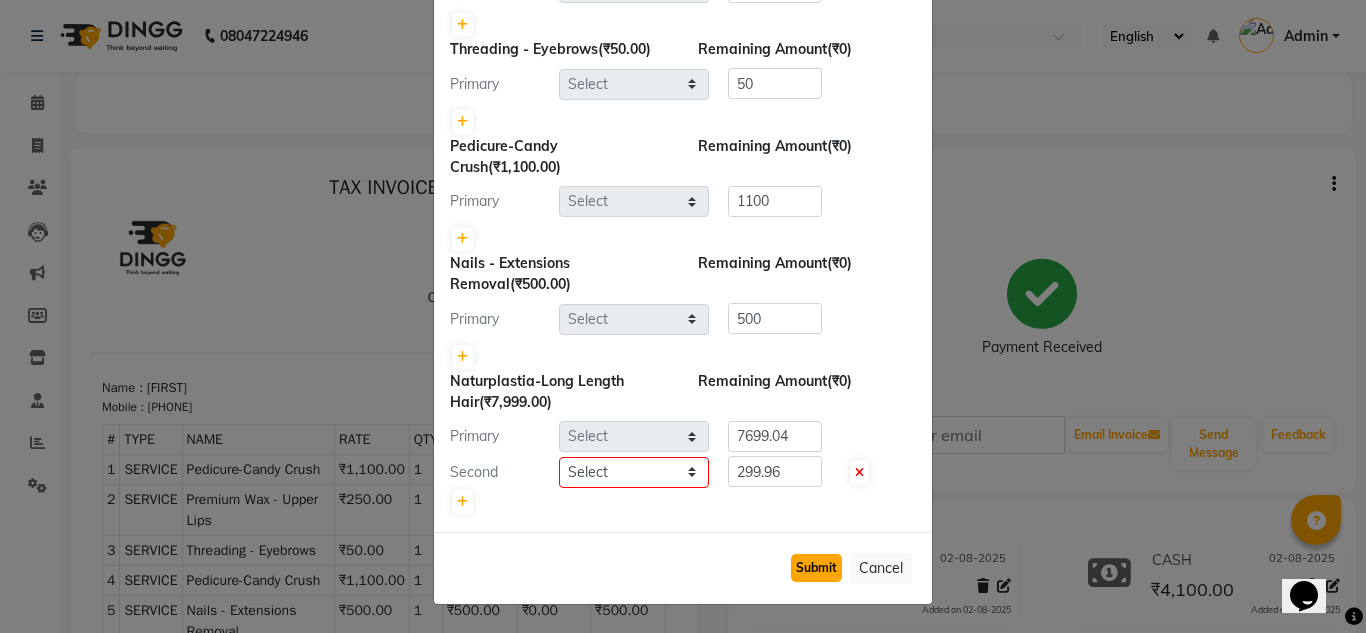 click on "Submit" 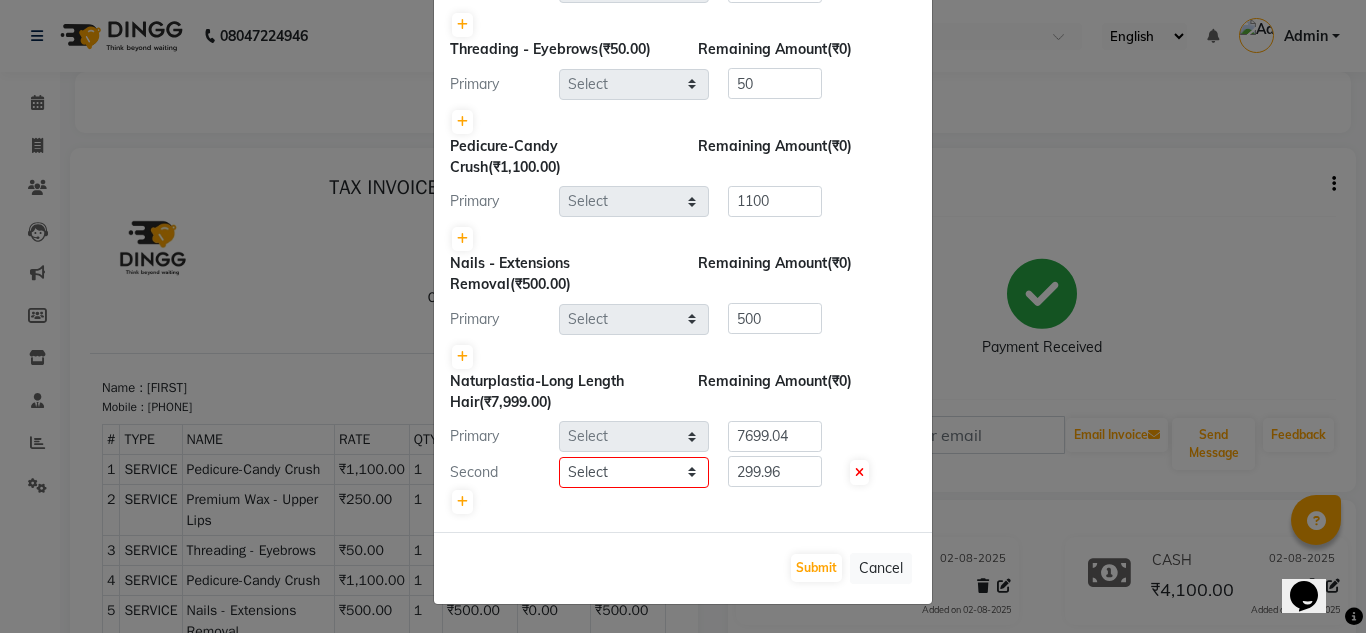 click on "Pedicure-Candy Crush  (₹1,100.00) Remaining Amount  (₹0) Primary Select 1100 Premium Wax - Upper Lips  (₹250.00) Remaining Amount  (₹0) Primary Select 250 Threading - Eyebrows  (₹50.00) Remaining Amount  (₹0) Primary Select 50 Pedicure-Candy Crush  (₹1,100.00) Remaining Amount  (₹0) Primary Select 1100 Nails - Extensions Removal  (₹500.00) Remaining Amount  (₹0) Primary Select 500 Naturplastia-Long Length Hair  (₹7,999.00) Remaining Amount  (₹0) Primary Select 7699.04 Second Select 299.96" 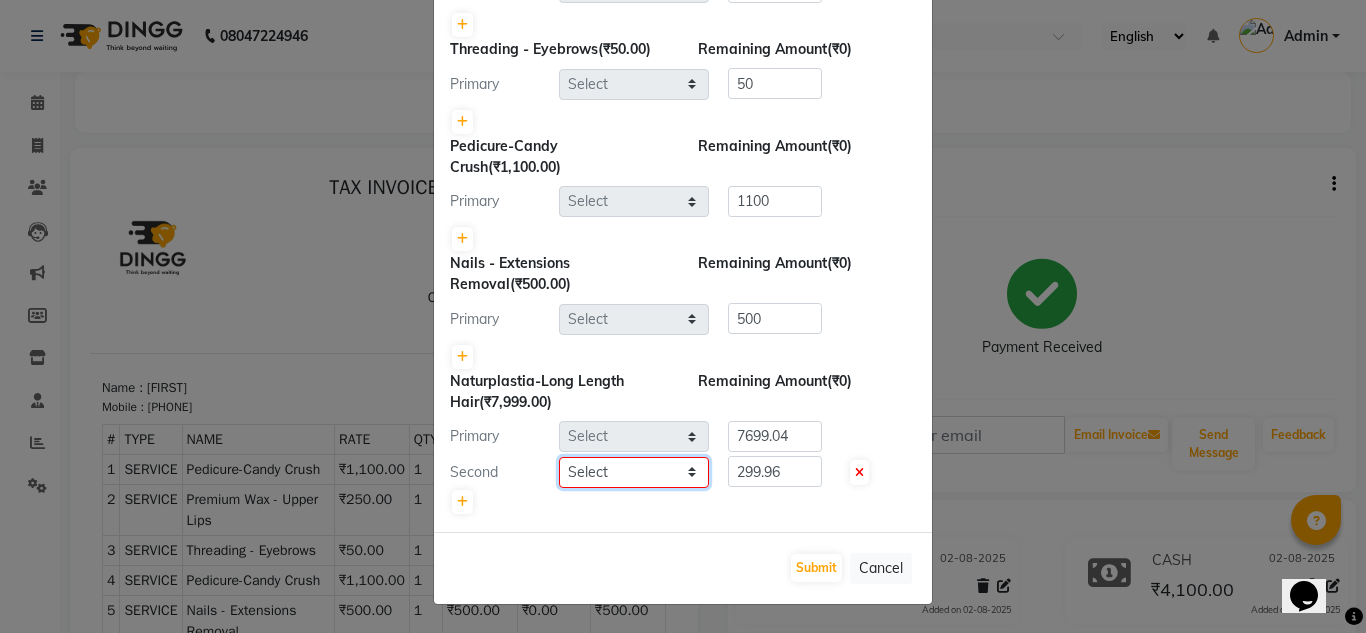 click on "Select" 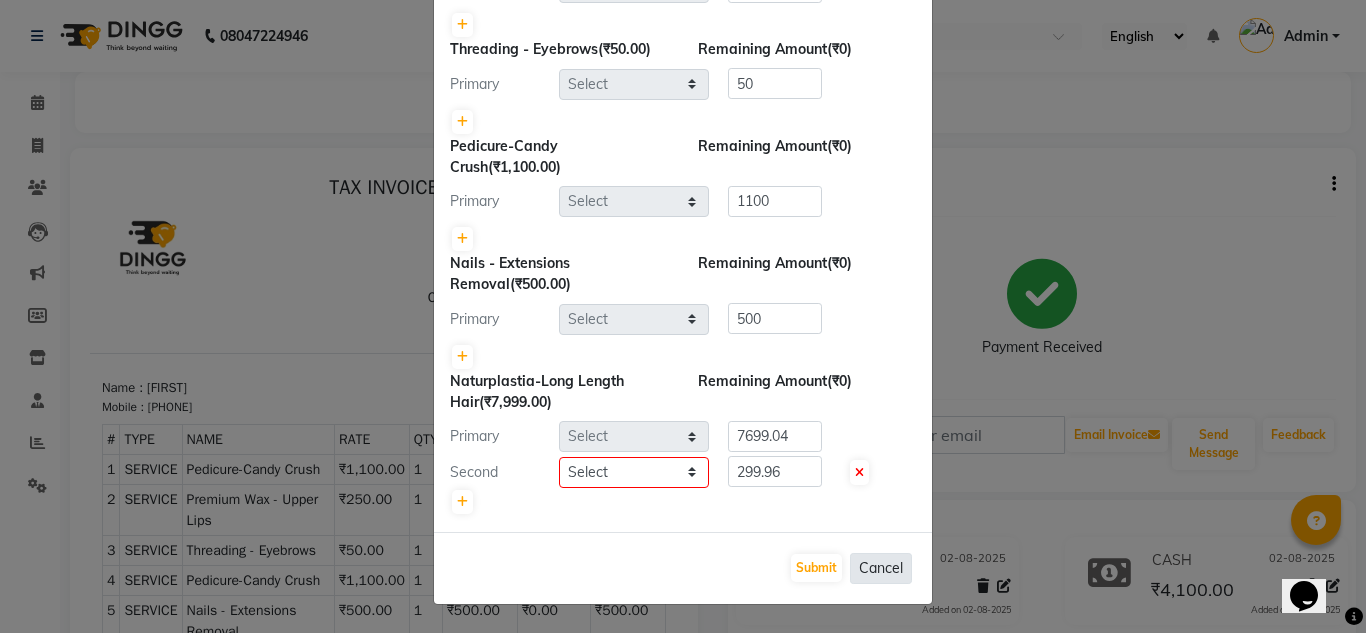 drag, startPoint x: 941, startPoint y: 107, endPoint x: 866, endPoint y: 569, distance: 468.04807 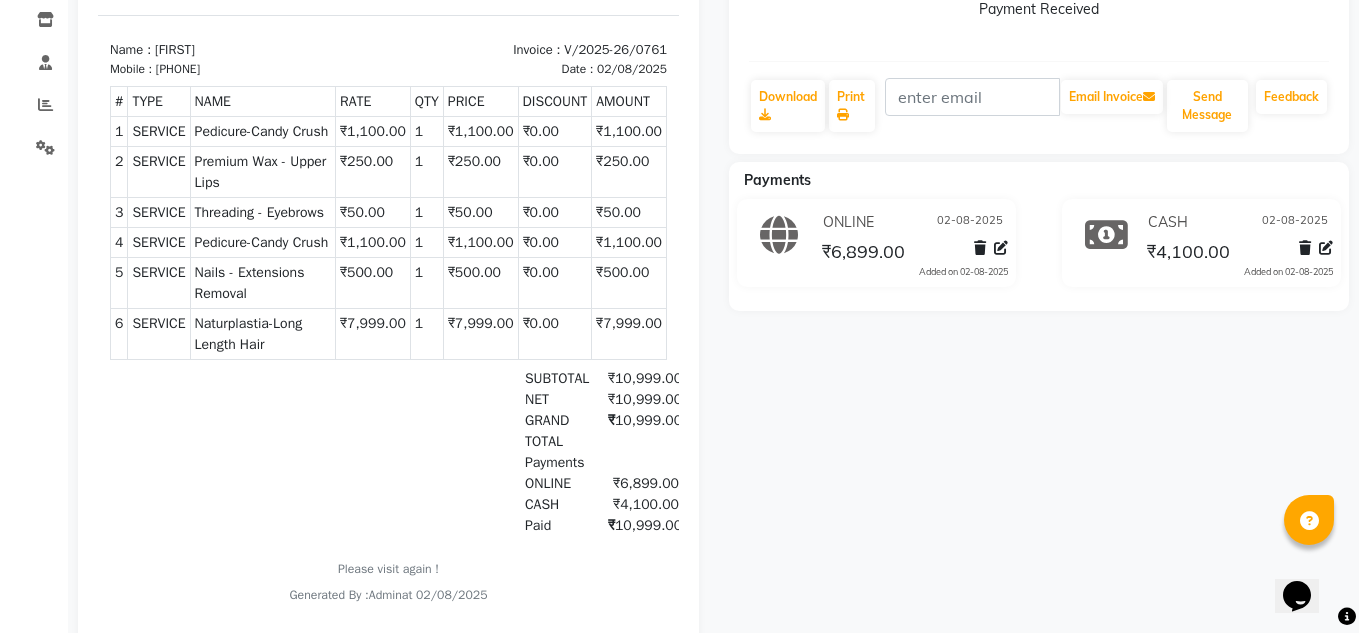 scroll, scrollTop: 0, scrollLeft: 0, axis: both 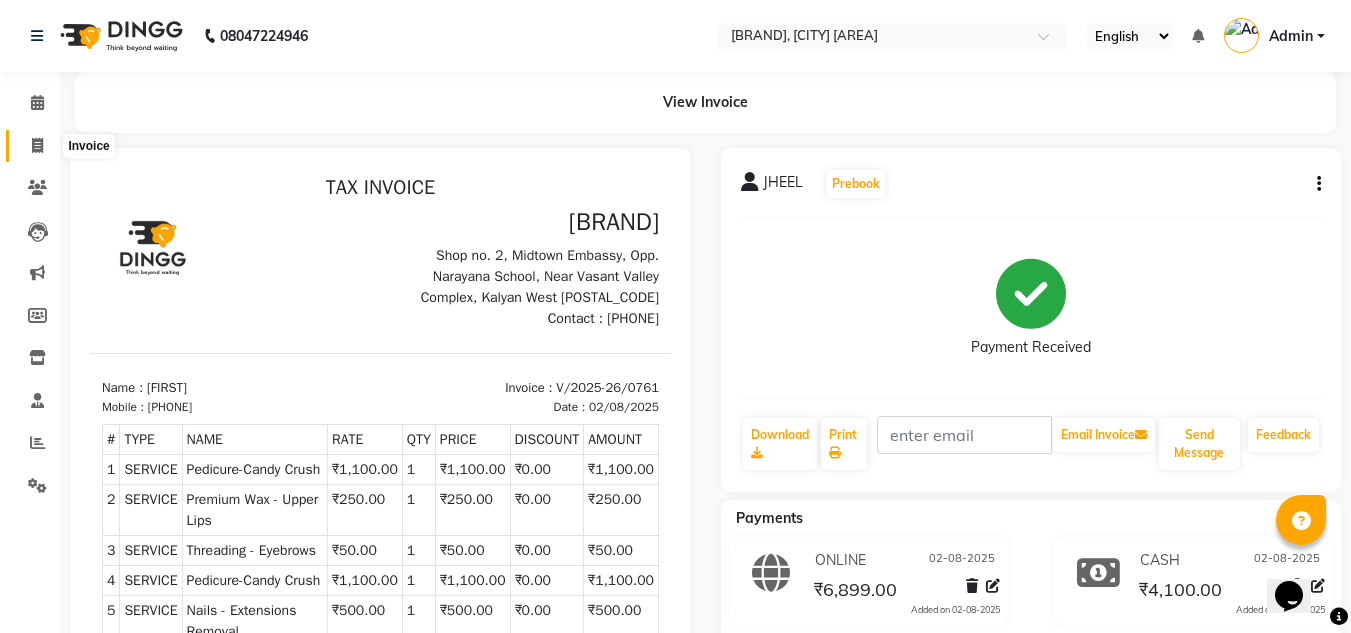 click 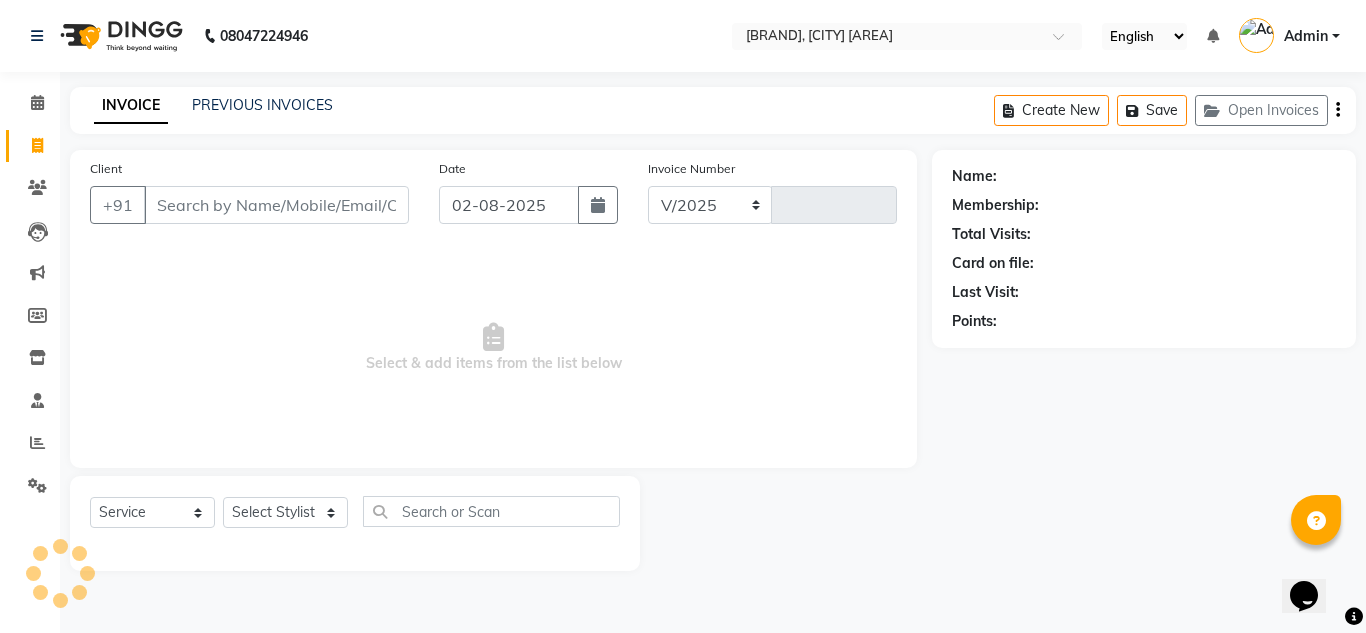 select on "4941" 